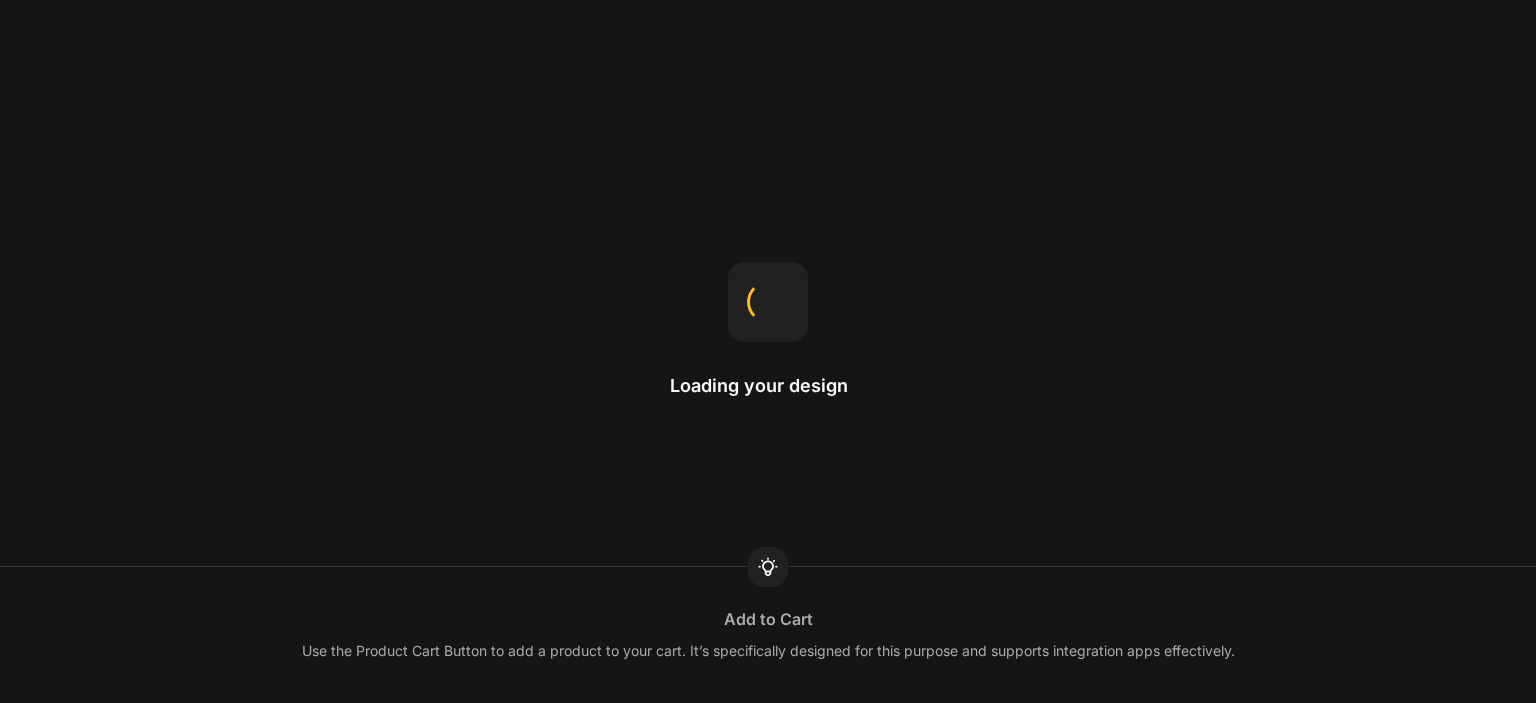 scroll, scrollTop: 0, scrollLeft: 0, axis: both 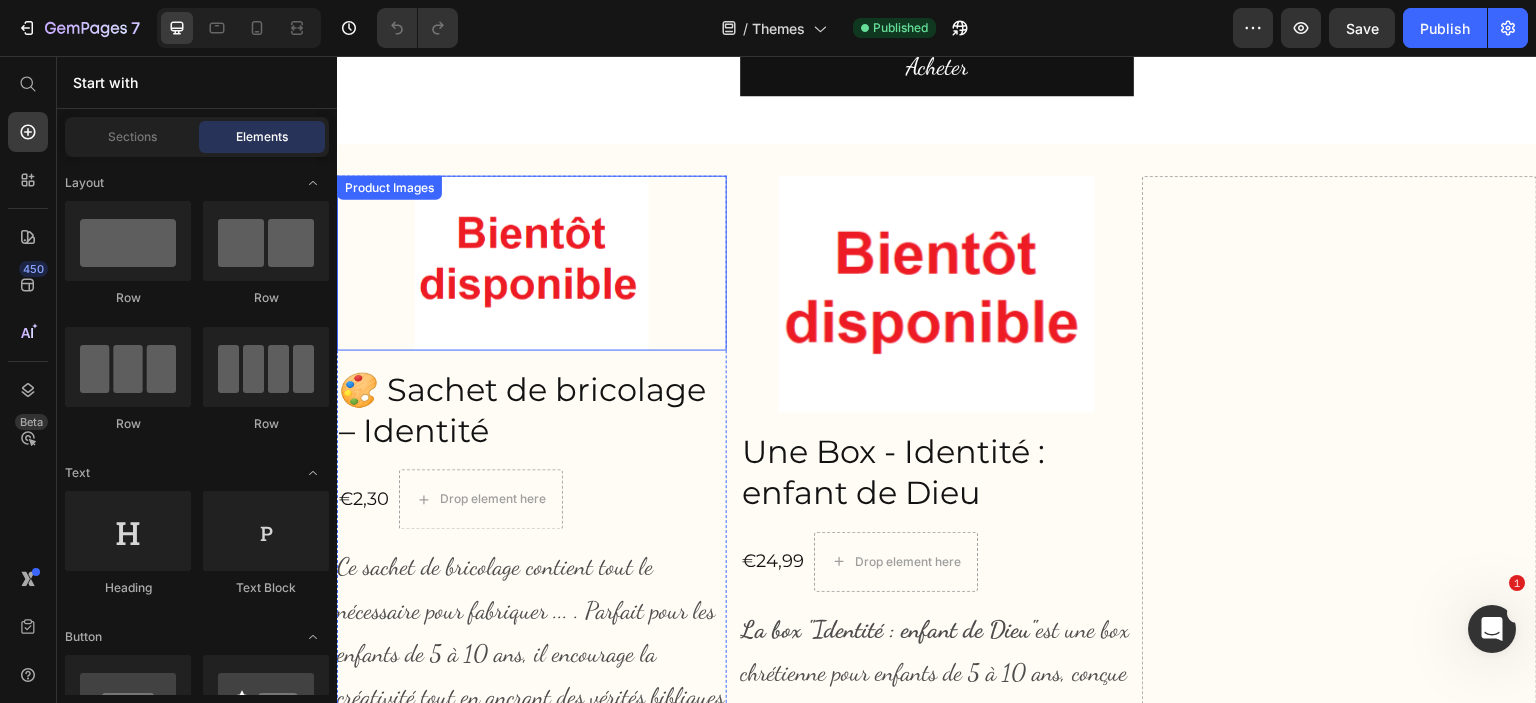 click at bounding box center [532, 263] 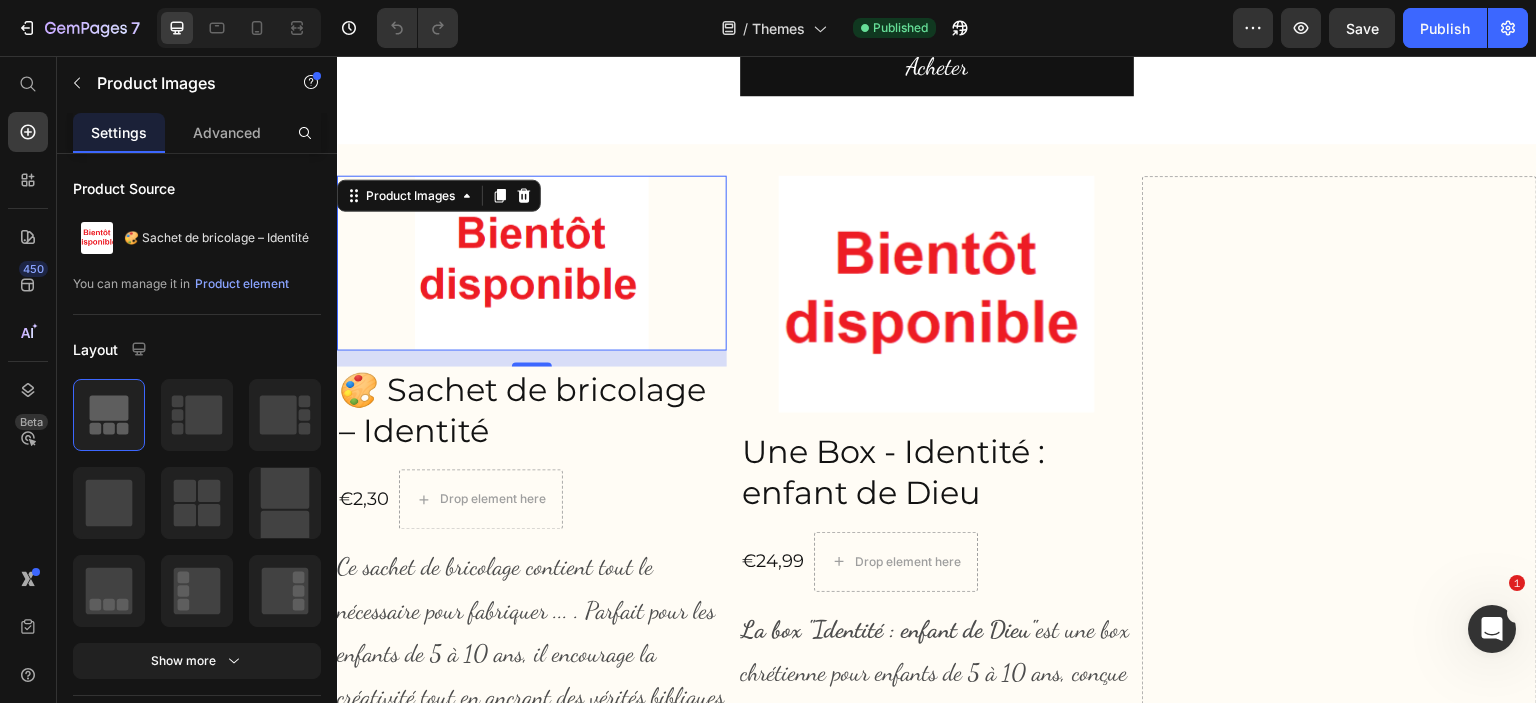 click 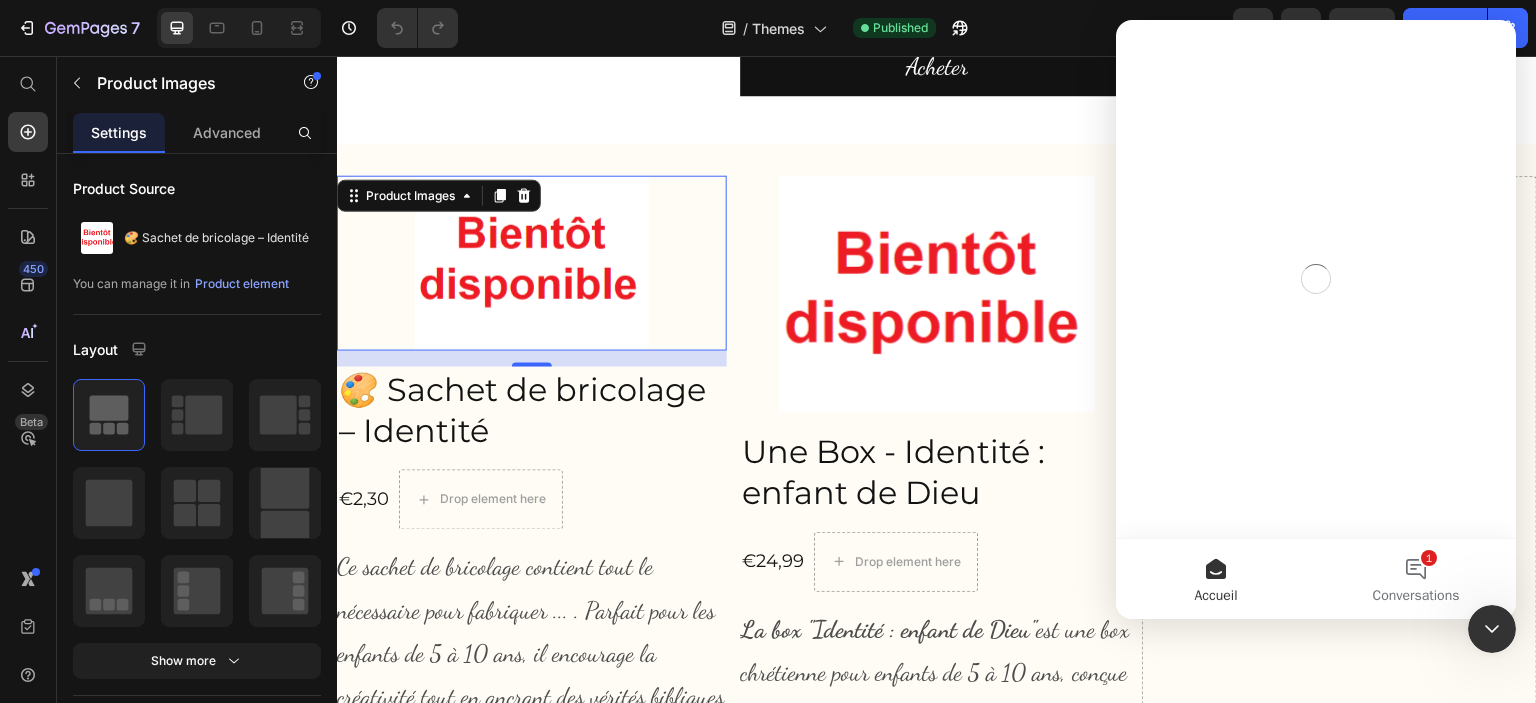 scroll, scrollTop: 0, scrollLeft: 0, axis: both 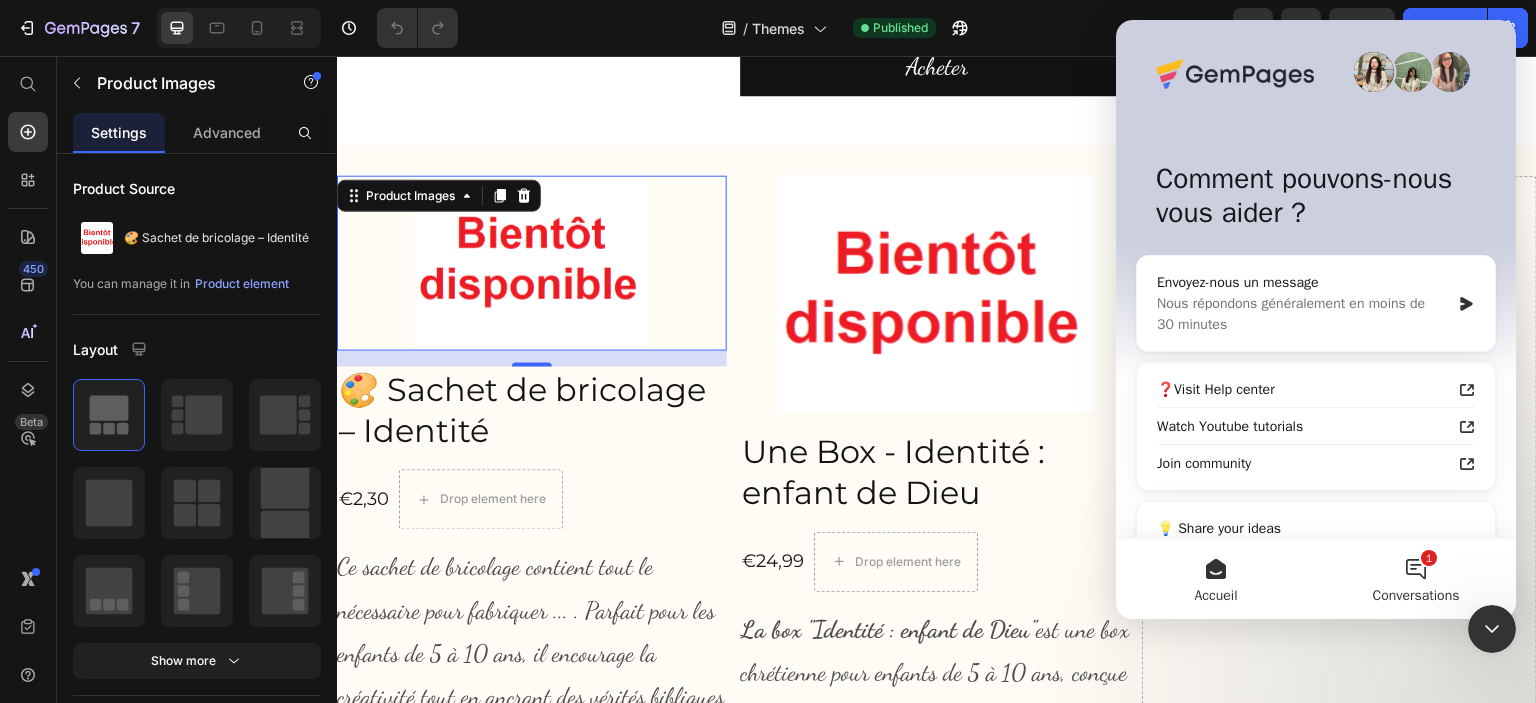 click on "1 Conversations" at bounding box center (1416, 579) 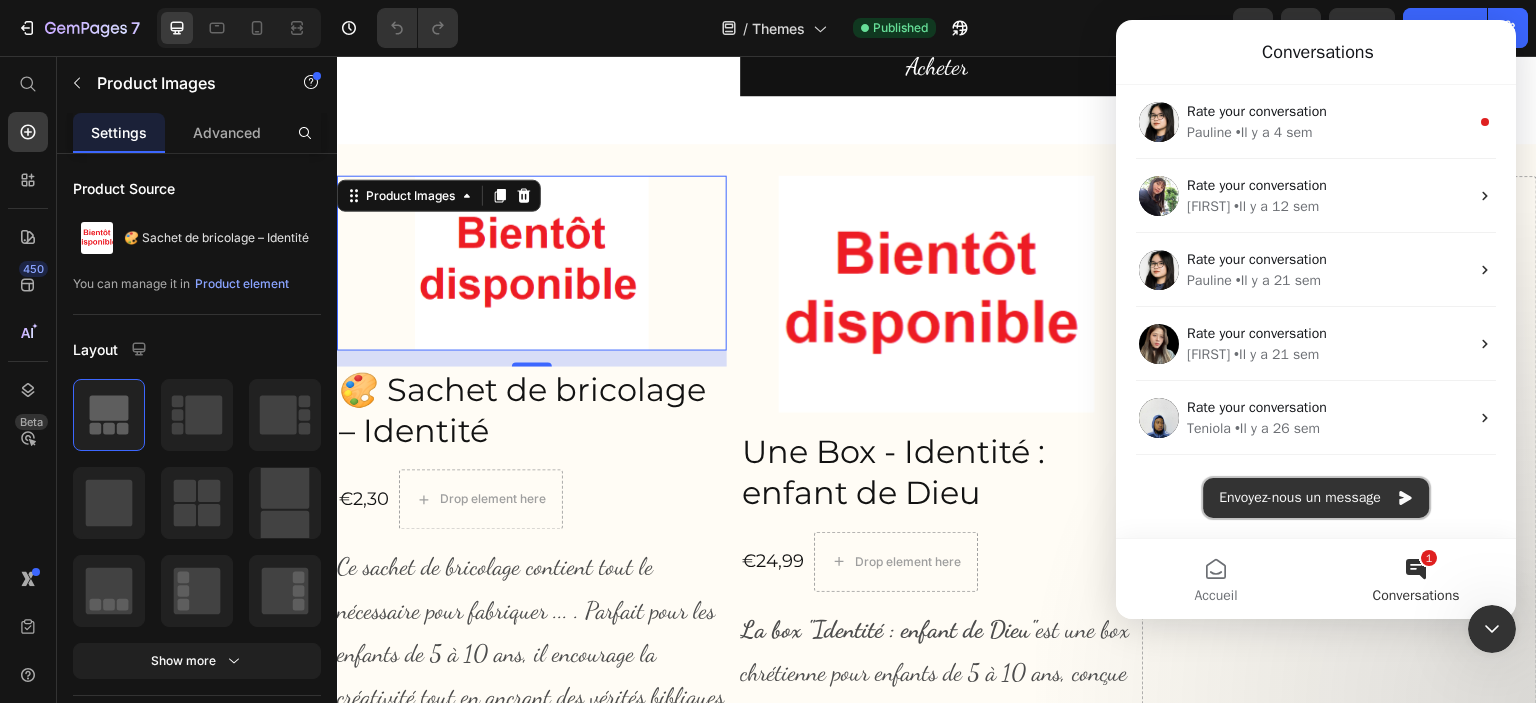 click on "Envoyez-nous un message" at bounding box center (1316, 498) 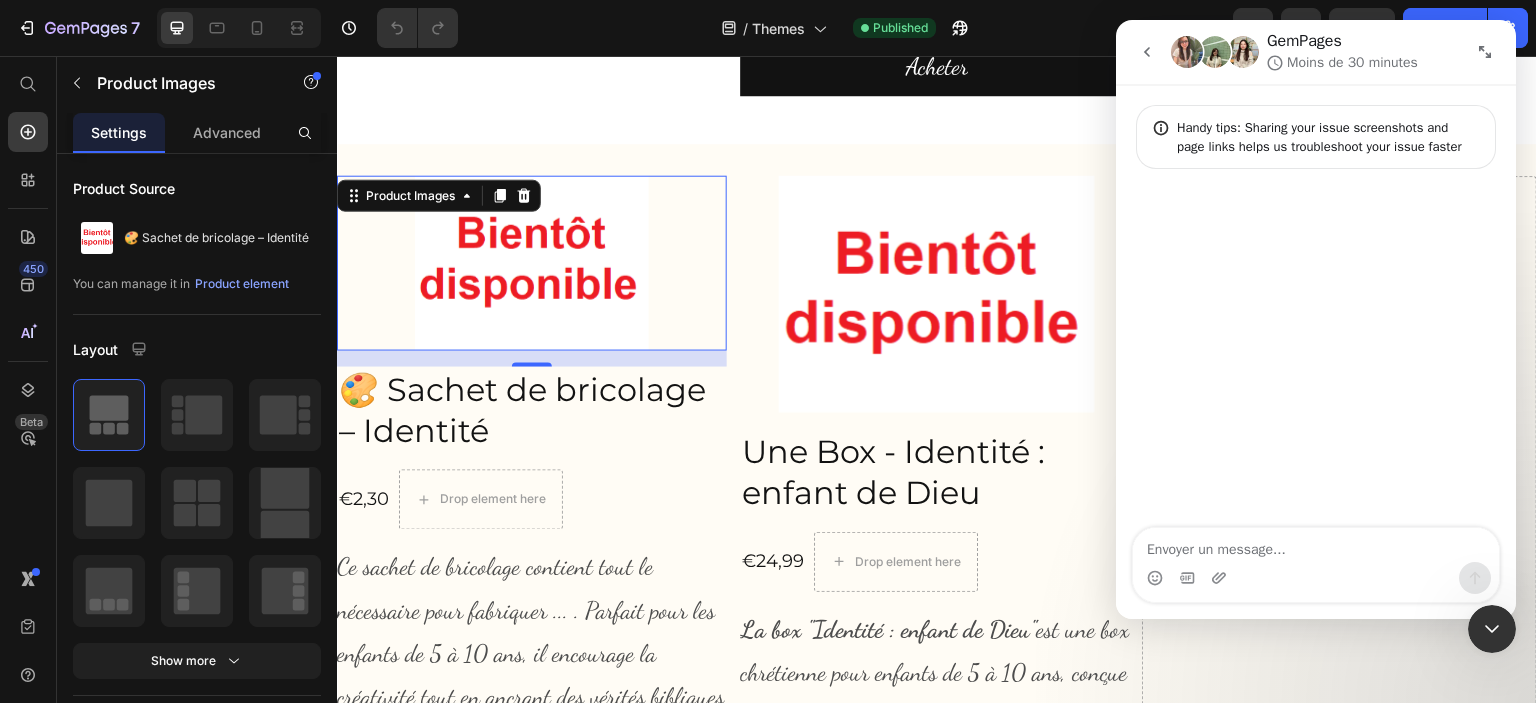 click at bounding box center (1316, 545) 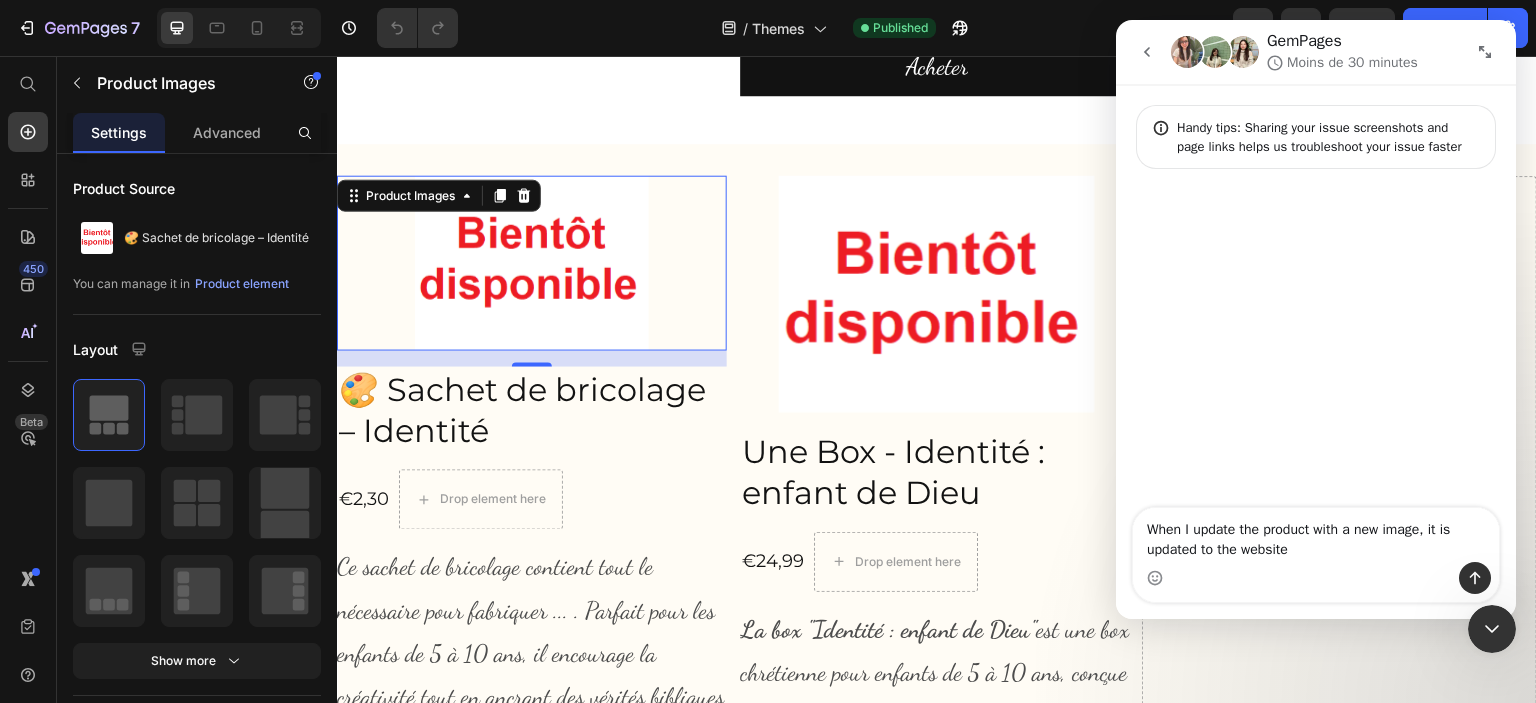 click on "When I update the product with a new image, it is updated to the website" at bounding box center [1316, 535] 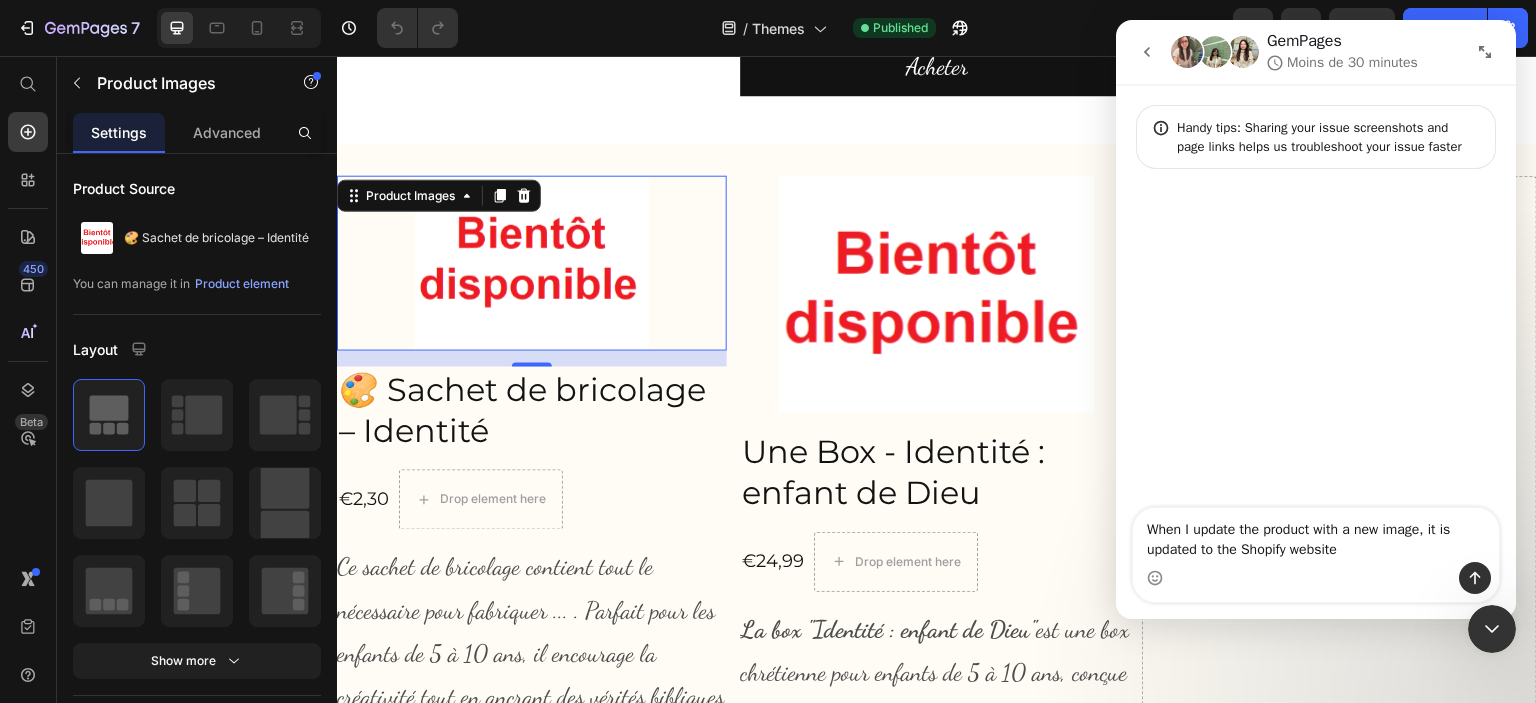 click on "When I update the product with a new image, it is updated to the Shopify website" at bounding box center [1316, 535] 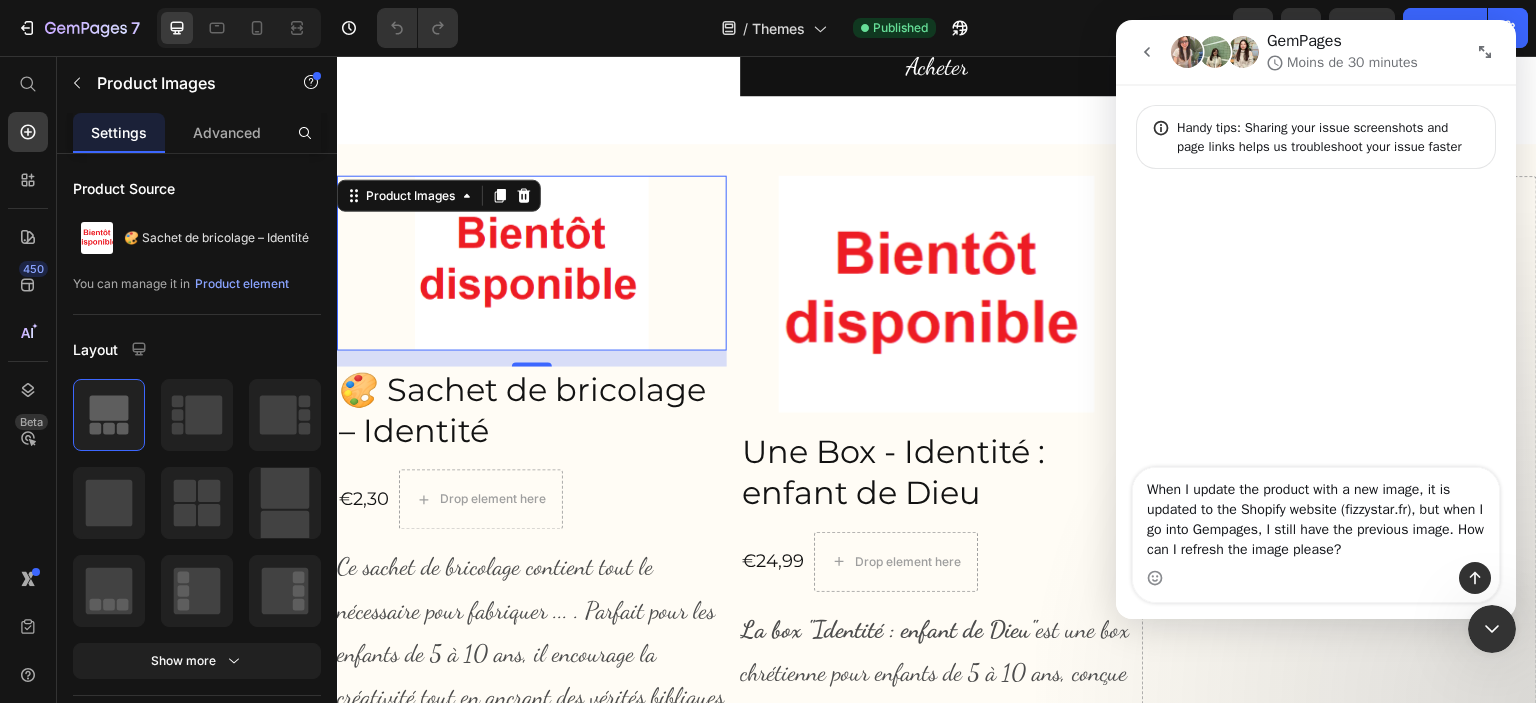 click on "When I update the product with a new image, it is updated to the Shopify website (fizzystar.fr), but when I go into Gempages, I still have the previous image. How can I refresh the image please?" at bounding box center [1316, 515] 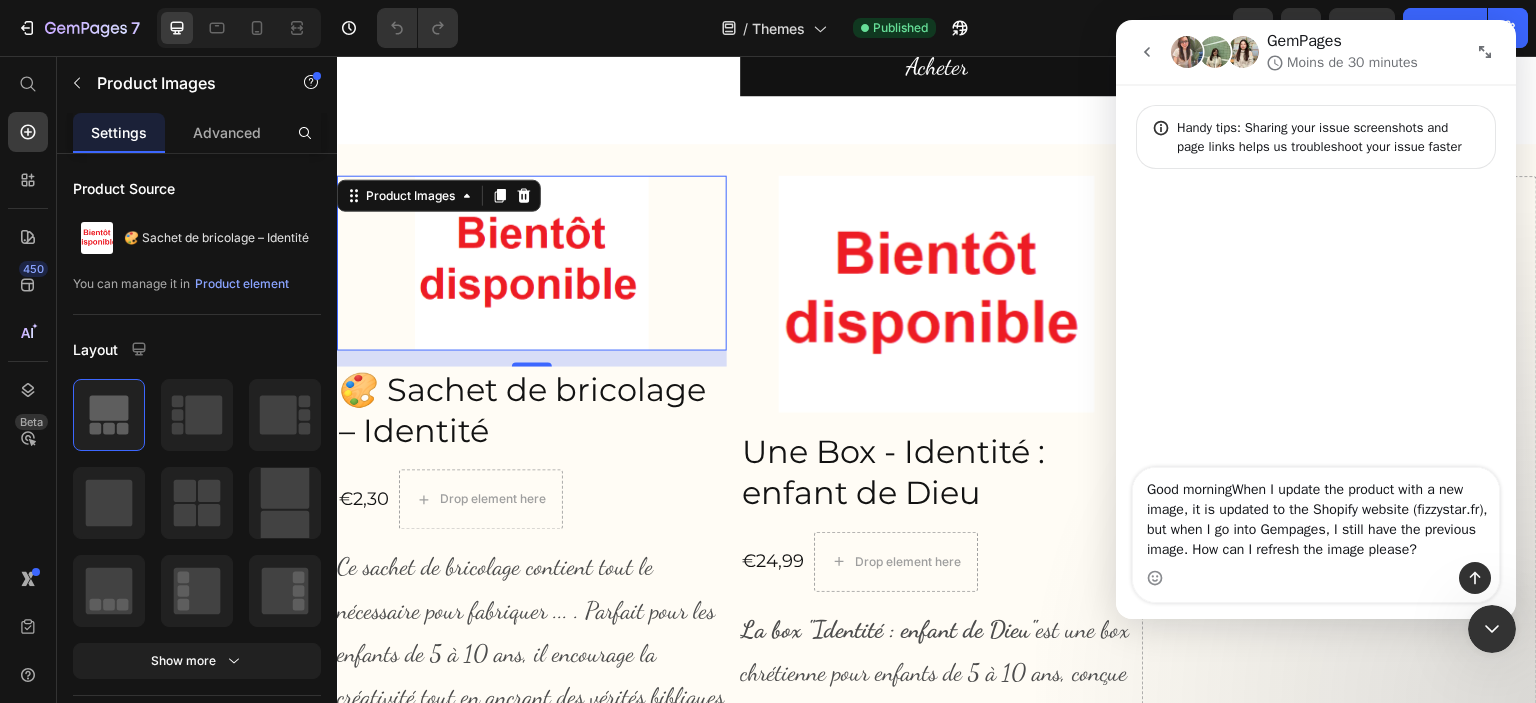 type on "Good morning,When I update the product with a new image, it is updated to the Shopify website ([WEBSITE]), but when I go into Gempages, I still have the previous image. How can I refresh the image please?" 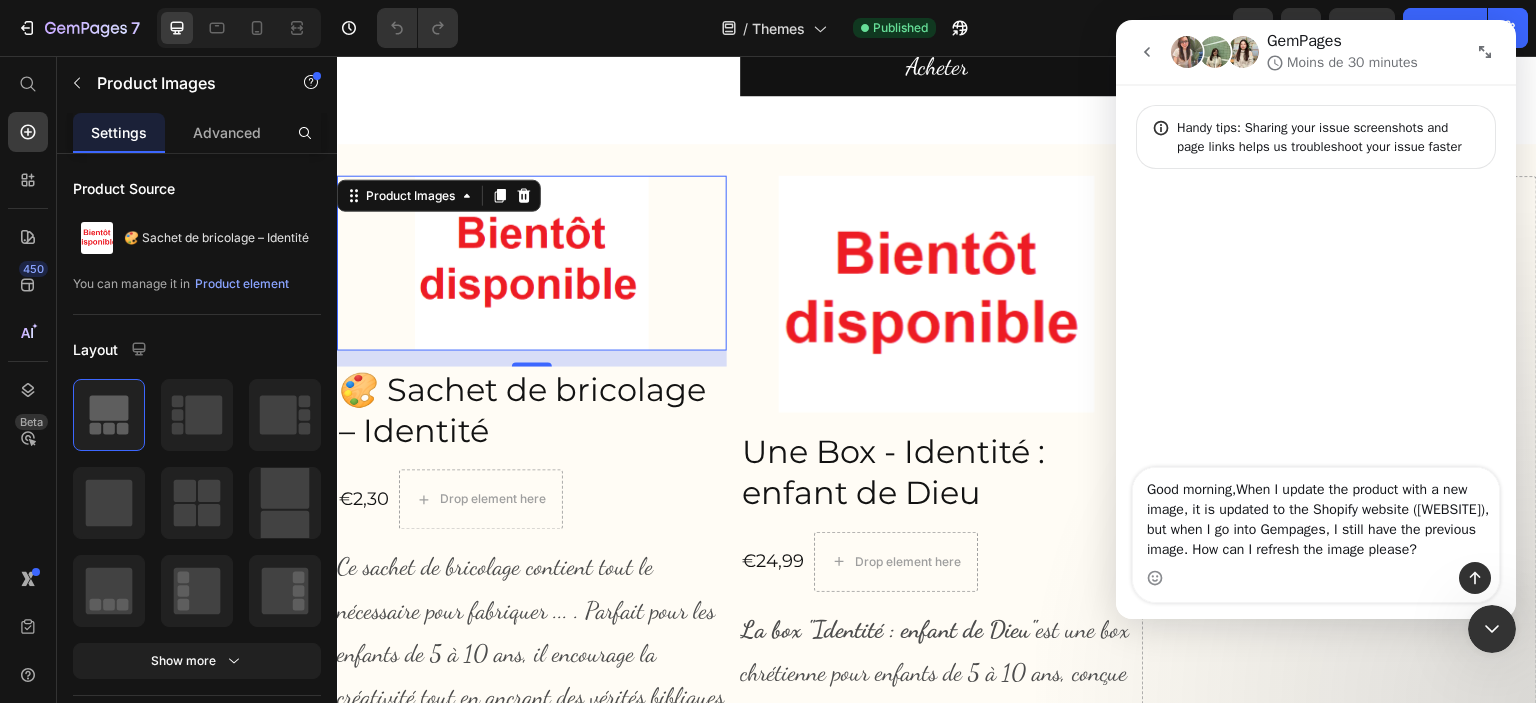 type 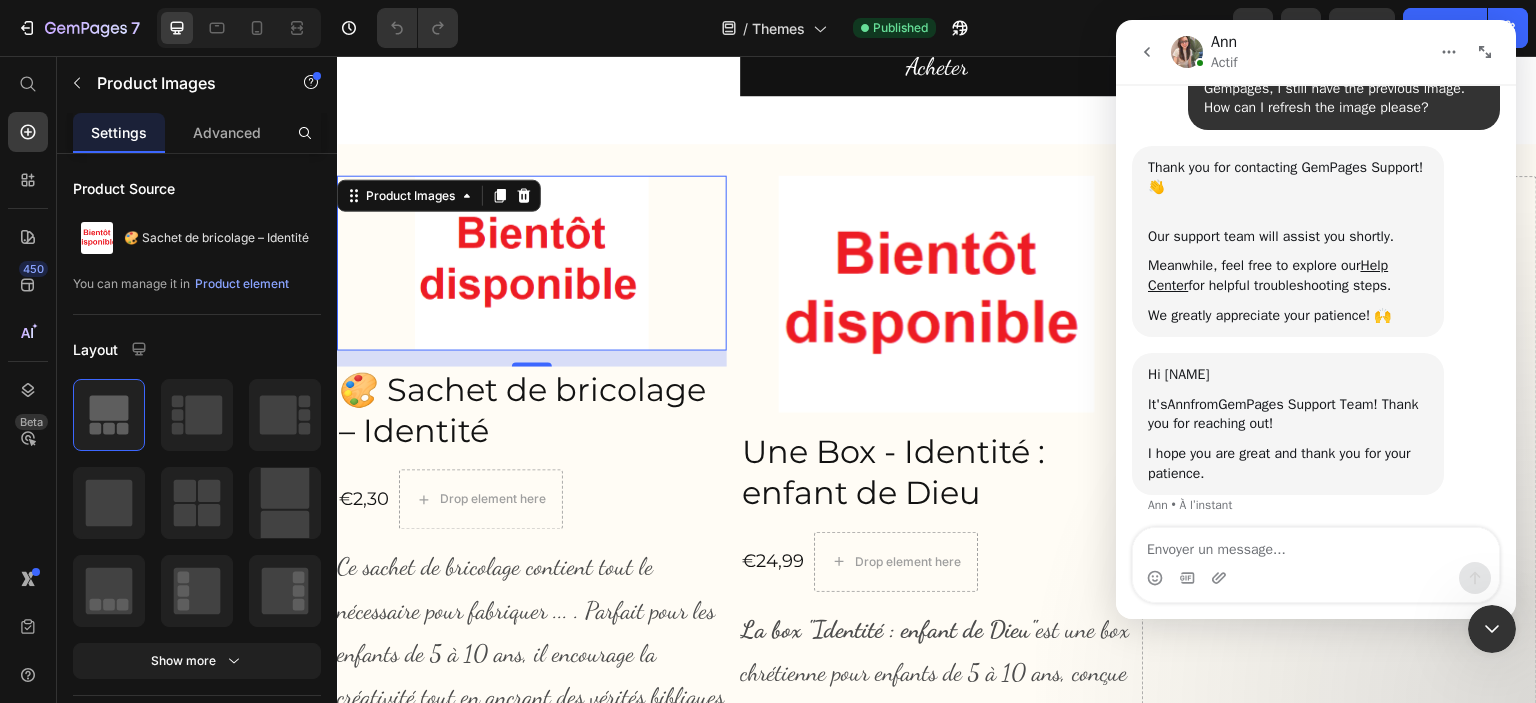 scroll, scrollTop: 192, scrollLeft: 0, axis: vertical 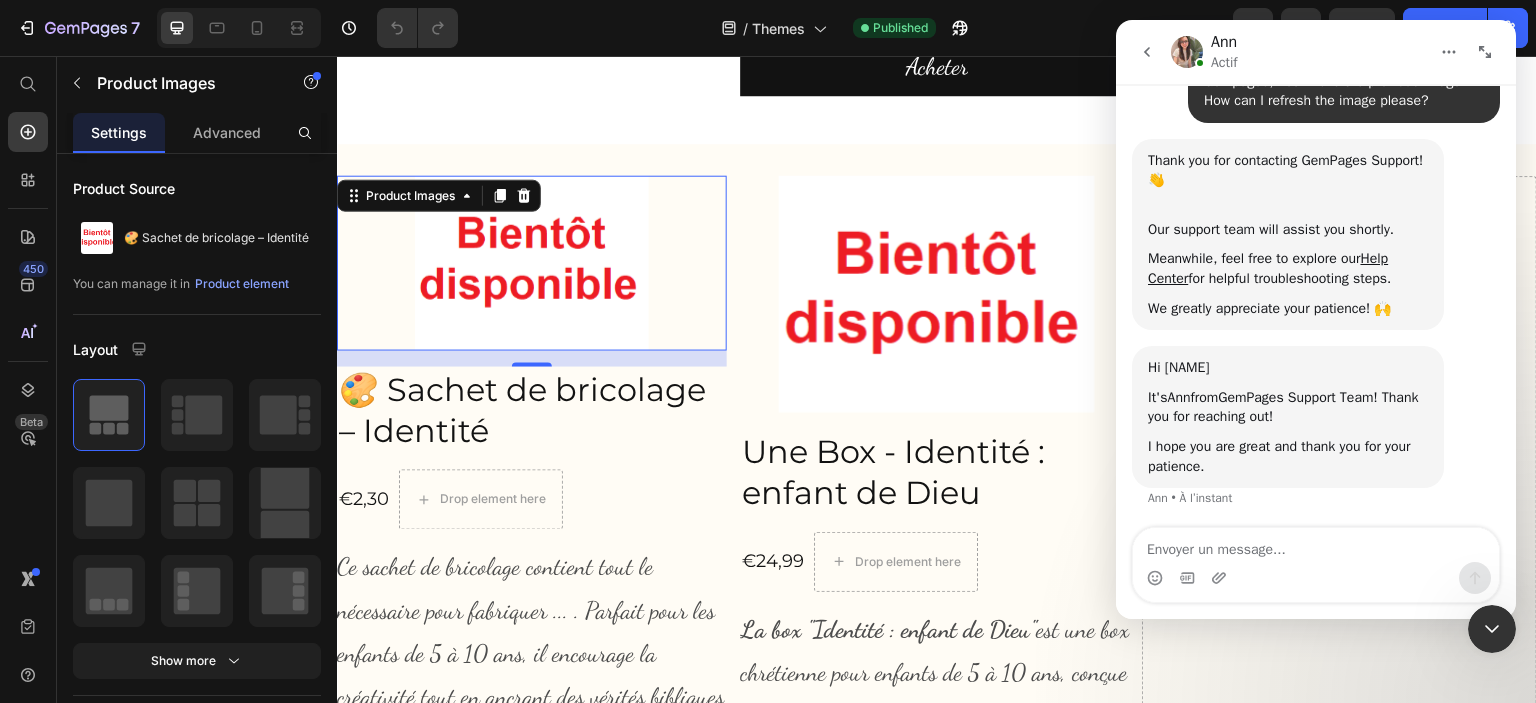 click at bounding box center [1316, 545] 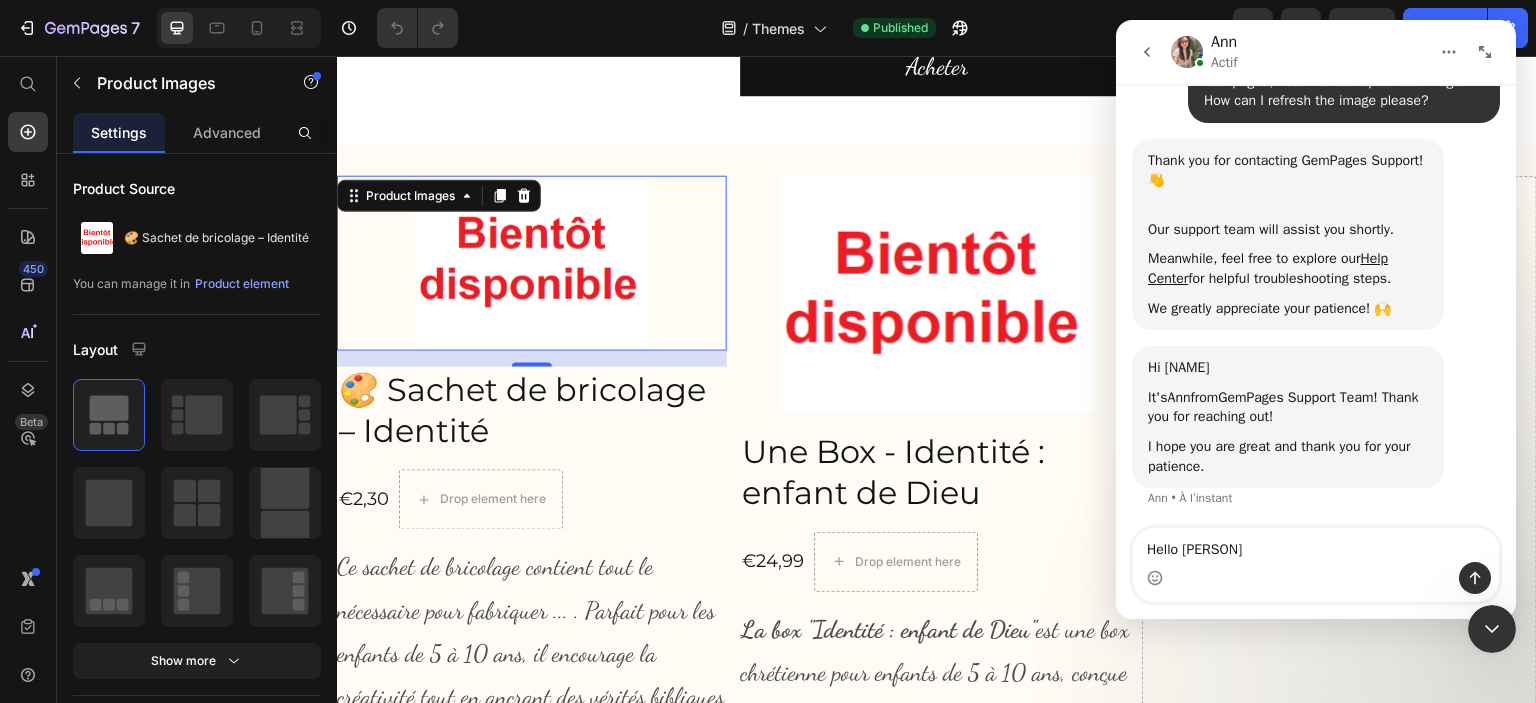type on "Hello [NAME]." 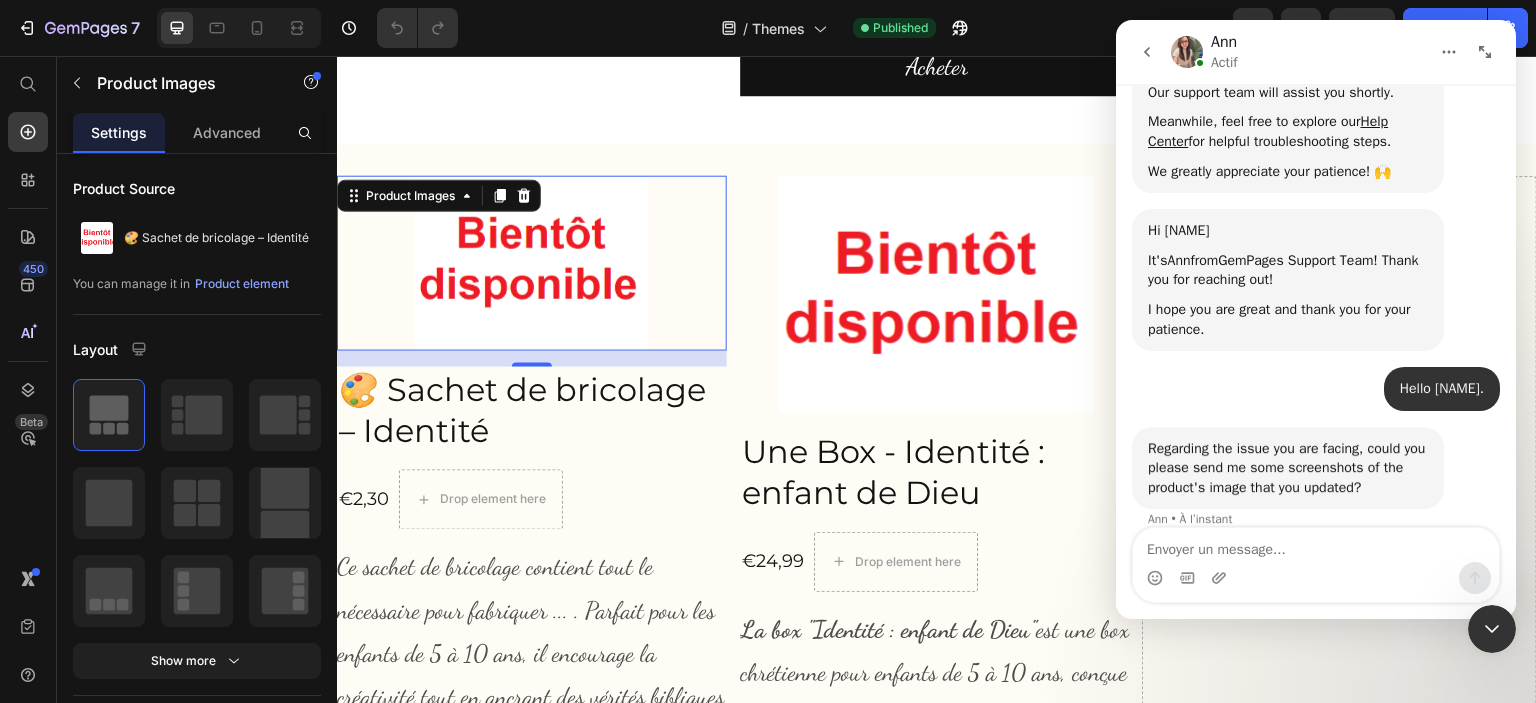 scroll, scrollTop: 351, scrollLeft: 0, axis: vertical 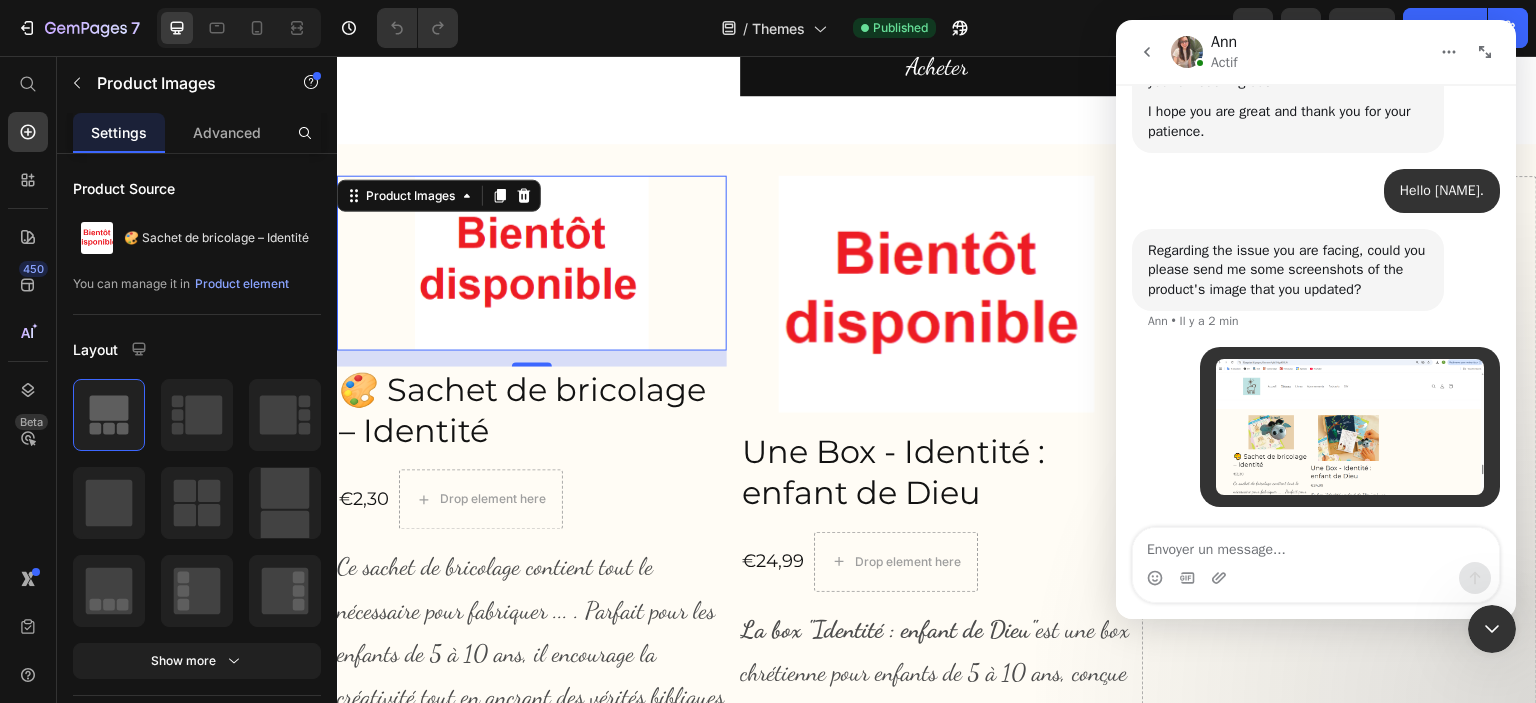 click on "/  Themes Published" 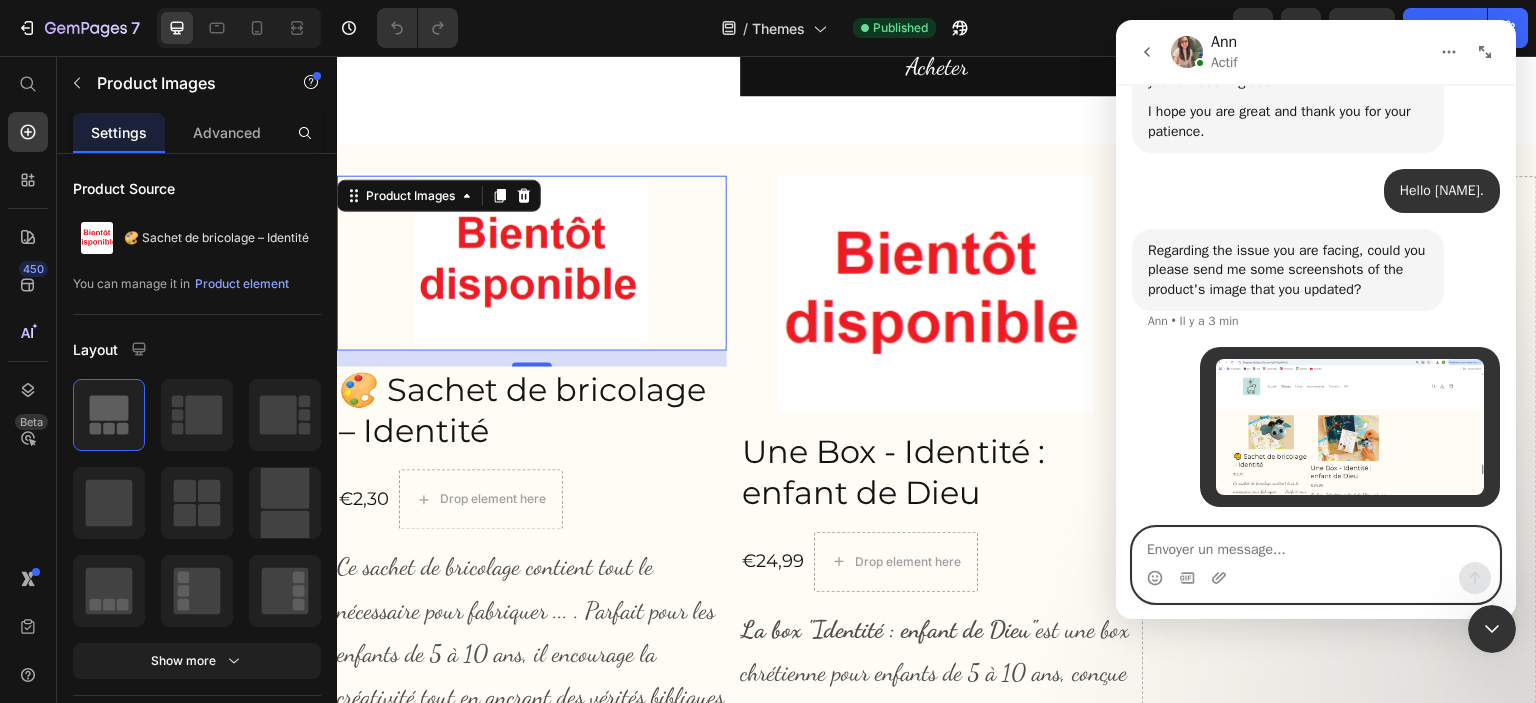 click at bounding box center (1316, 545) 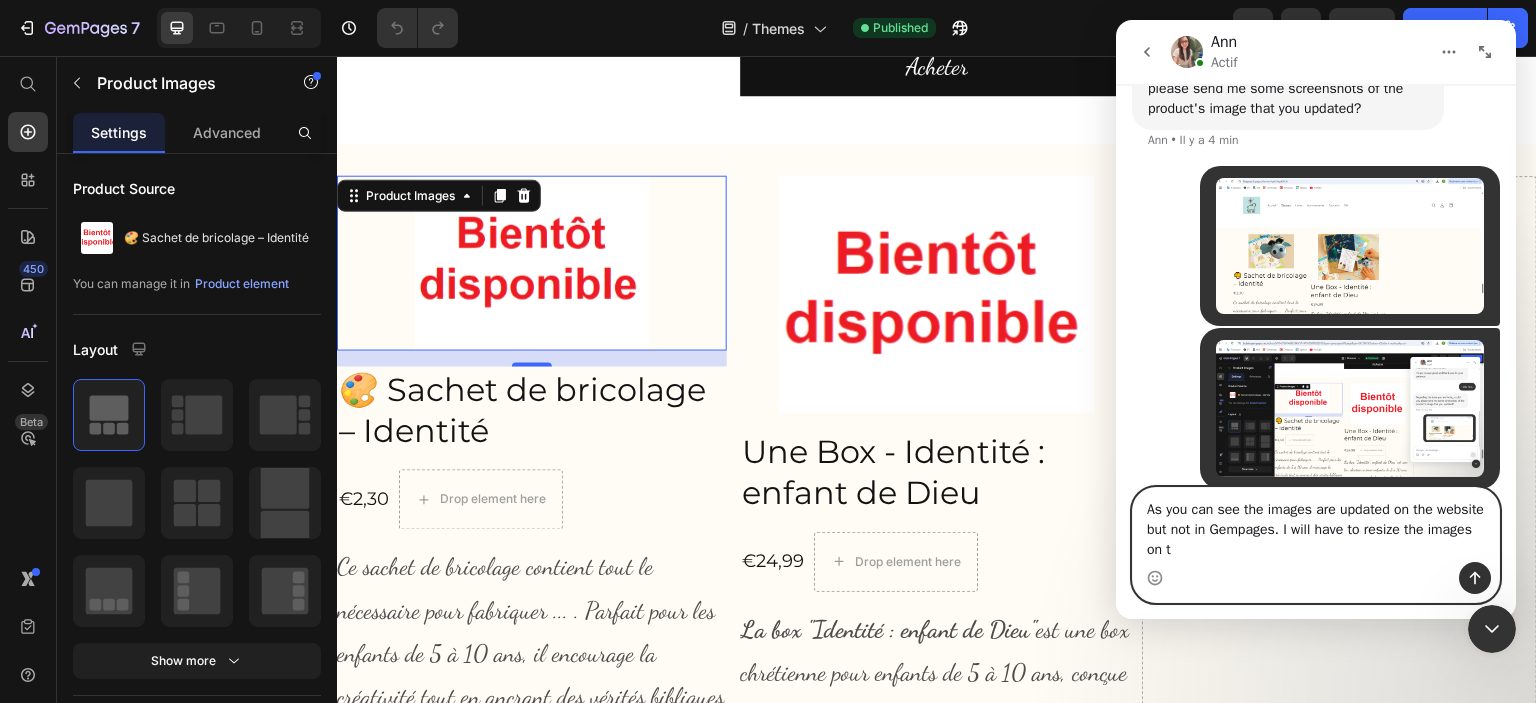 scroll, scrollTop: 728, scrollLeft: 0, axis: vertical 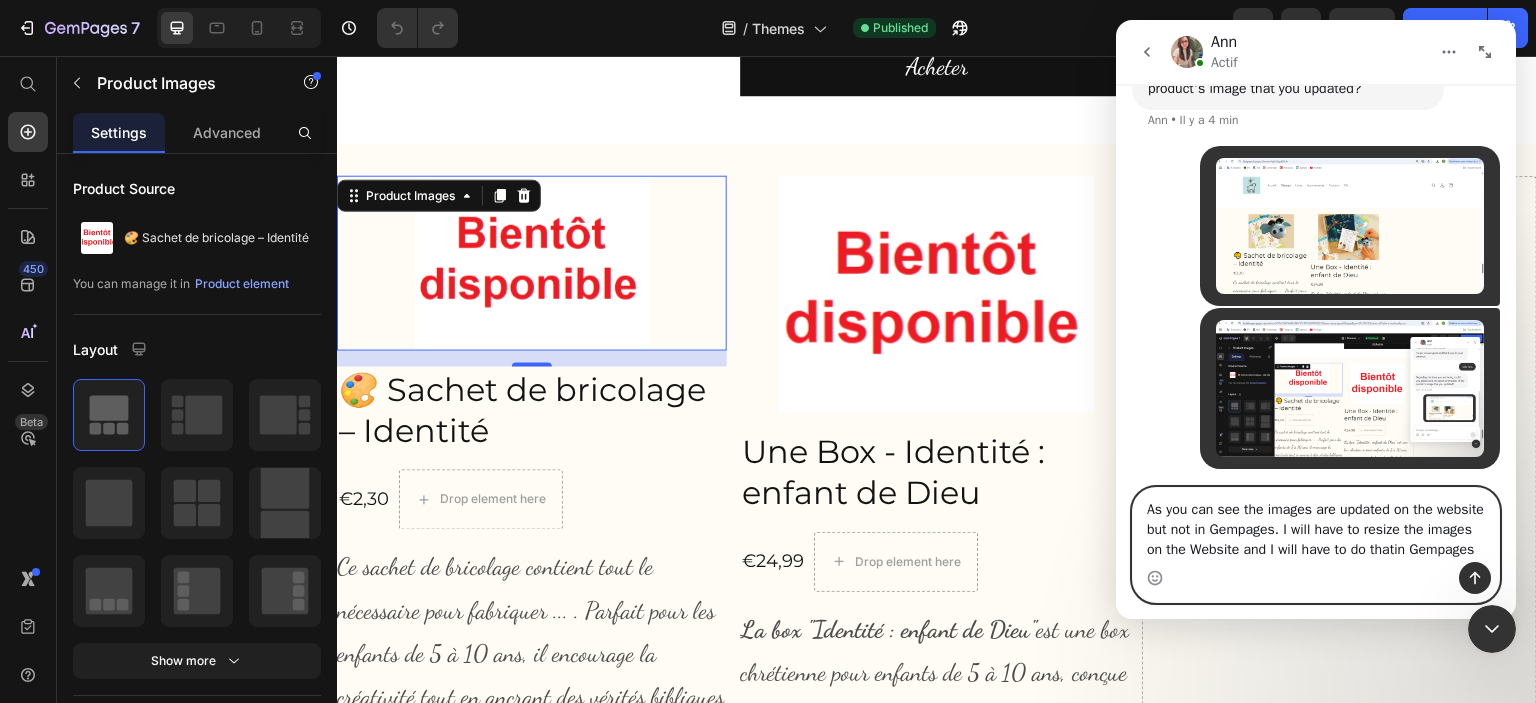 click on "As you can see the images are updated on the website but not in Gempages. I will have to resize the images on the Website and I will have to do thatin Gempages" at bounding box center [1316, 525] 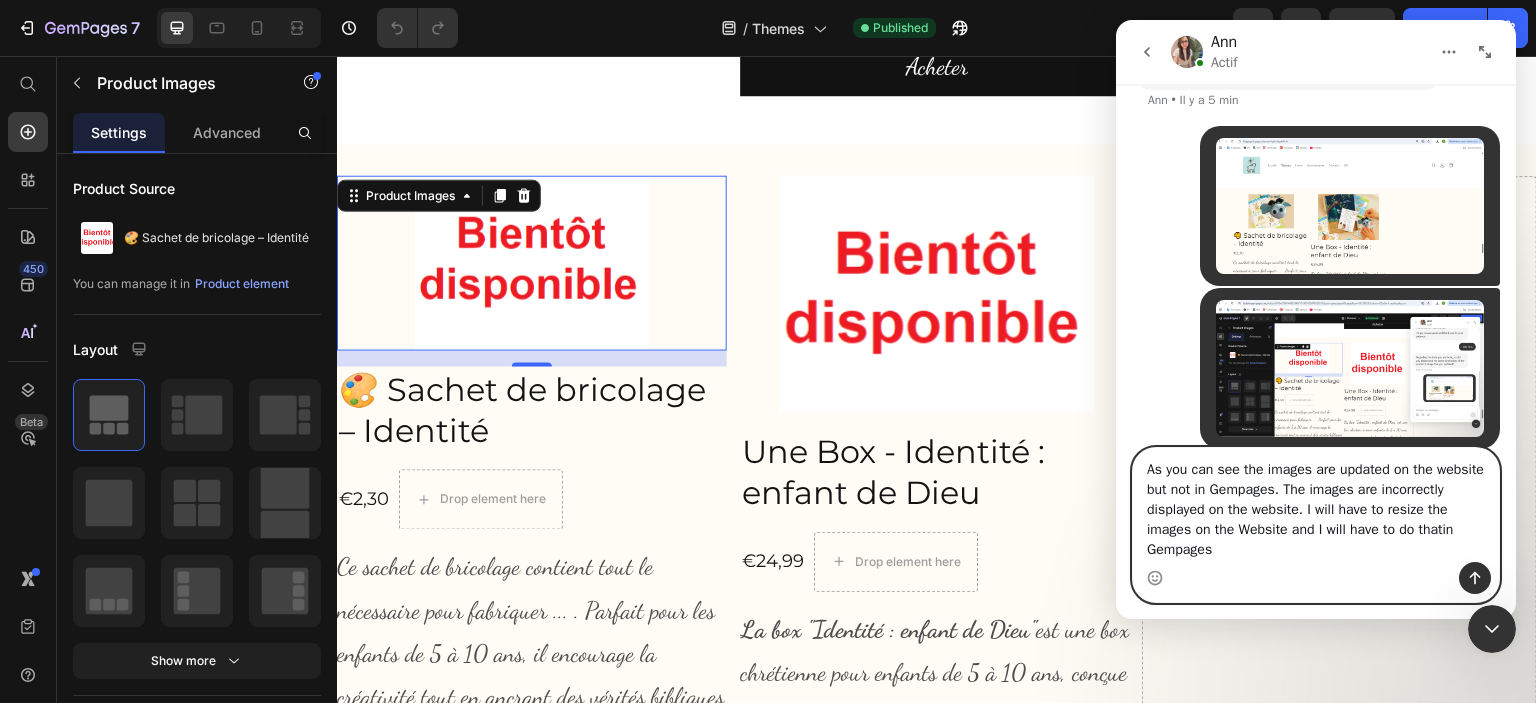 scroll, scrollTop: 768, scrollLeft: 0, axis: vertical 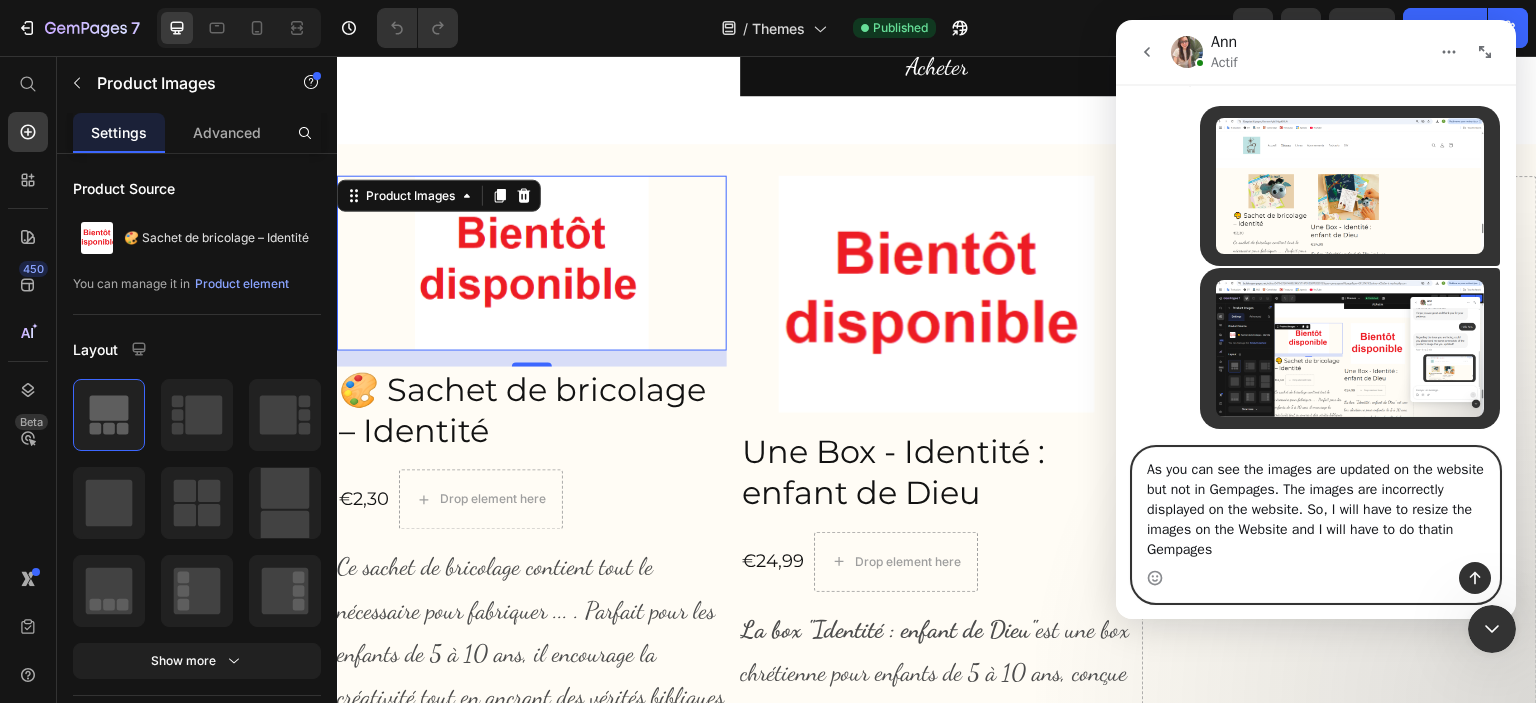 drag, startPoint x: 1194, startPoint y: 535, endPoint x: 1448, endPoint y: 535, distance: 254 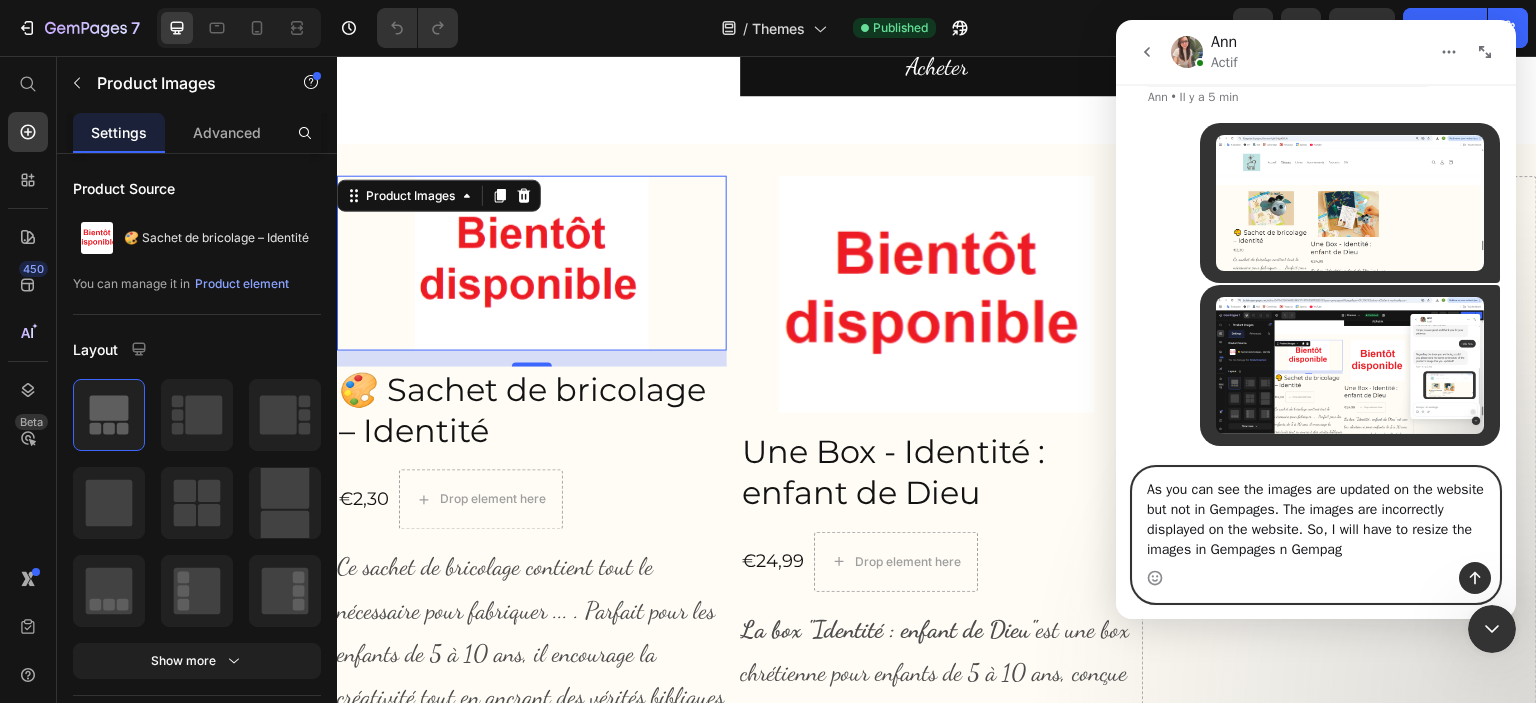 scroll, scrollTop: 748, scrollLeft: 0, axis: vertical 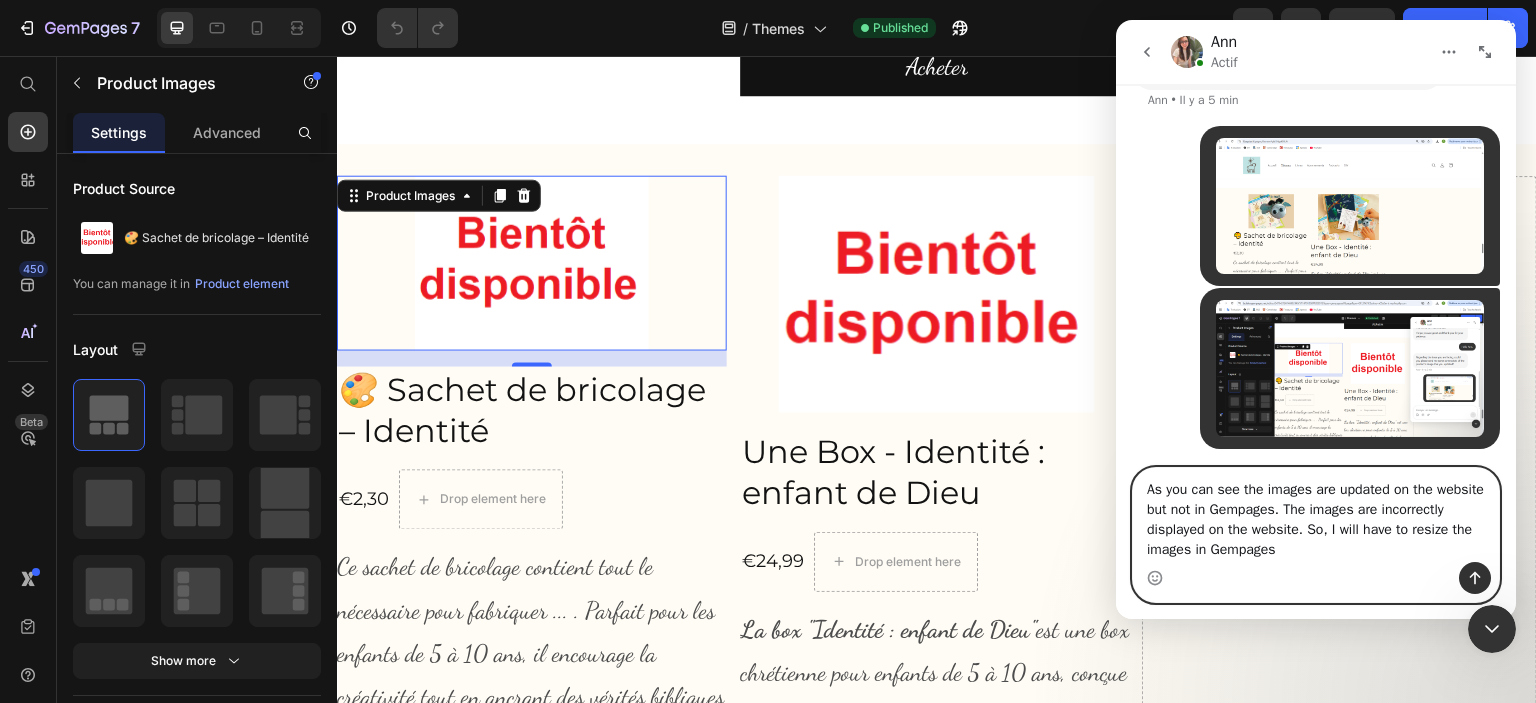 click on "As you can see the images are updated on the website but not in Gempages. The images are incorrectly displayed on the website. So, I will have to resize the images in Gempages" at bounding box center [1316, 515] 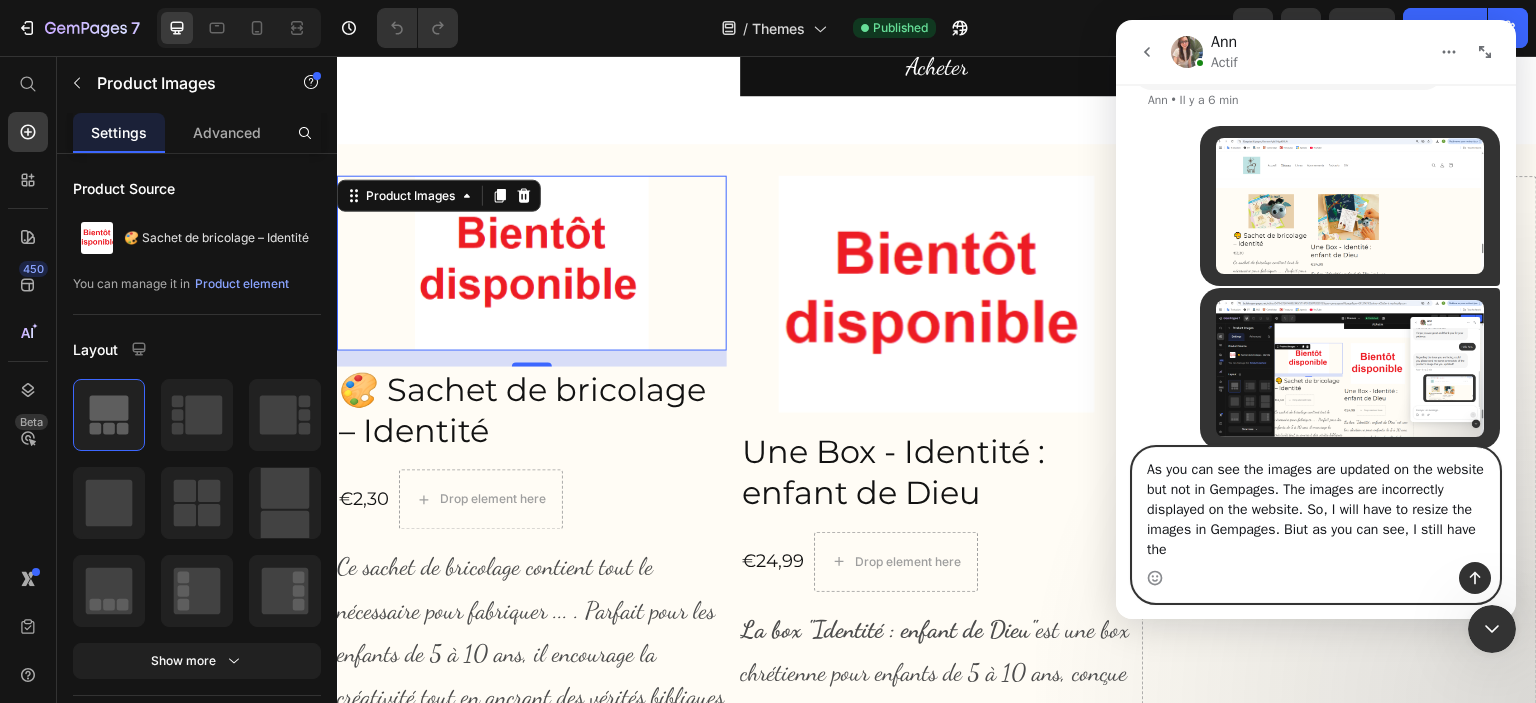 scroll, scrollTop: 768, scrollLeft: 0, axis: vertical 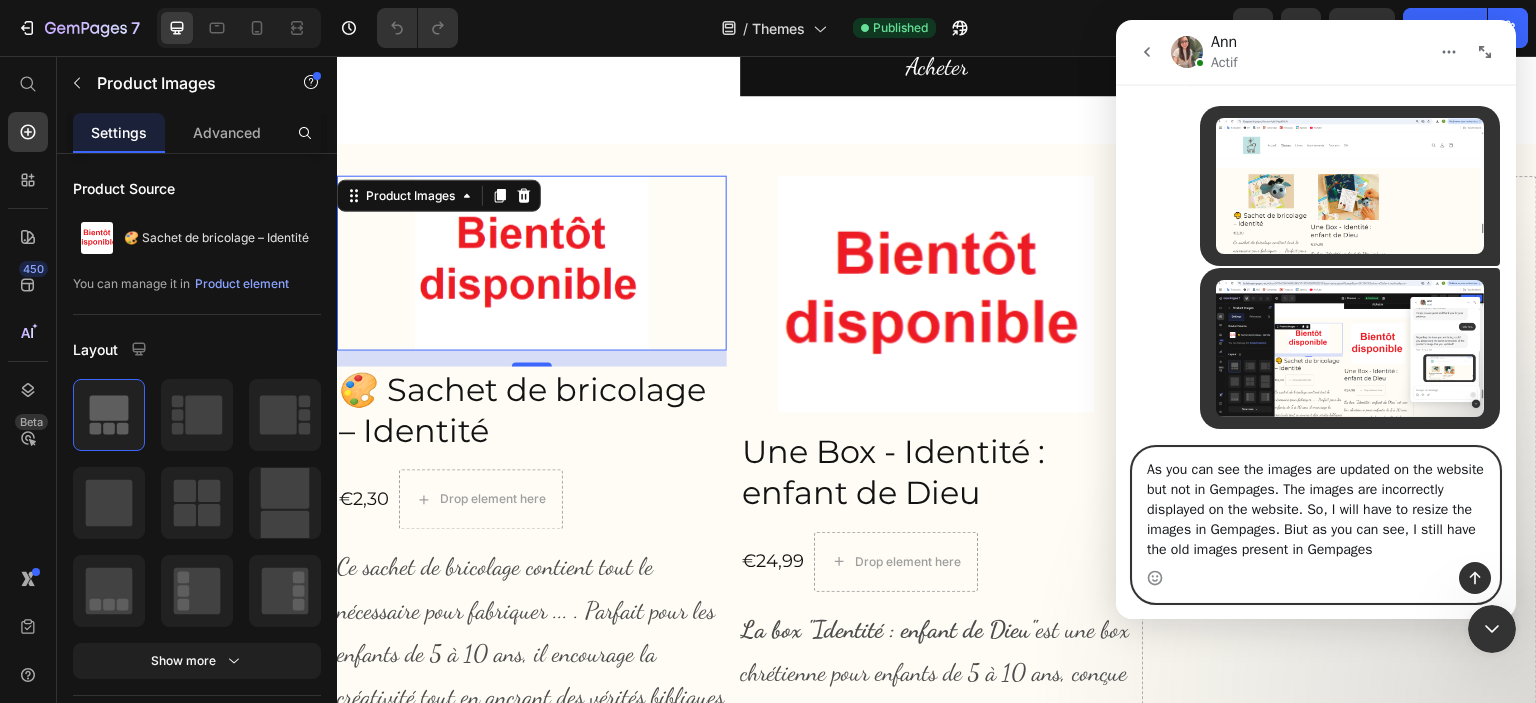 type on "As you can see the images are updated on the website but not in Gempages. The images are incorrectly displayed on the website. So, I will have to resize the images in Gempages. Biut as you can see, I still have the old images present in Gempages." 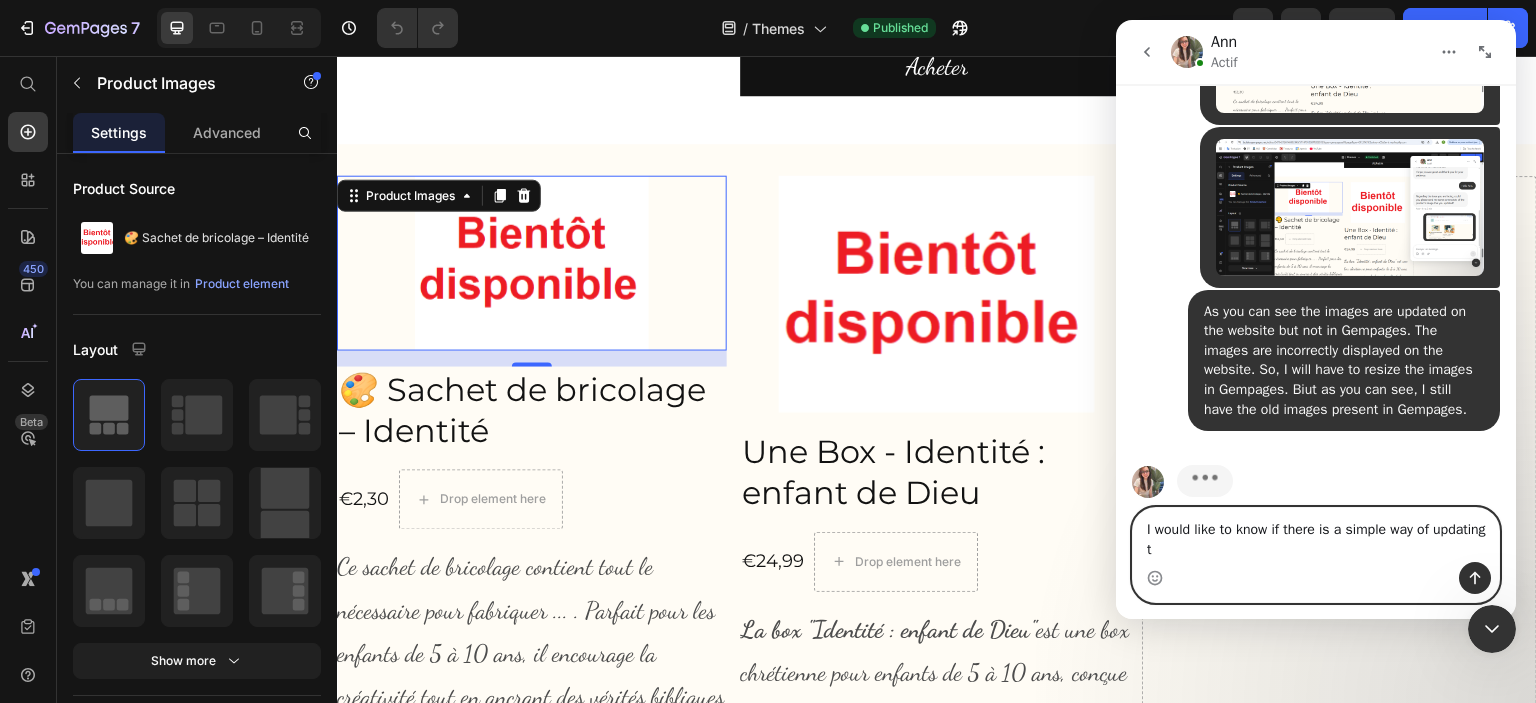 scroll, scrollTop: 929, scrollLeft: 0, axis: vertical 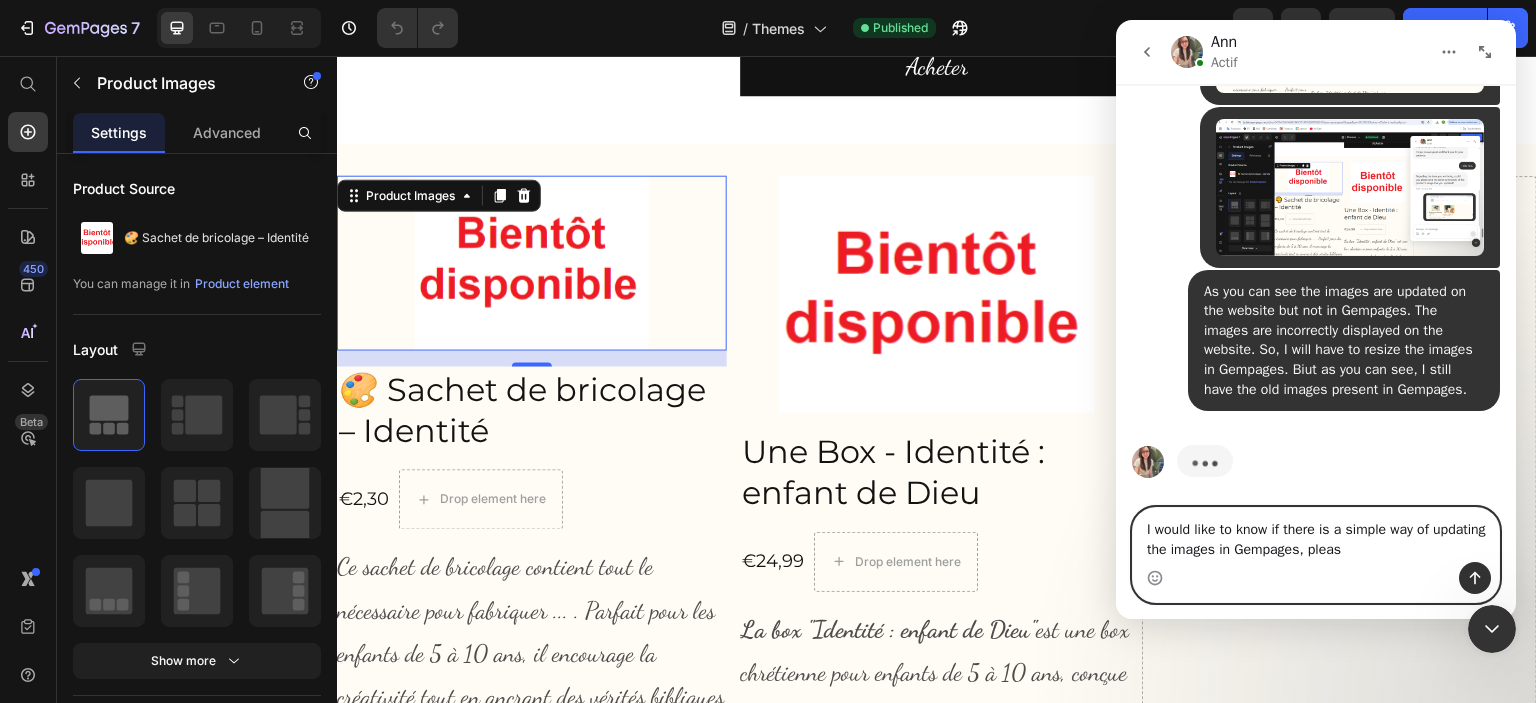 type on "I would like to know if there is a simple way of updating the images in Gempages, please" 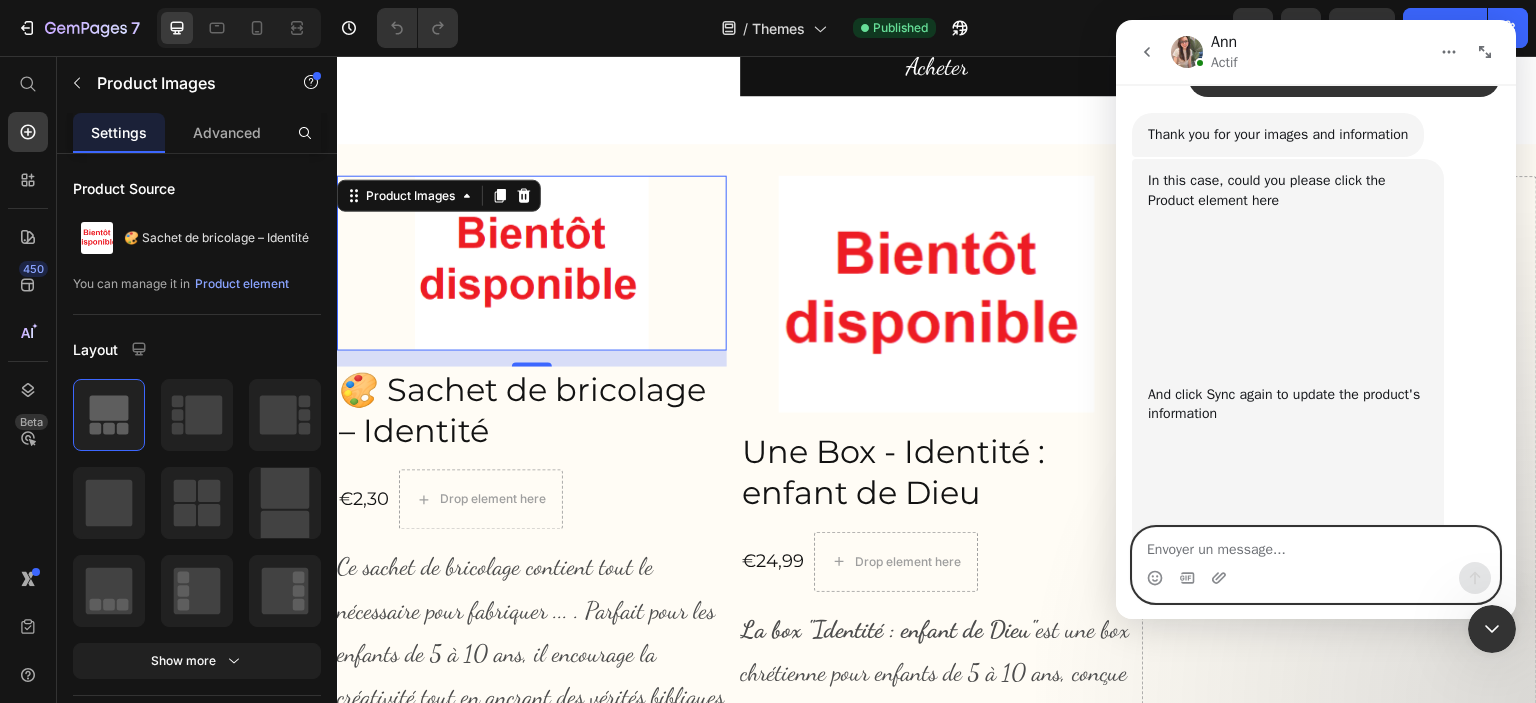 scroll, scrollTop: 1428, scrollLeft: 0, axis: vertical 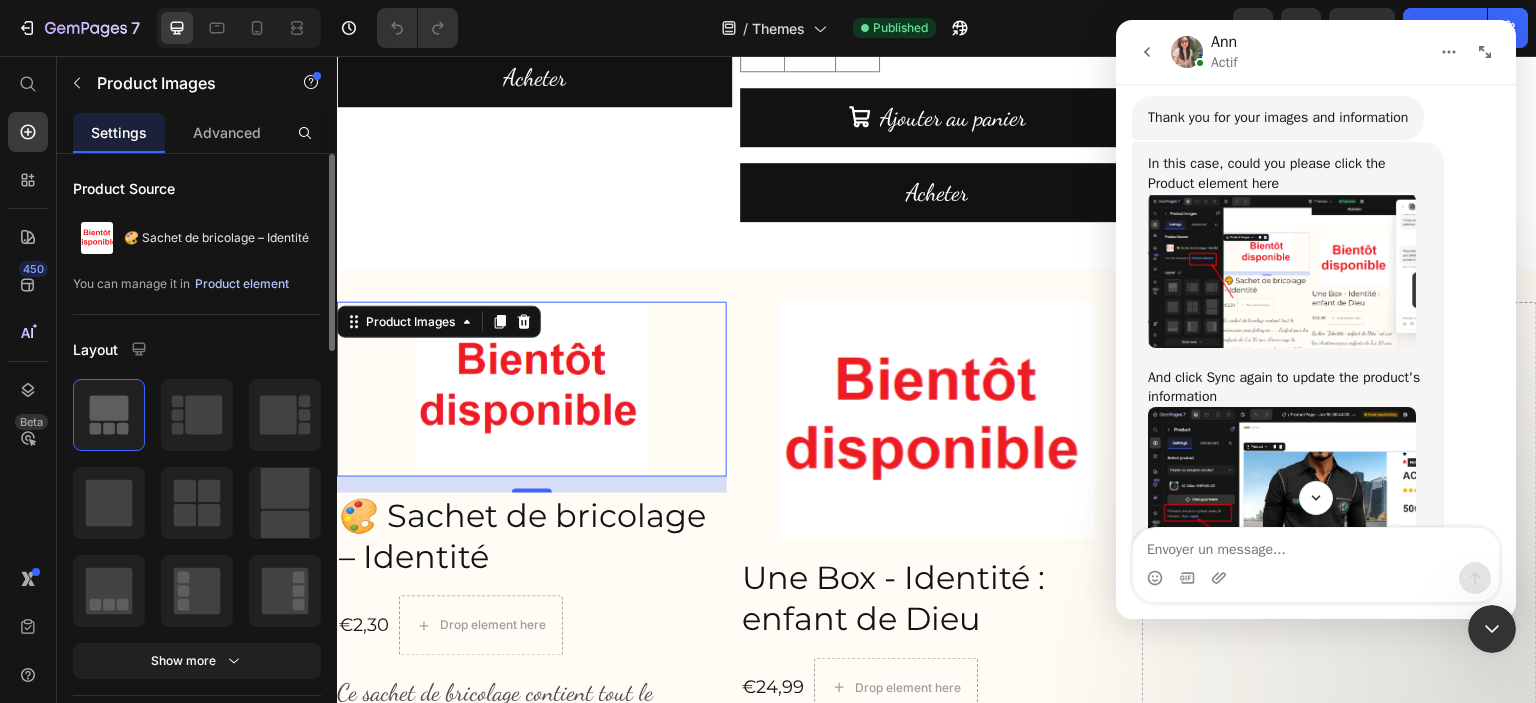 click on "Product element" at bounding box center (242, 284) 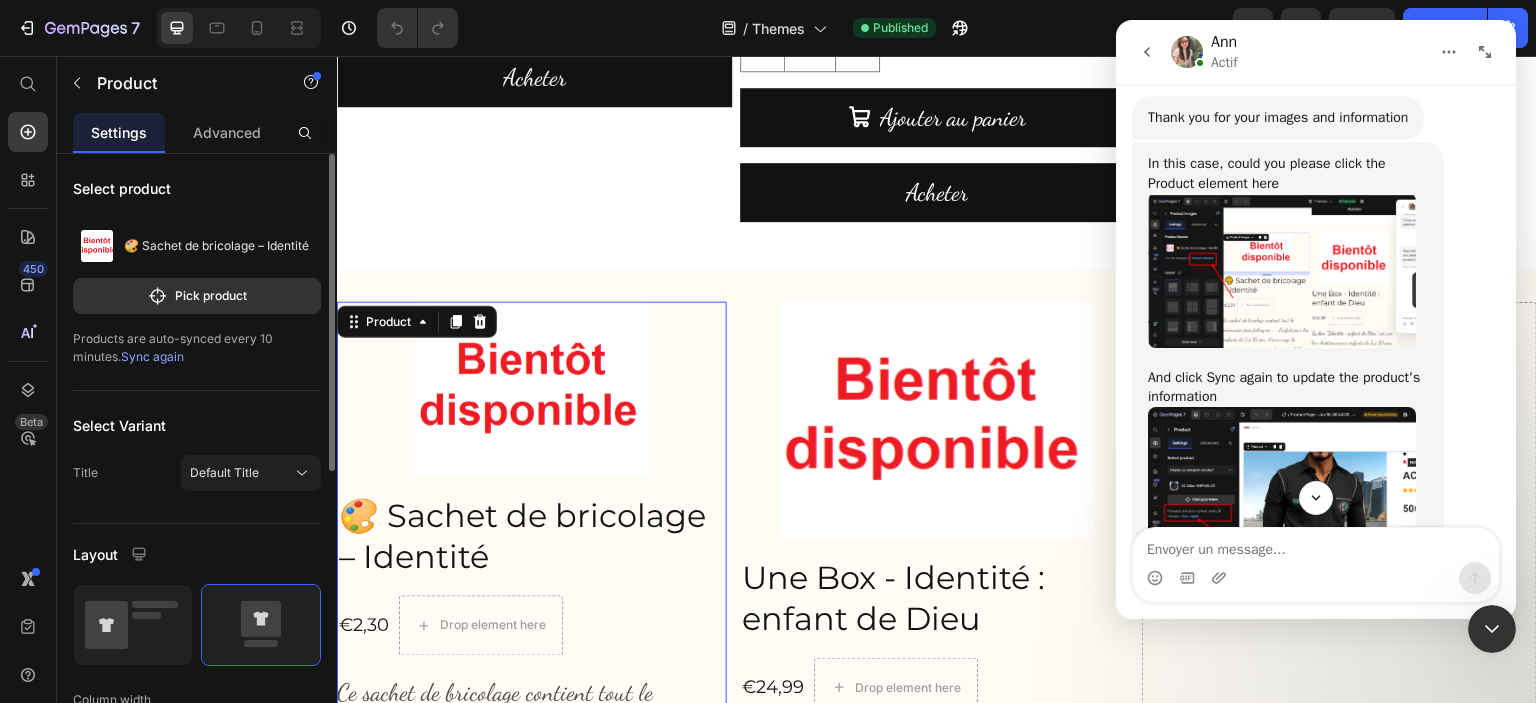 click on "Sync again" at bounding box center [152, 356] 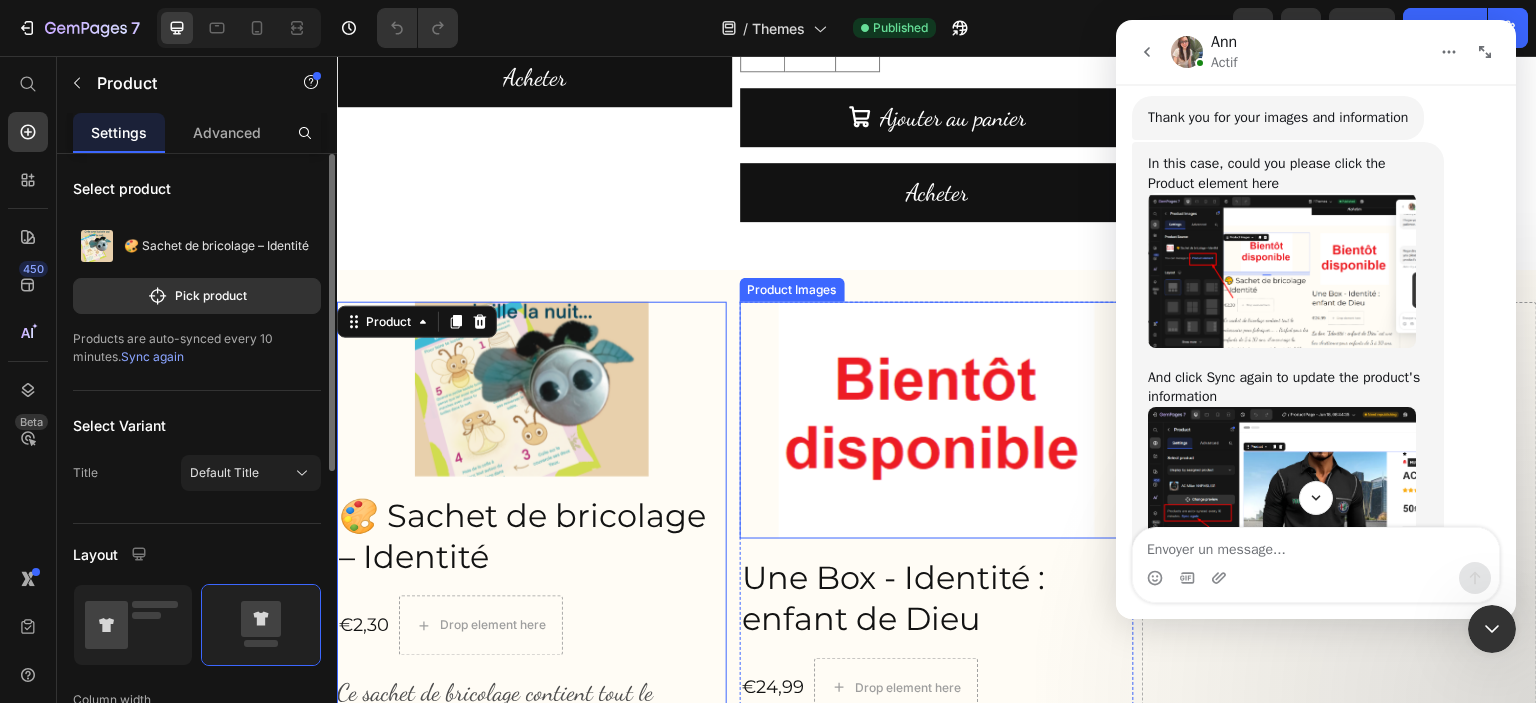 click at bounding box center (937, 420) 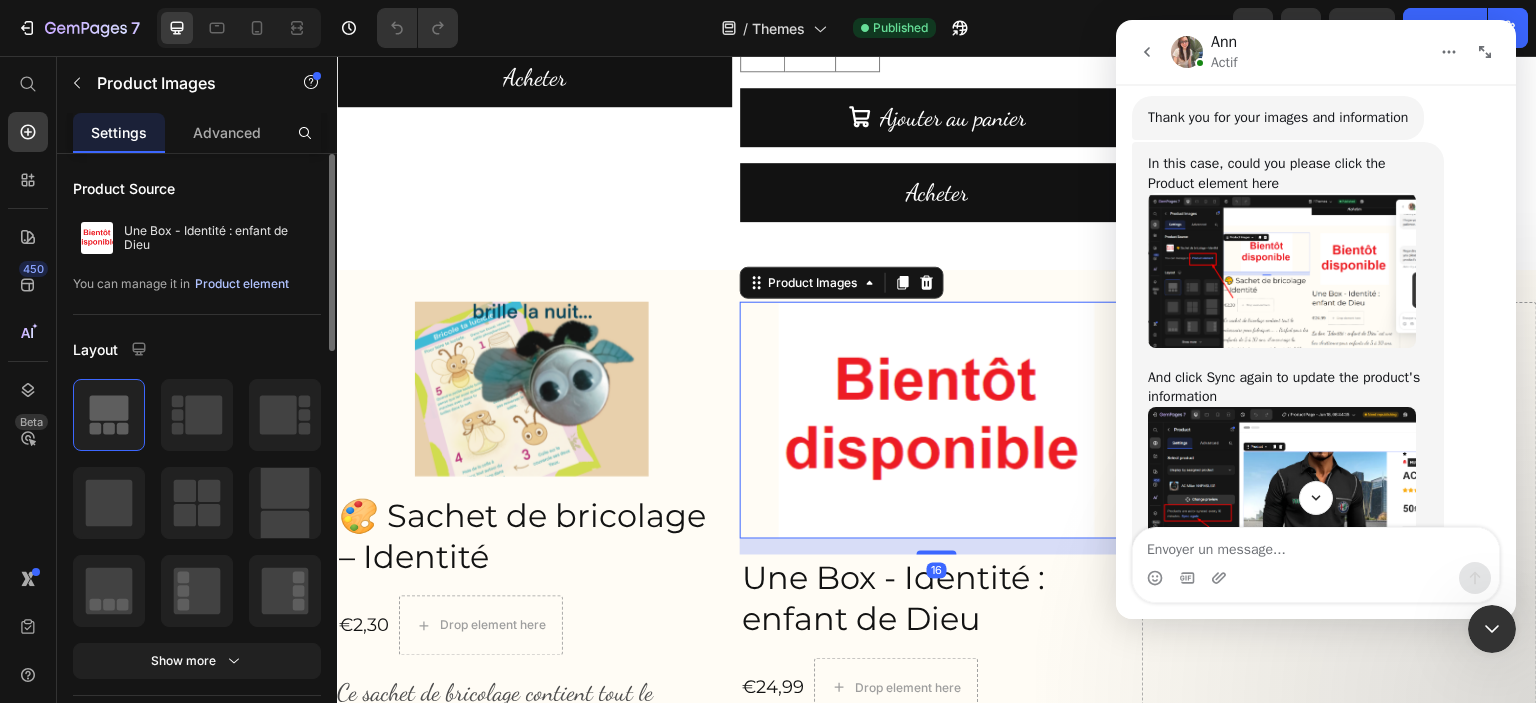 click on "Product element" at bounding box center [242, 284] 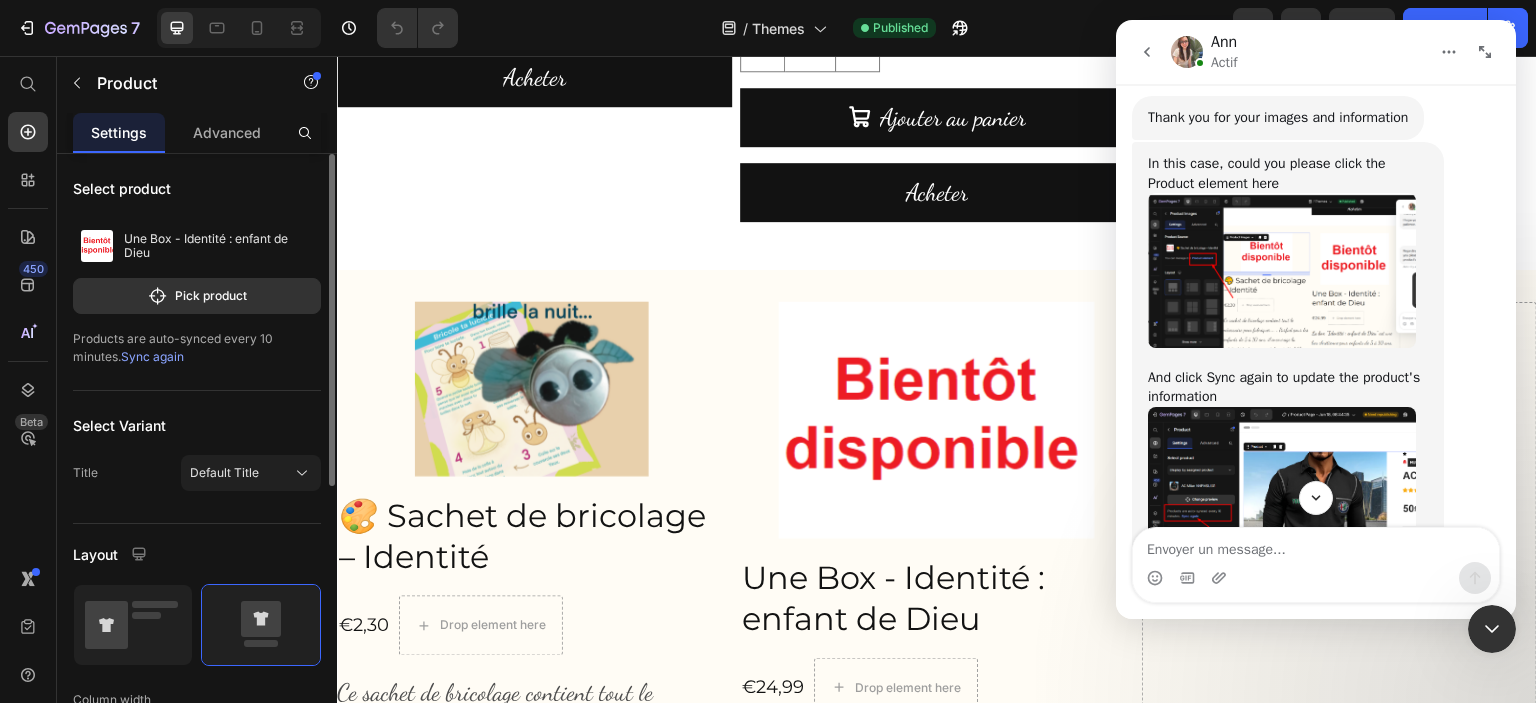 click on "Sync again" at bounding box center (152, 356) 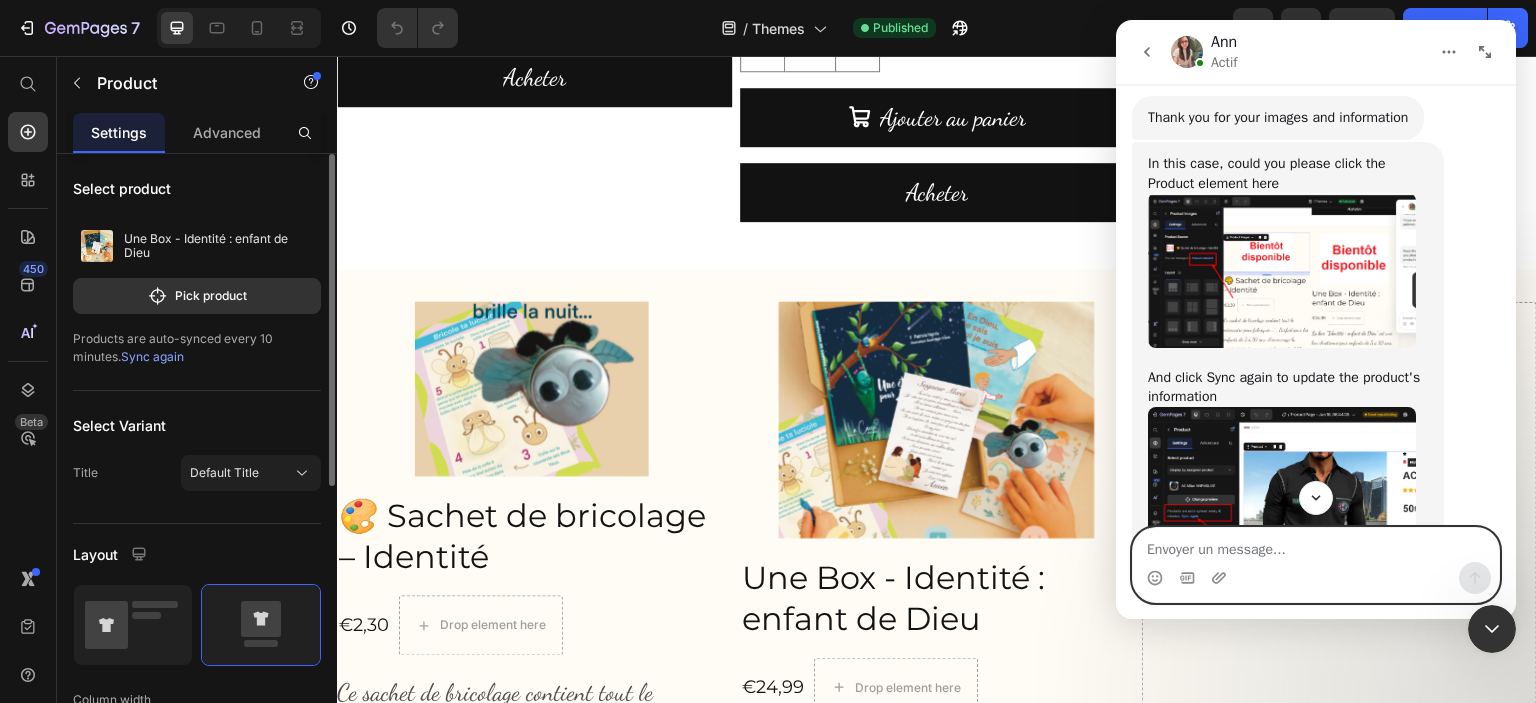 click at bounding box center [1316, 545] 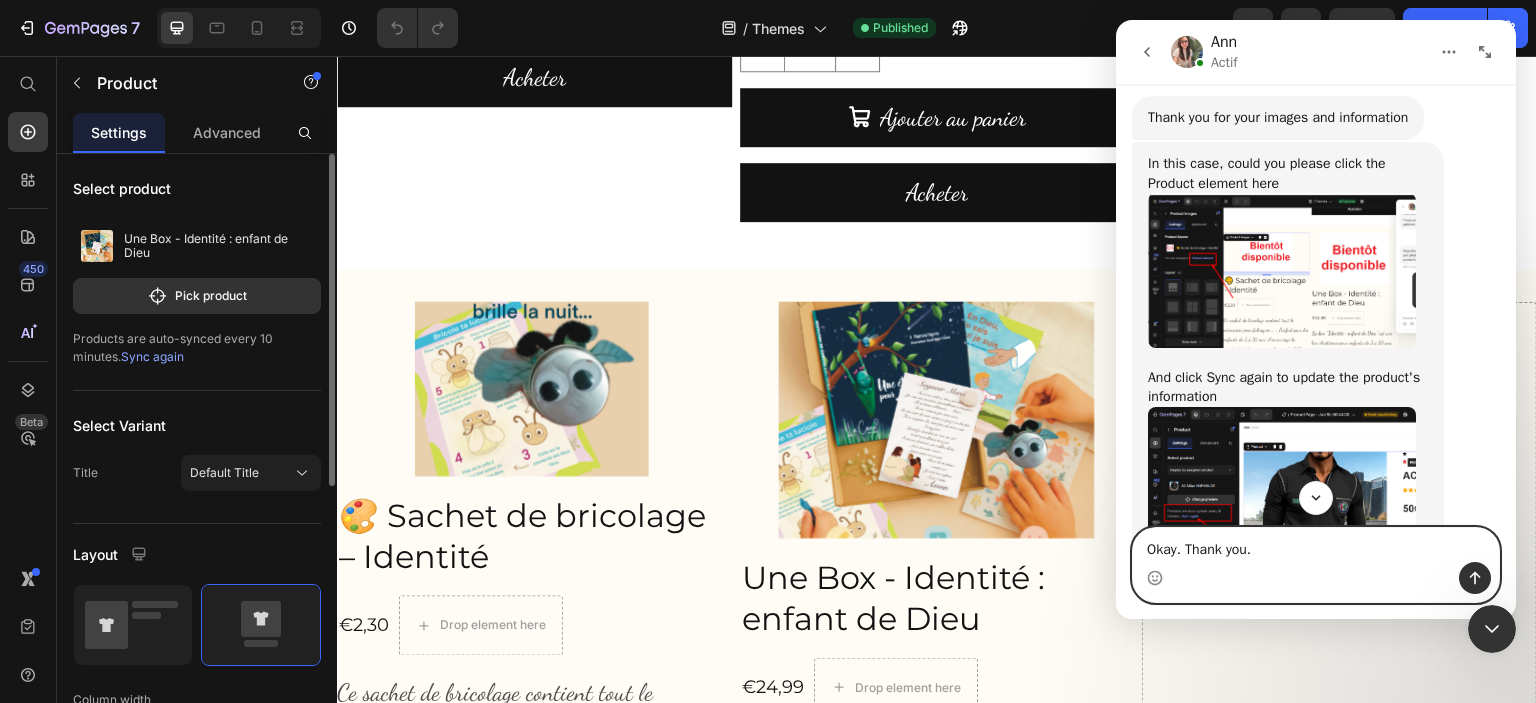 type on "Okay. Thank you." 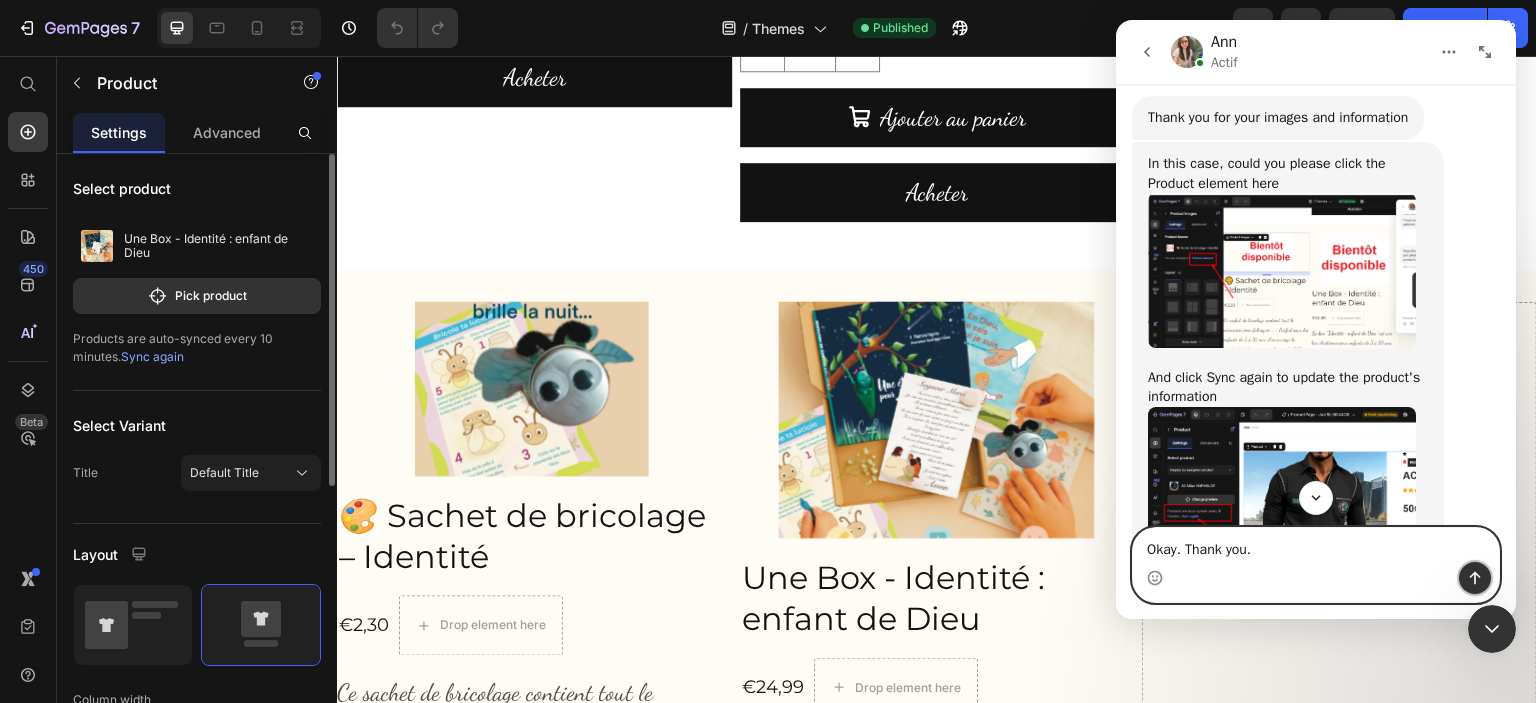 click 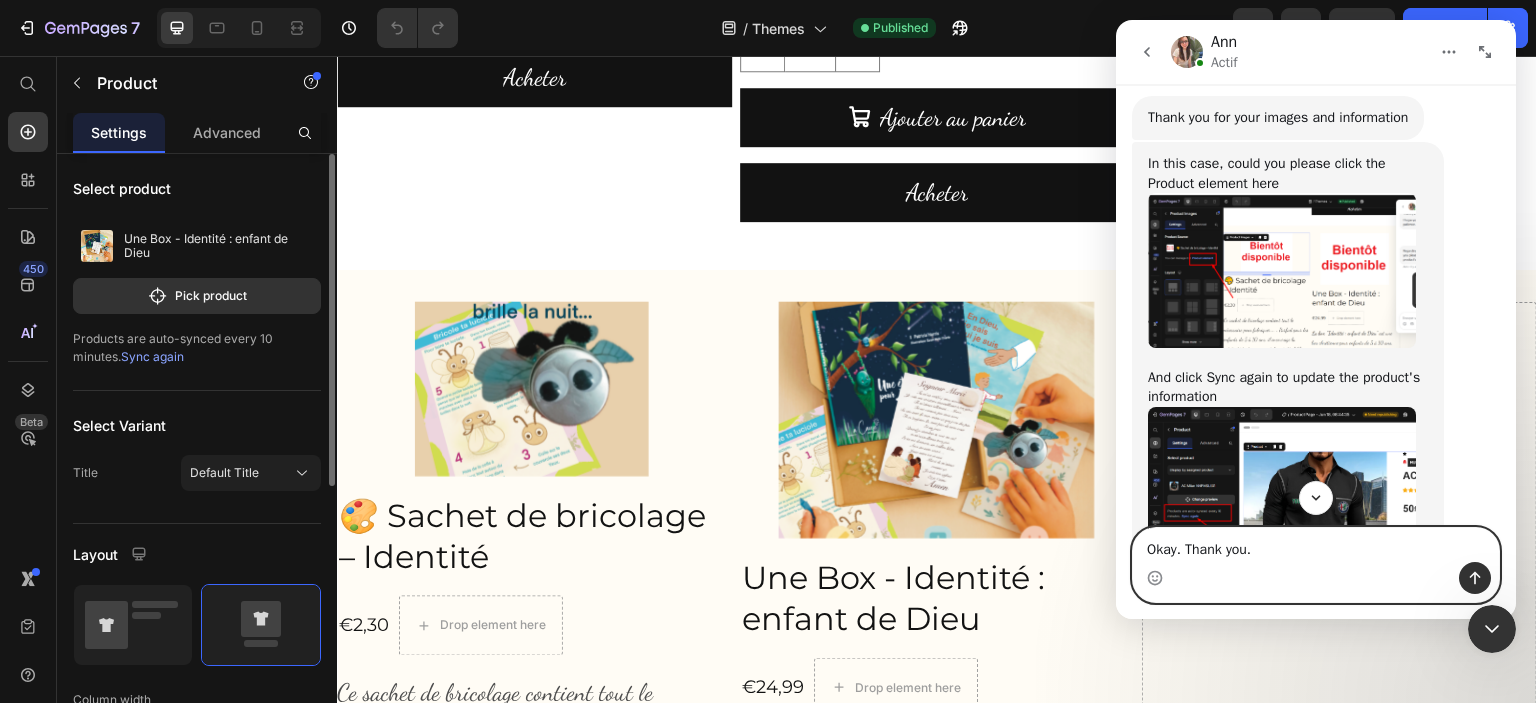 type 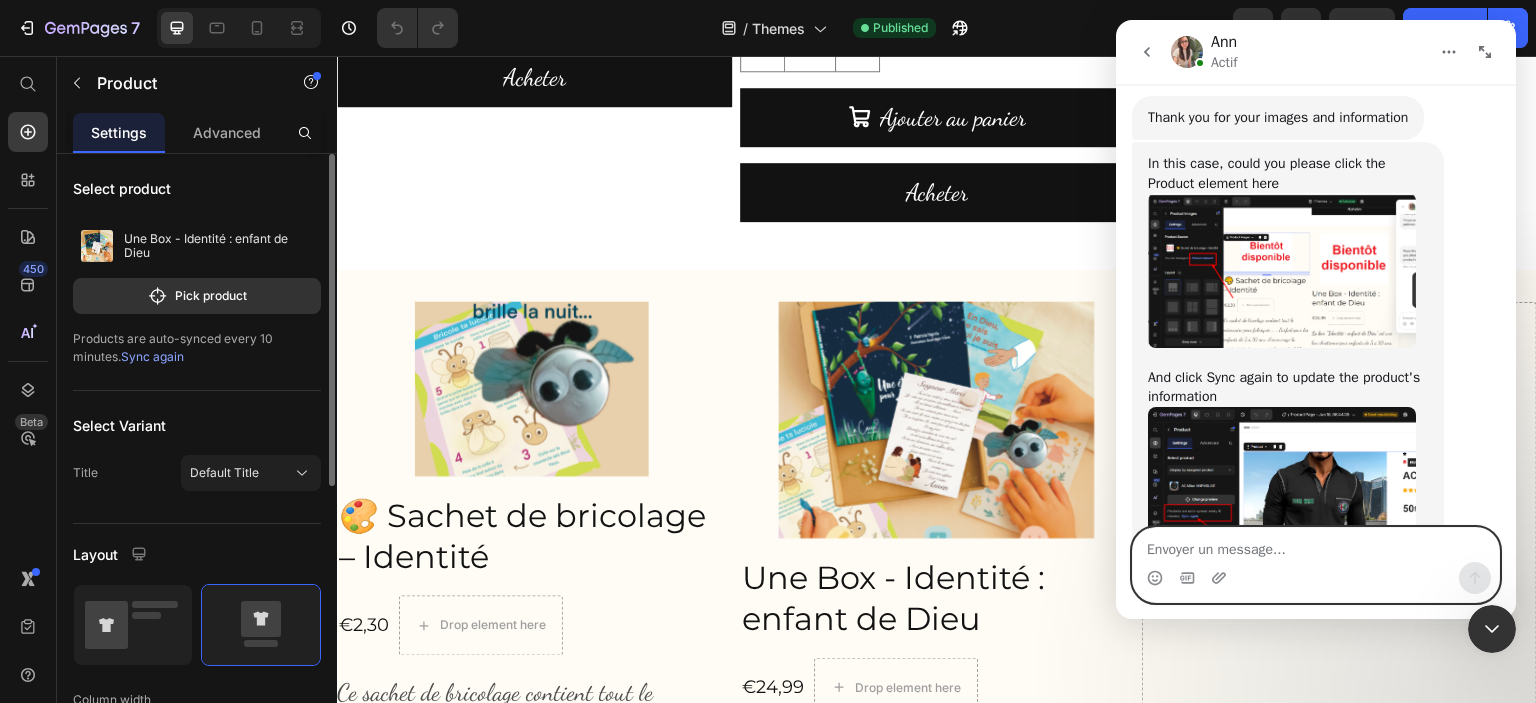 scroll, scrollTop: 1488, scrollLeft: 0, axis: vertical 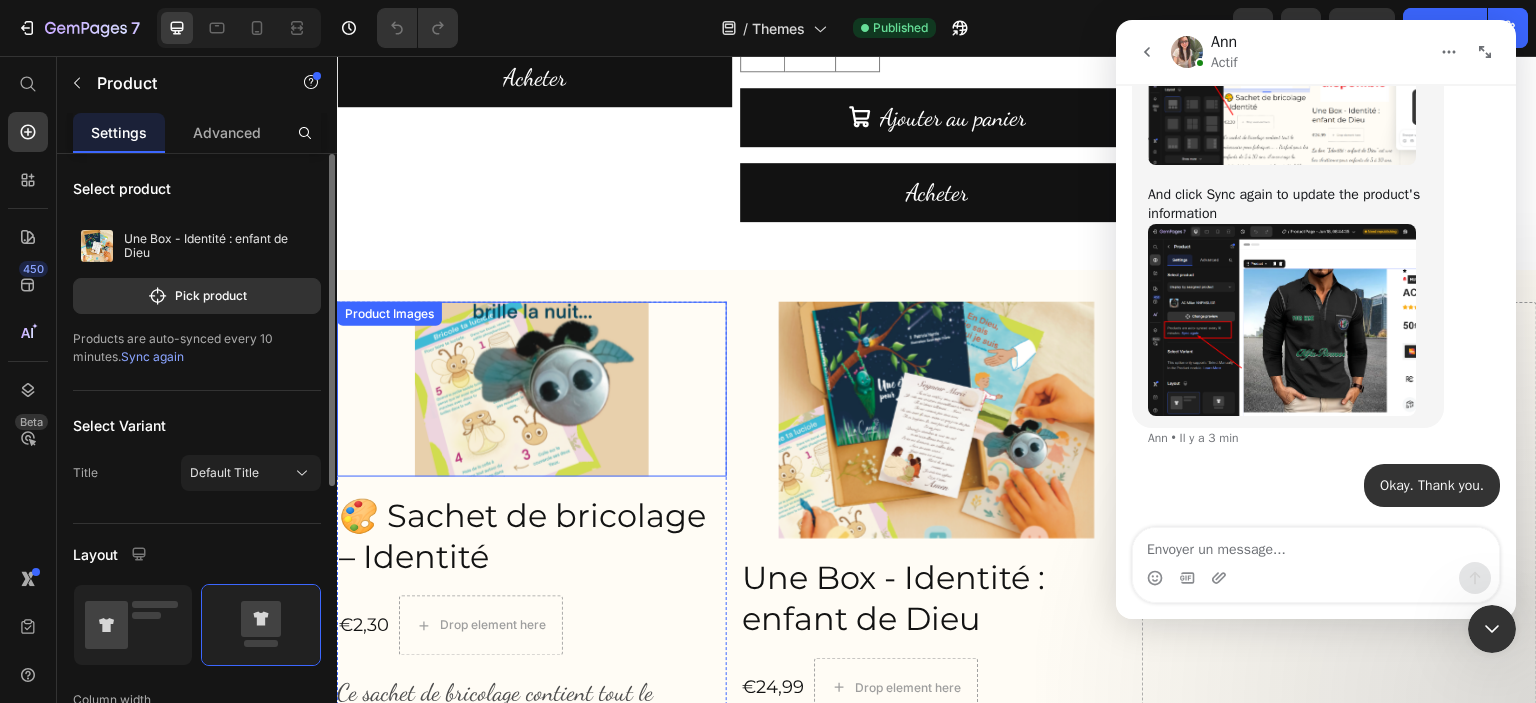 click at bounding box center [532, 389] 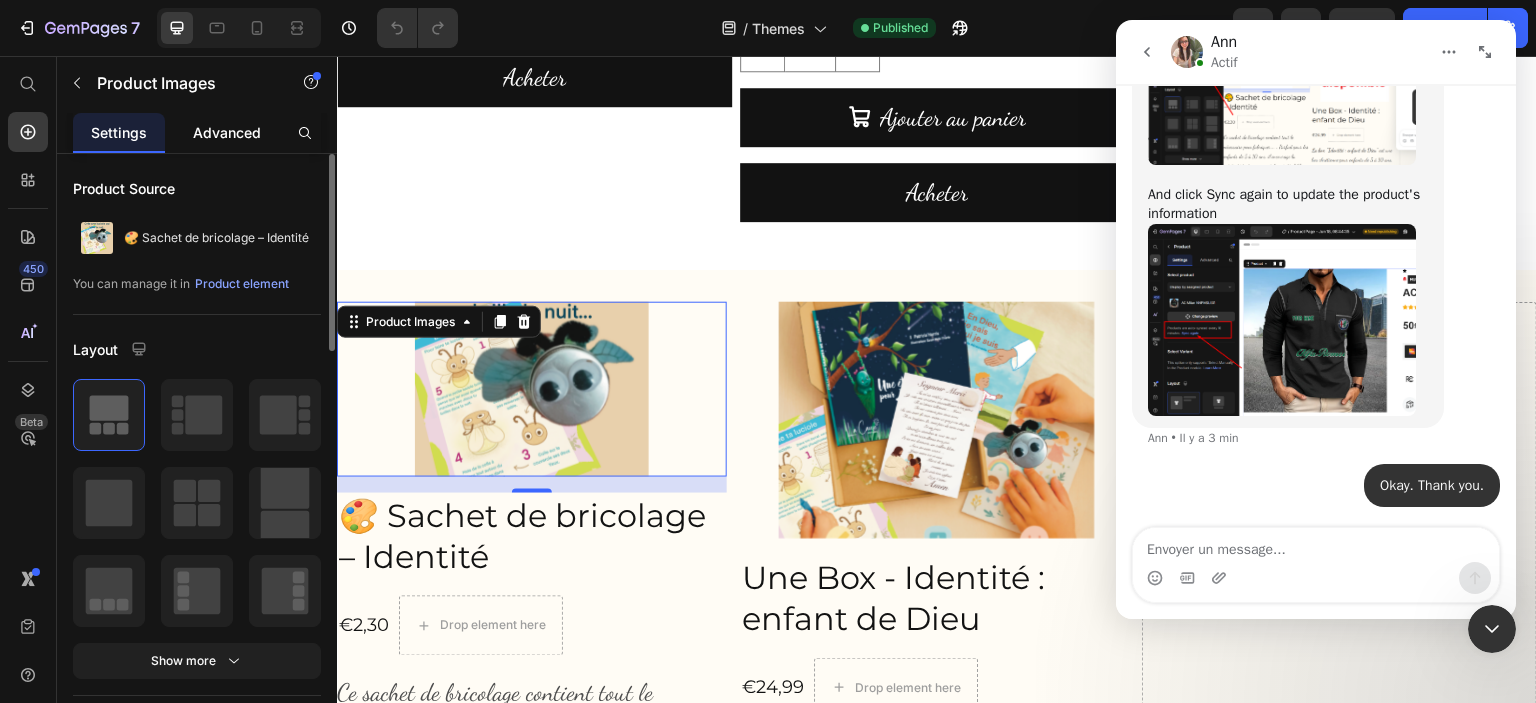 click on "Advanced" at bounding box center [227, 132] 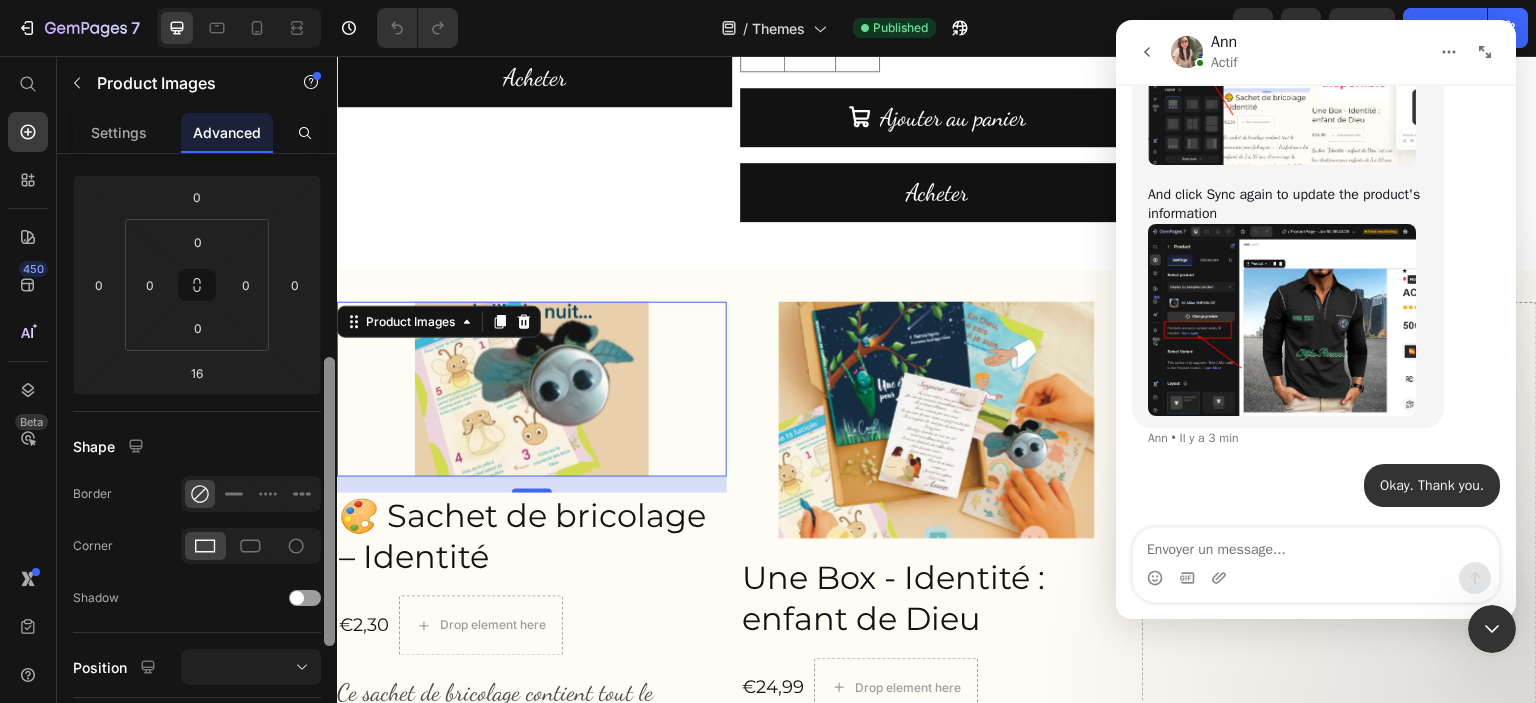 scroll, scrollTop: 300, scrollLeft: 0, axis: vertical 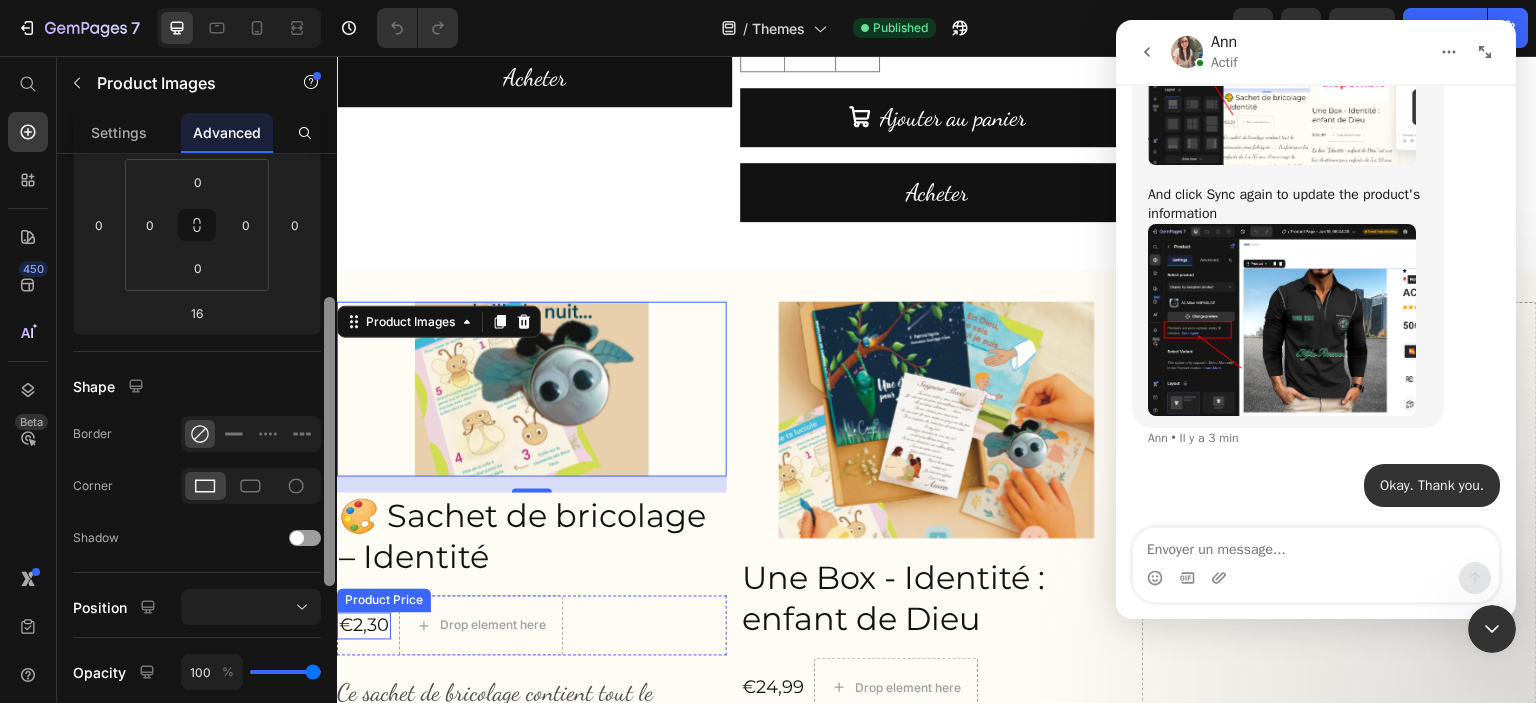 drag, startPoint x: 670, startPoint y: 470, endPoint x: 340, endPoint y: 609, distance: 358.0796 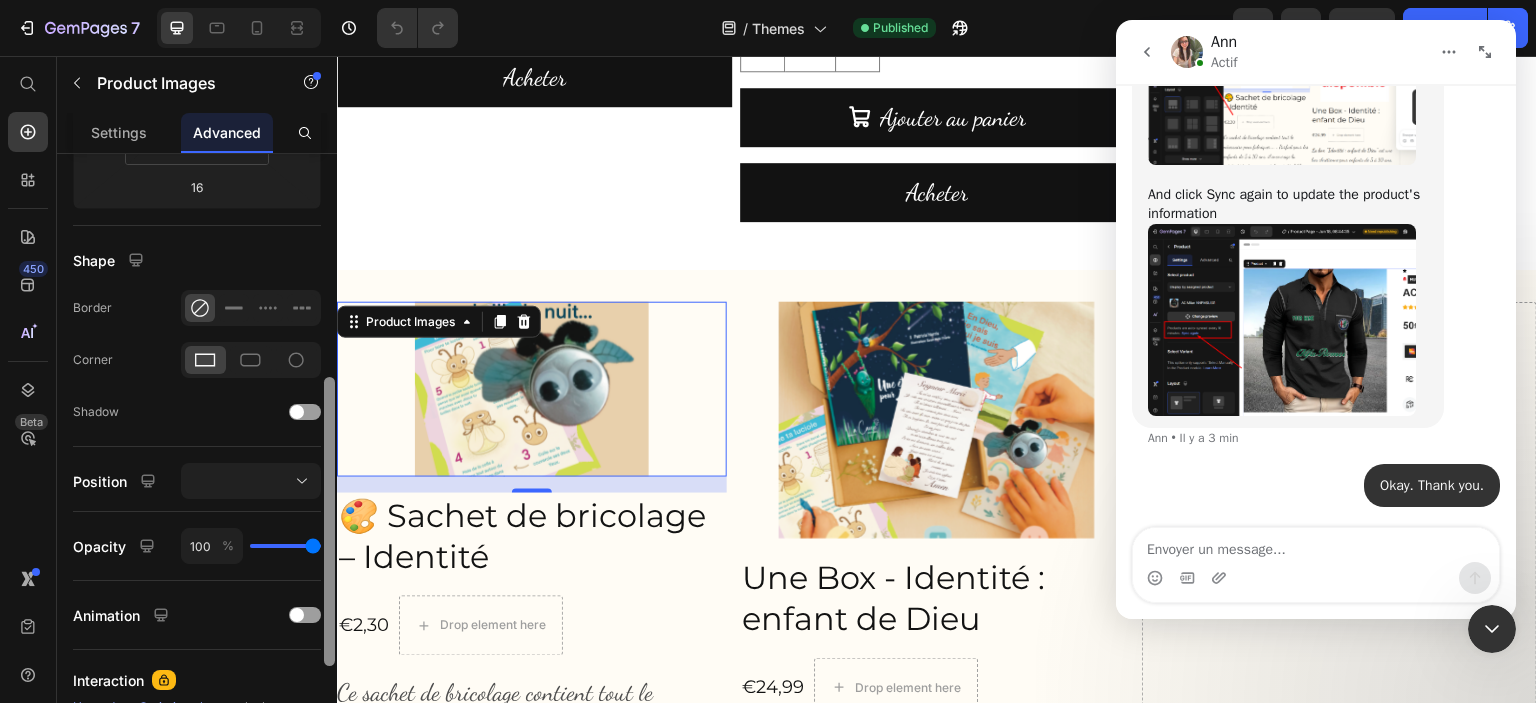 scroll, scrollTop: 456, scrollLeft: 0, axis: vertical 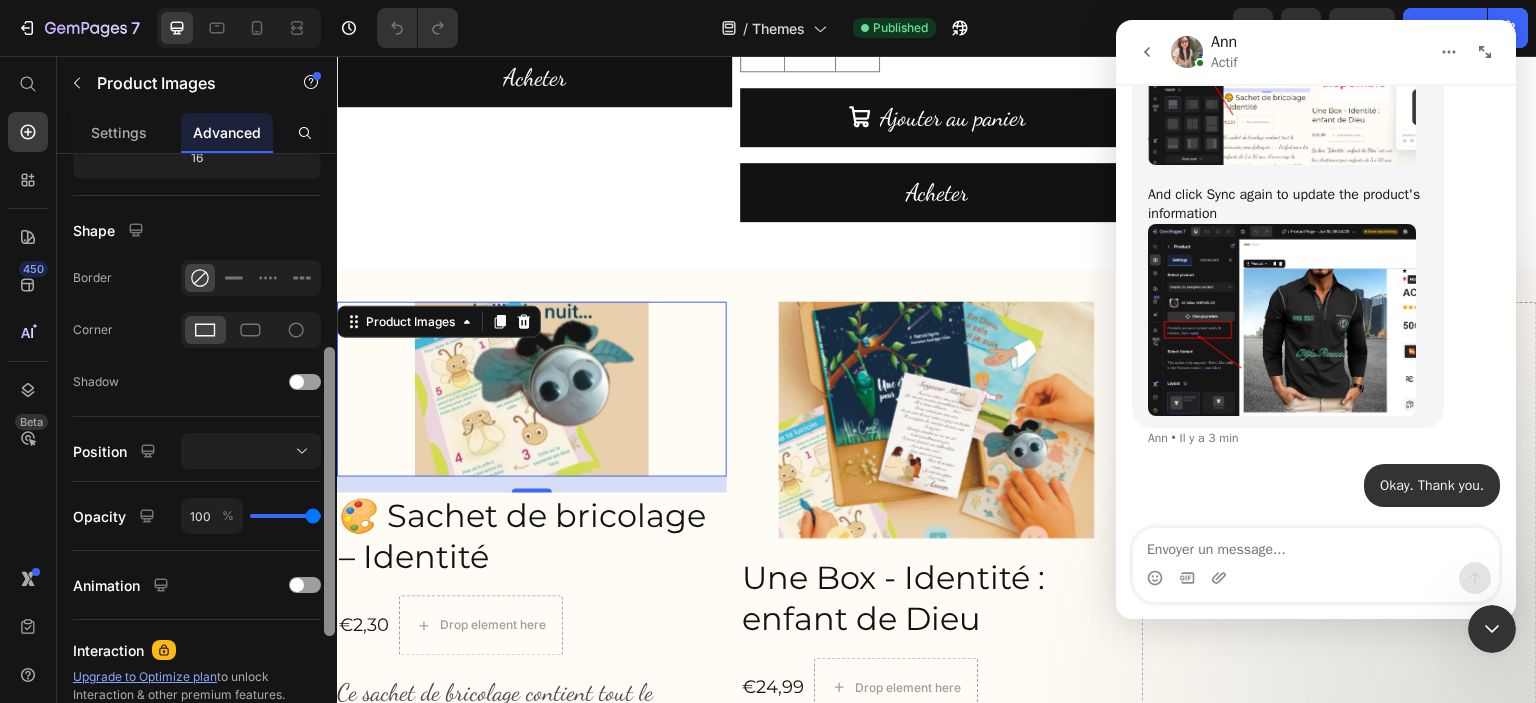 drag, startPoint x: 332, startPoint y: 570, endPoint x: 331, endPoint y: 624, distance: 54.00926 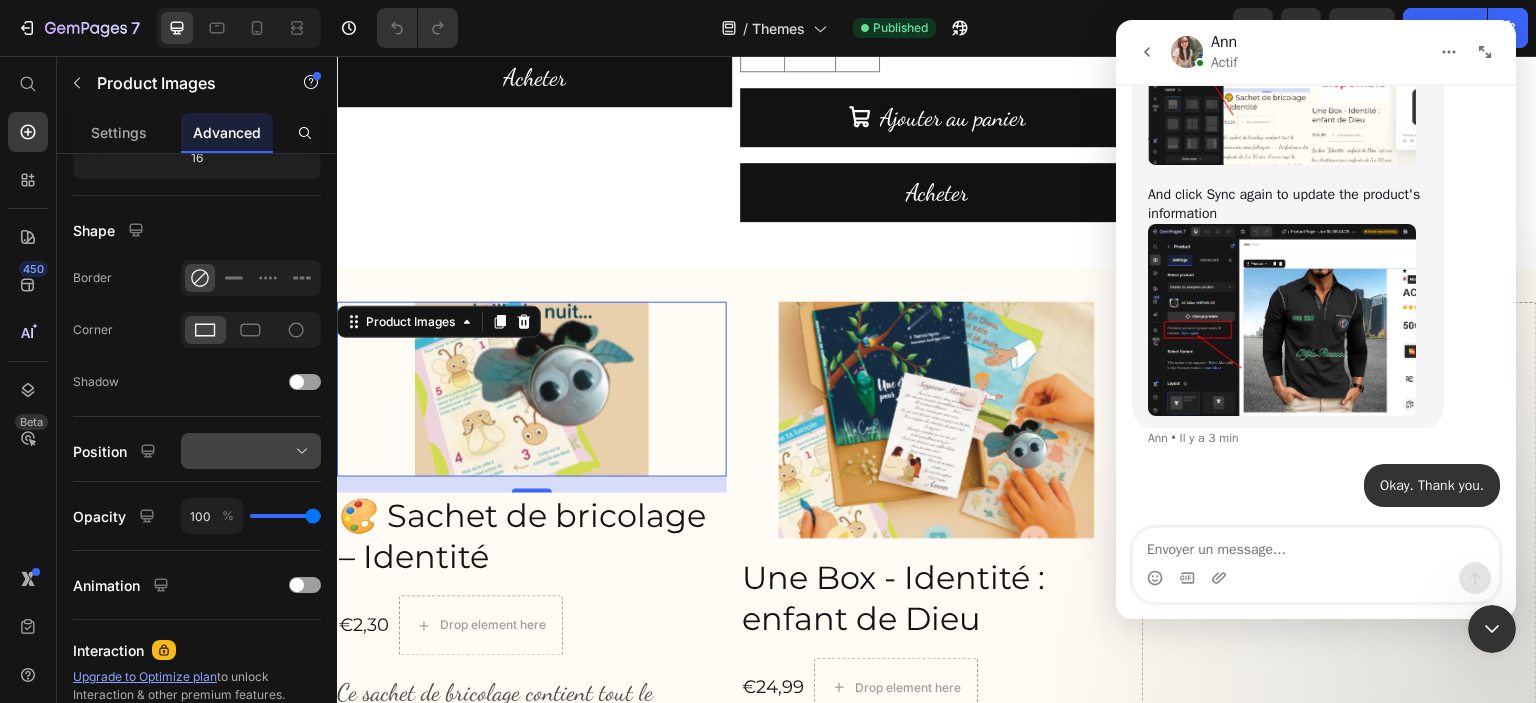 click 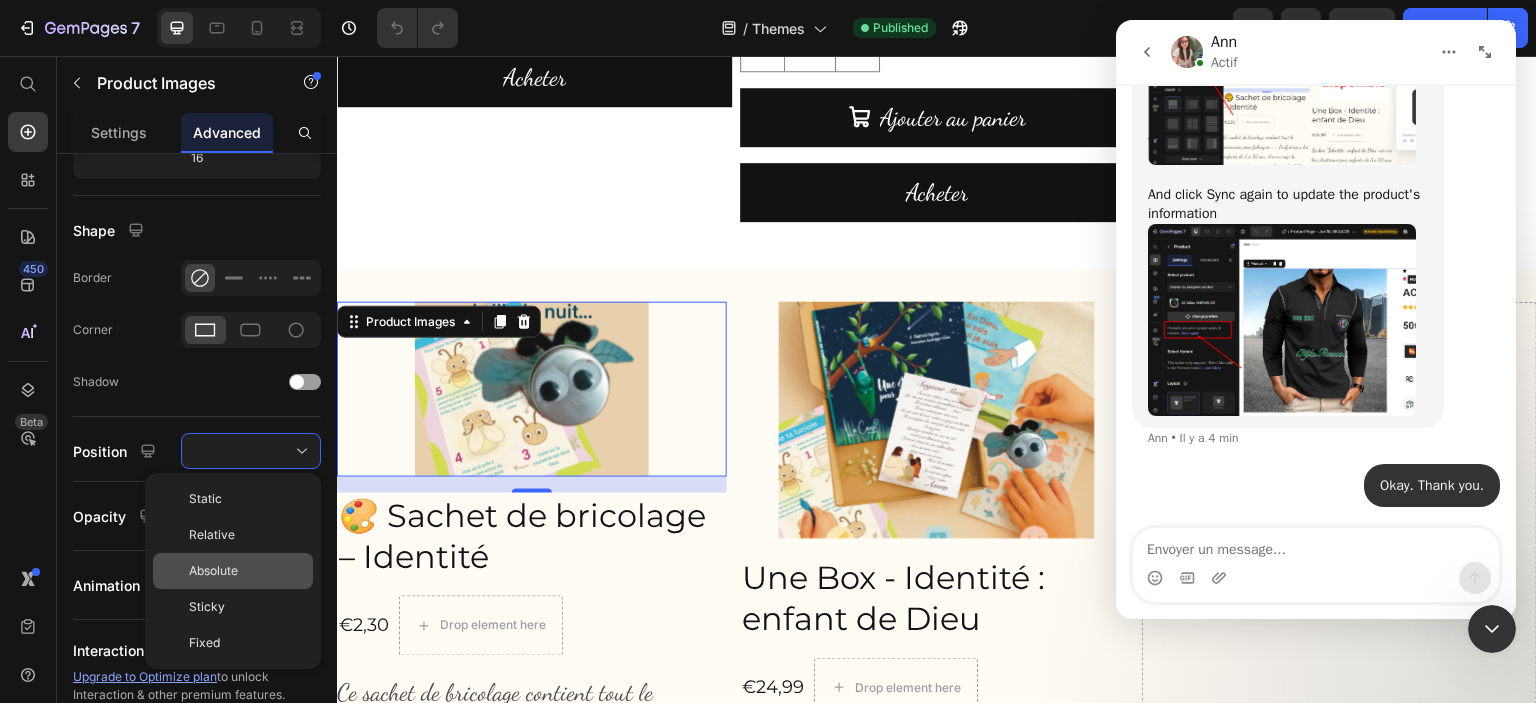 click on "Absolute" at bounding box center [213, 571] 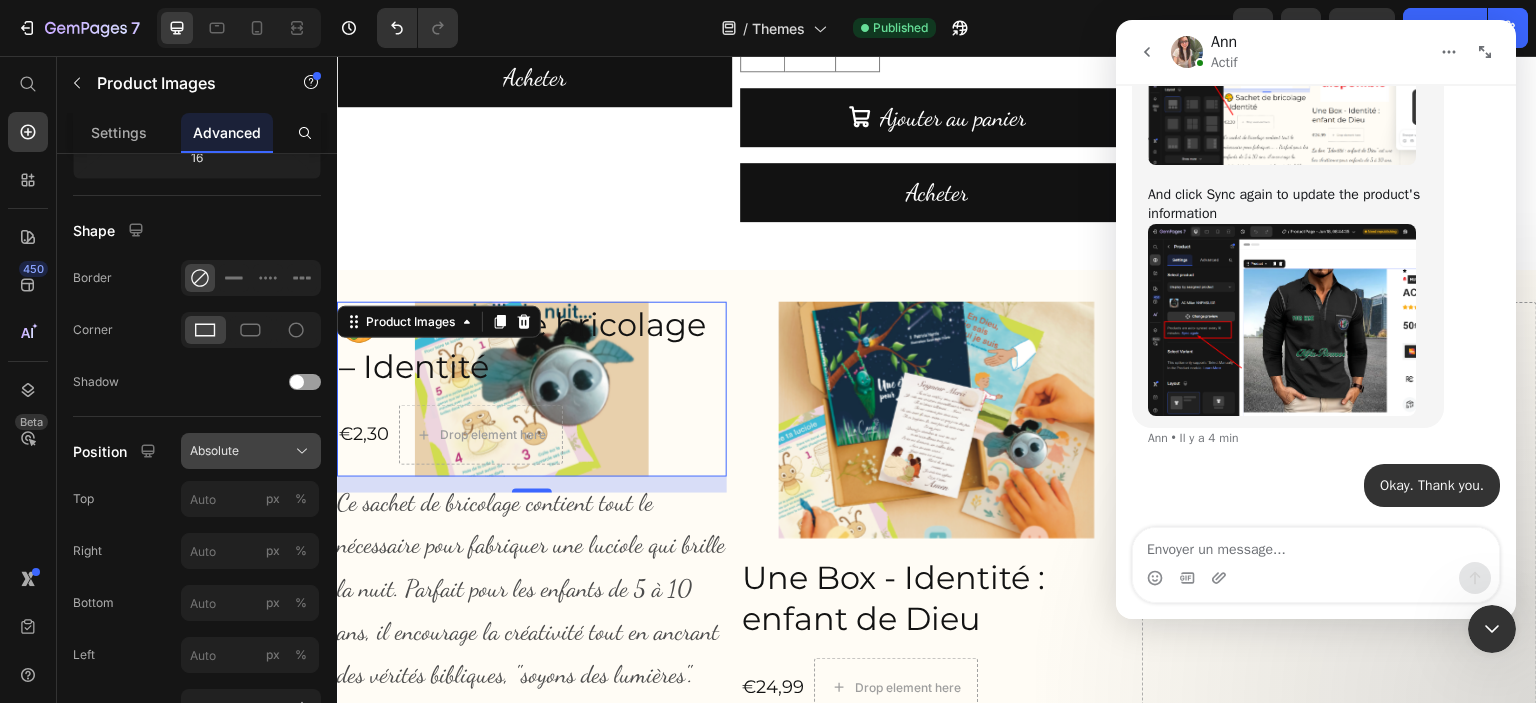 click 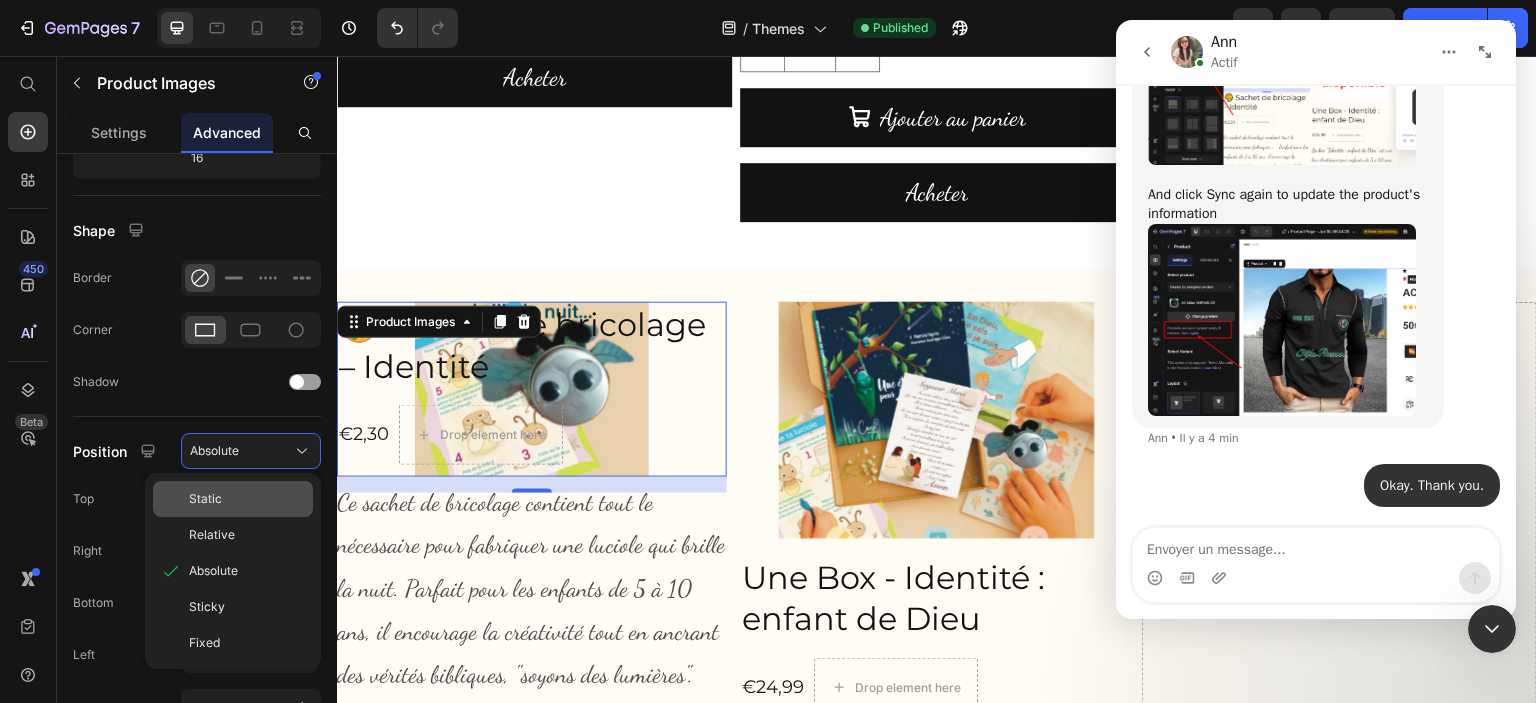 click on "Static" at bounding box center (247, 499) 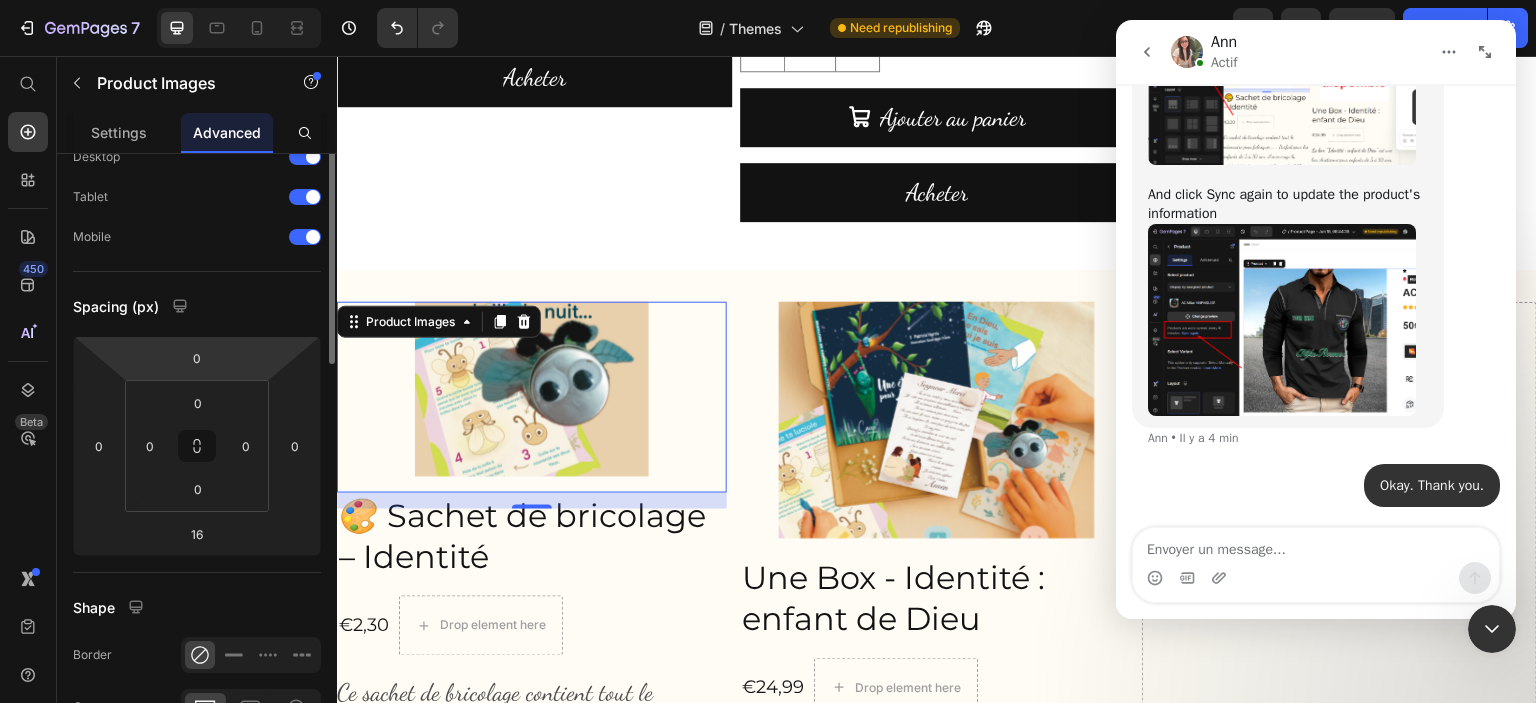 scroll, scrollTop: 0, scrollLeft: 0, axis: both 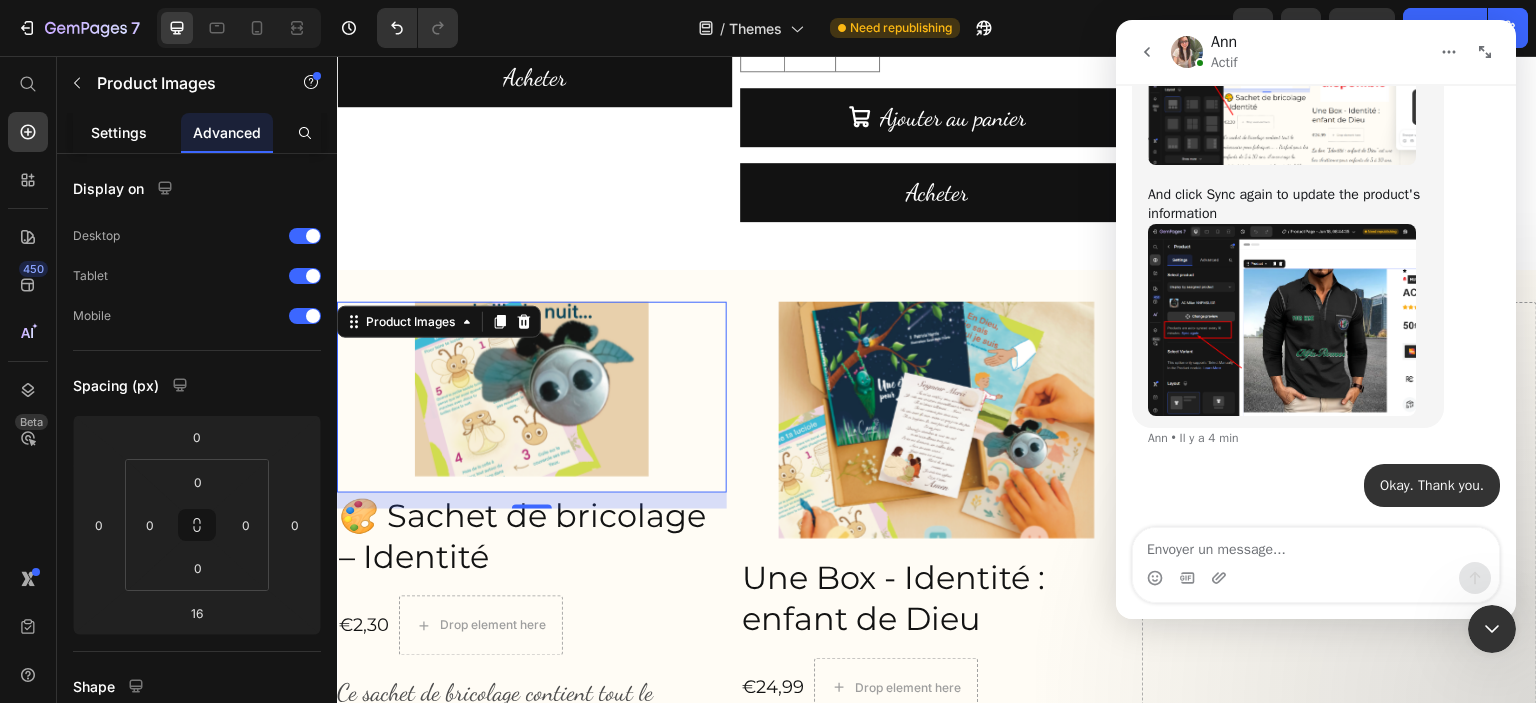 click on "Settings" at bounding box center (119, 132) 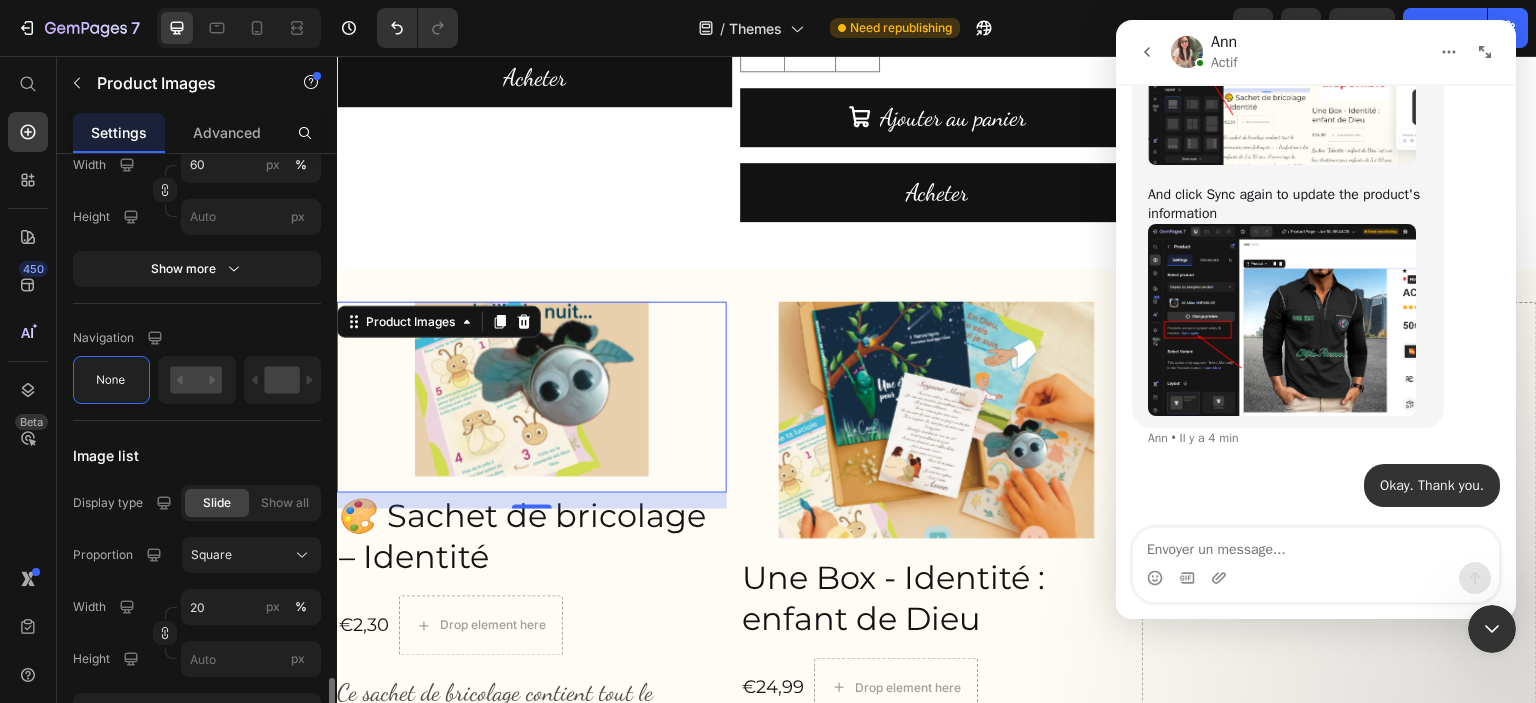 scroll, scrollTop: 1024, scrollLeft: 0, axis: vertical 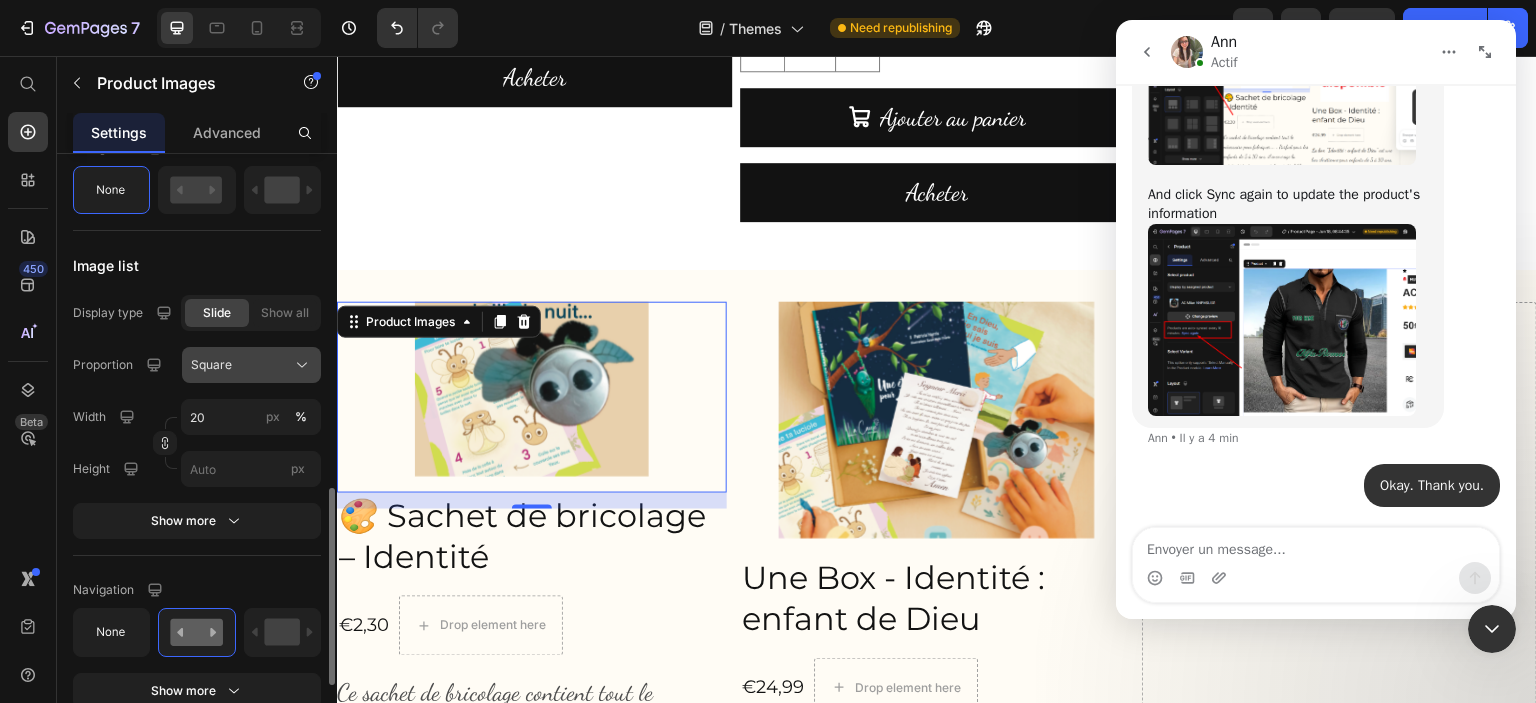 click 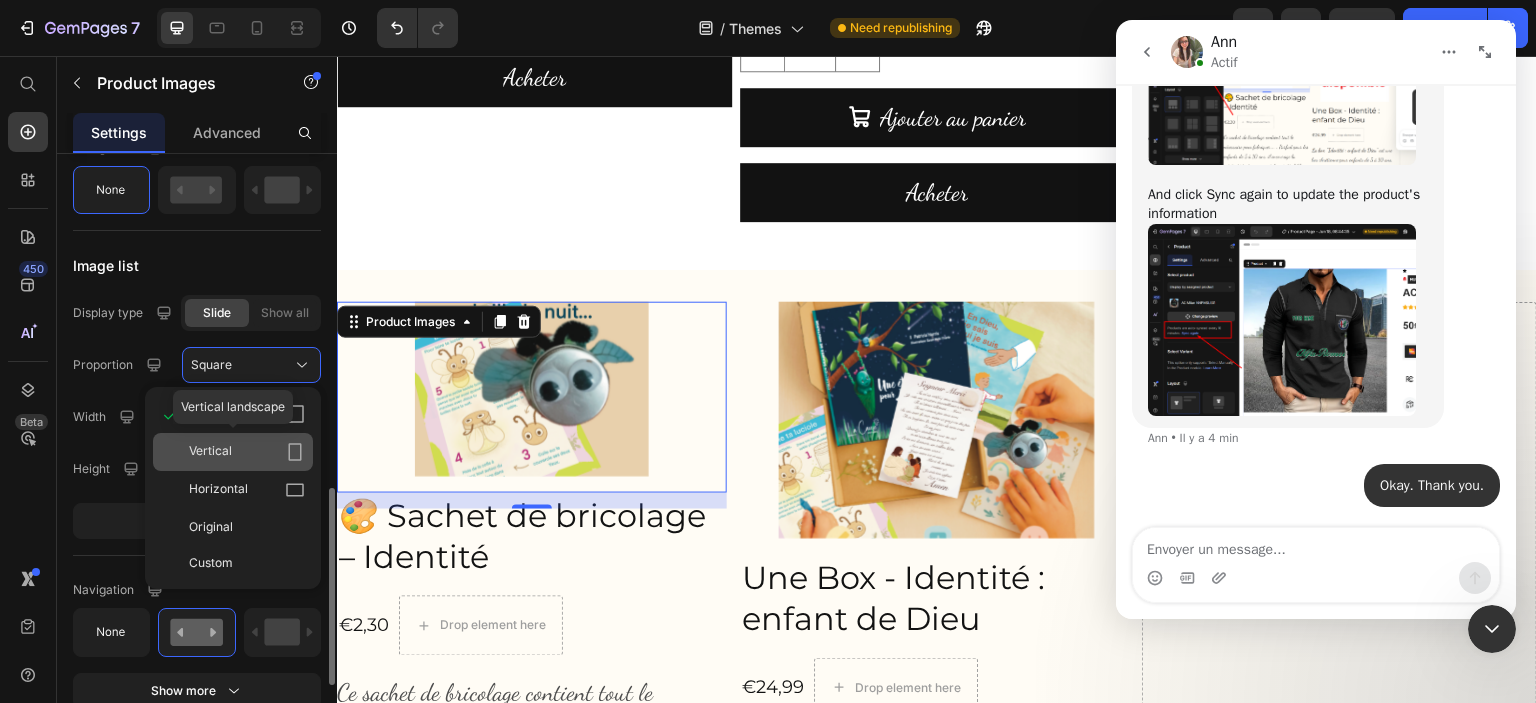 click 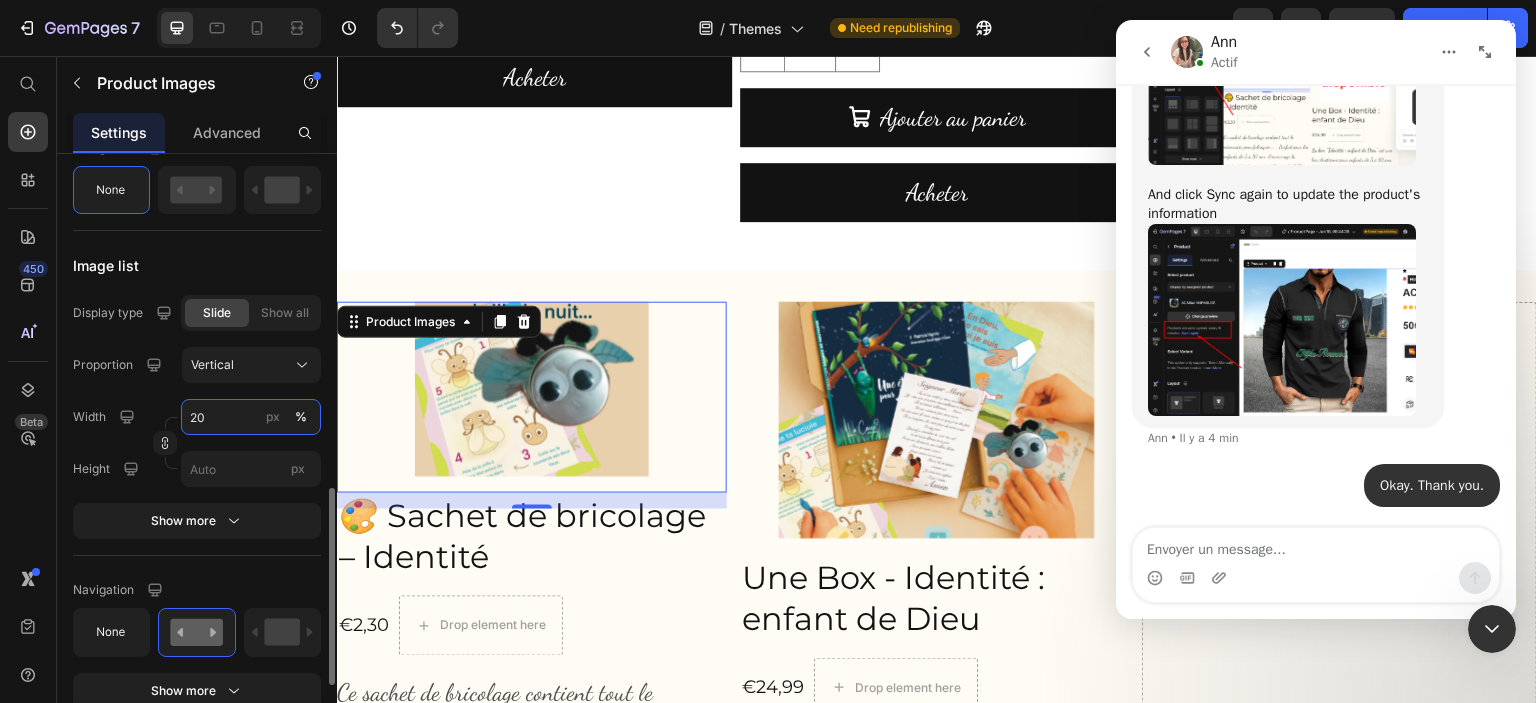 click on "20" at bounding box center (251, 417) 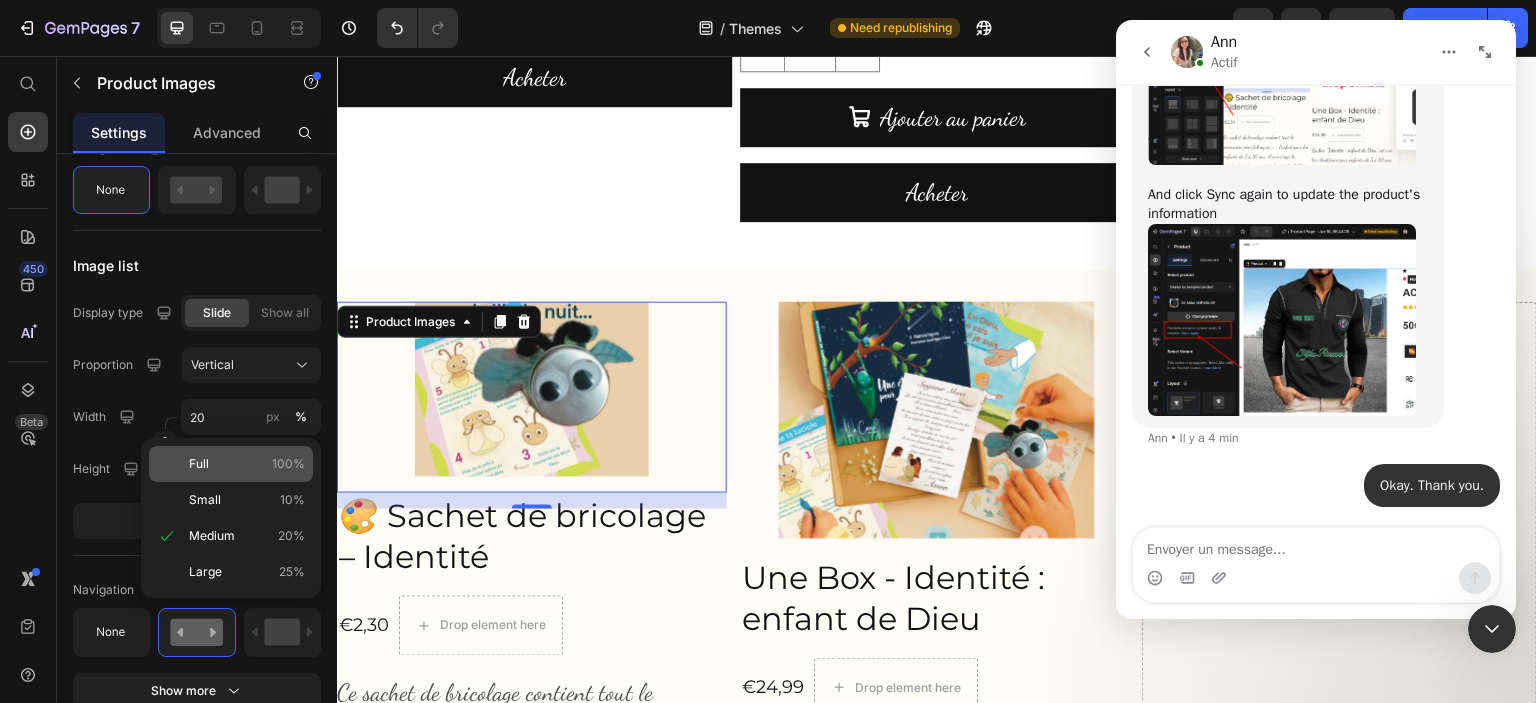 click on "Full 100%" at bounding box center (247, 464) 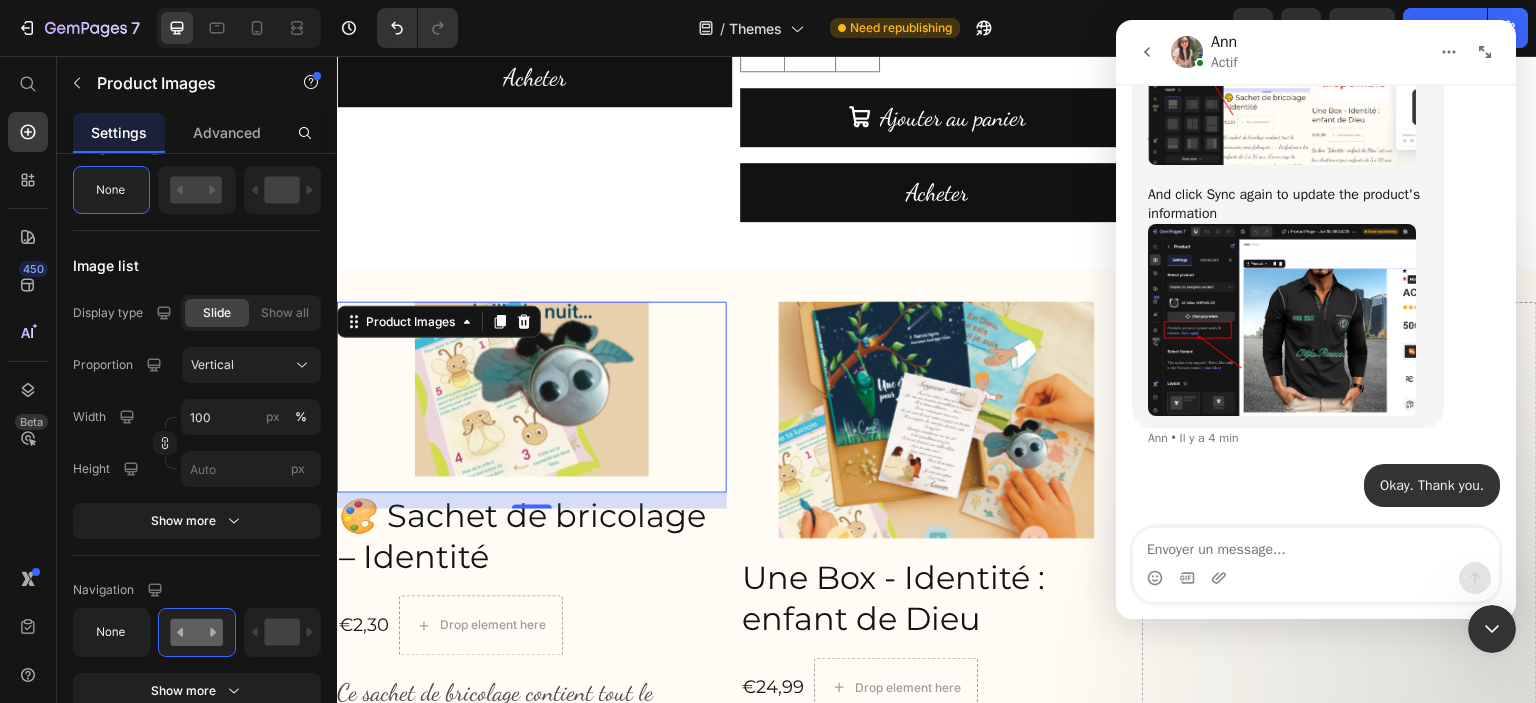 click at bounding box center [532, 389] 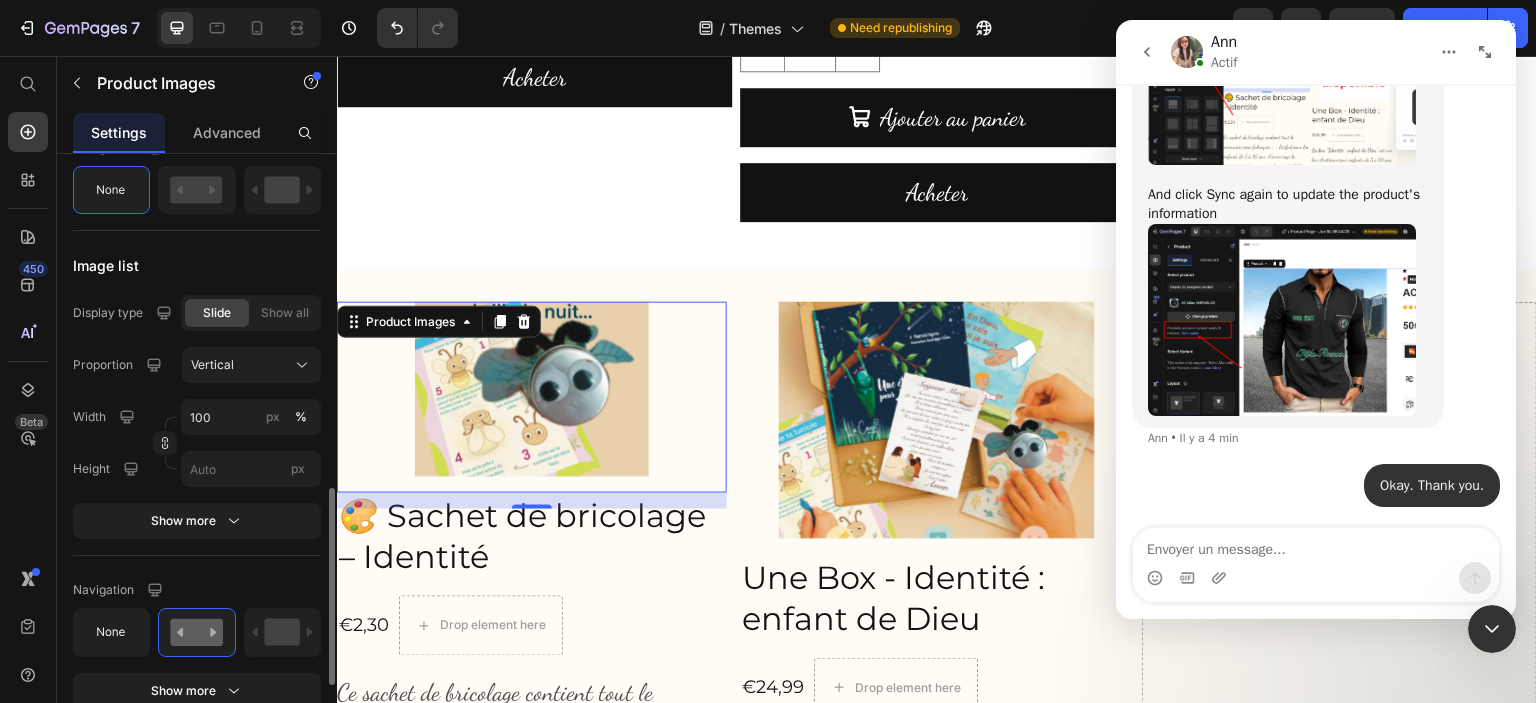 click on "Slide" 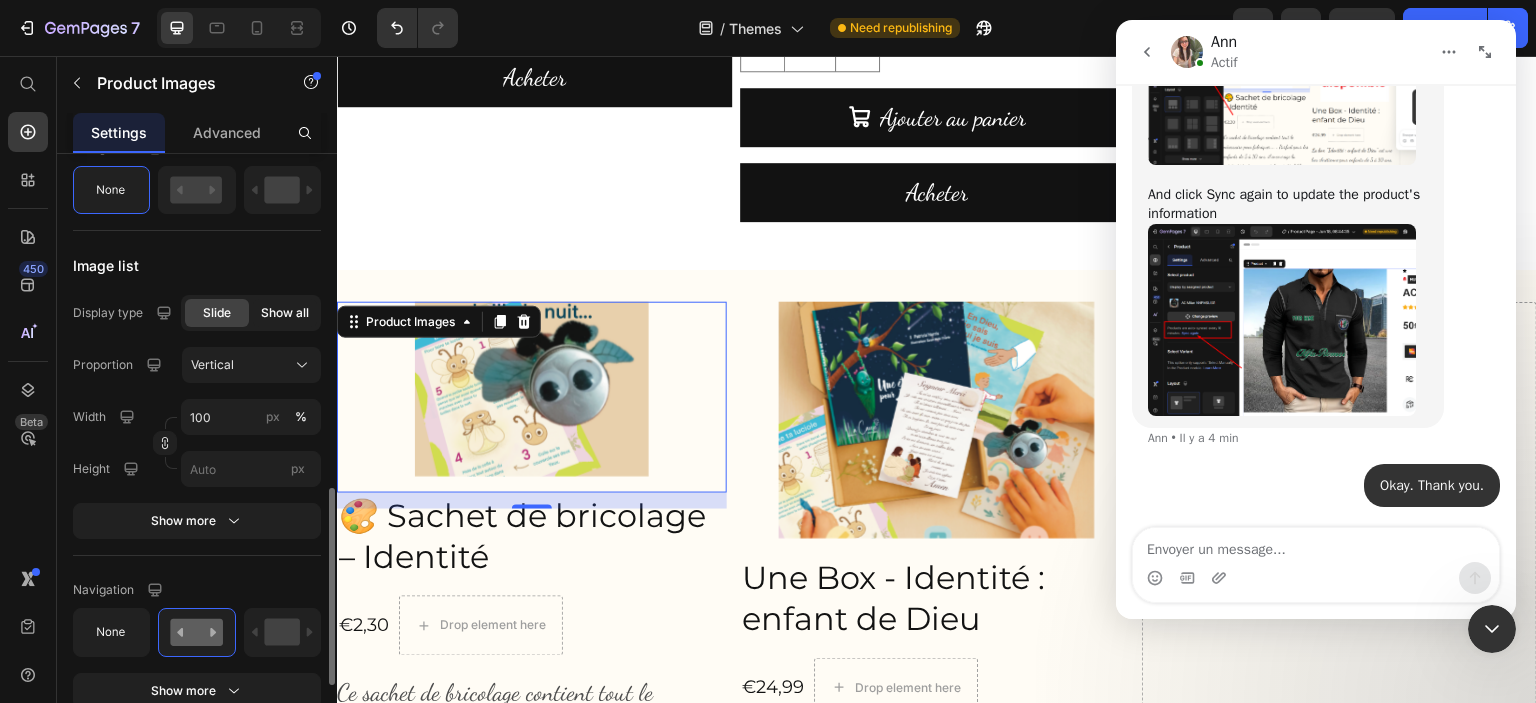 click on "Show all" 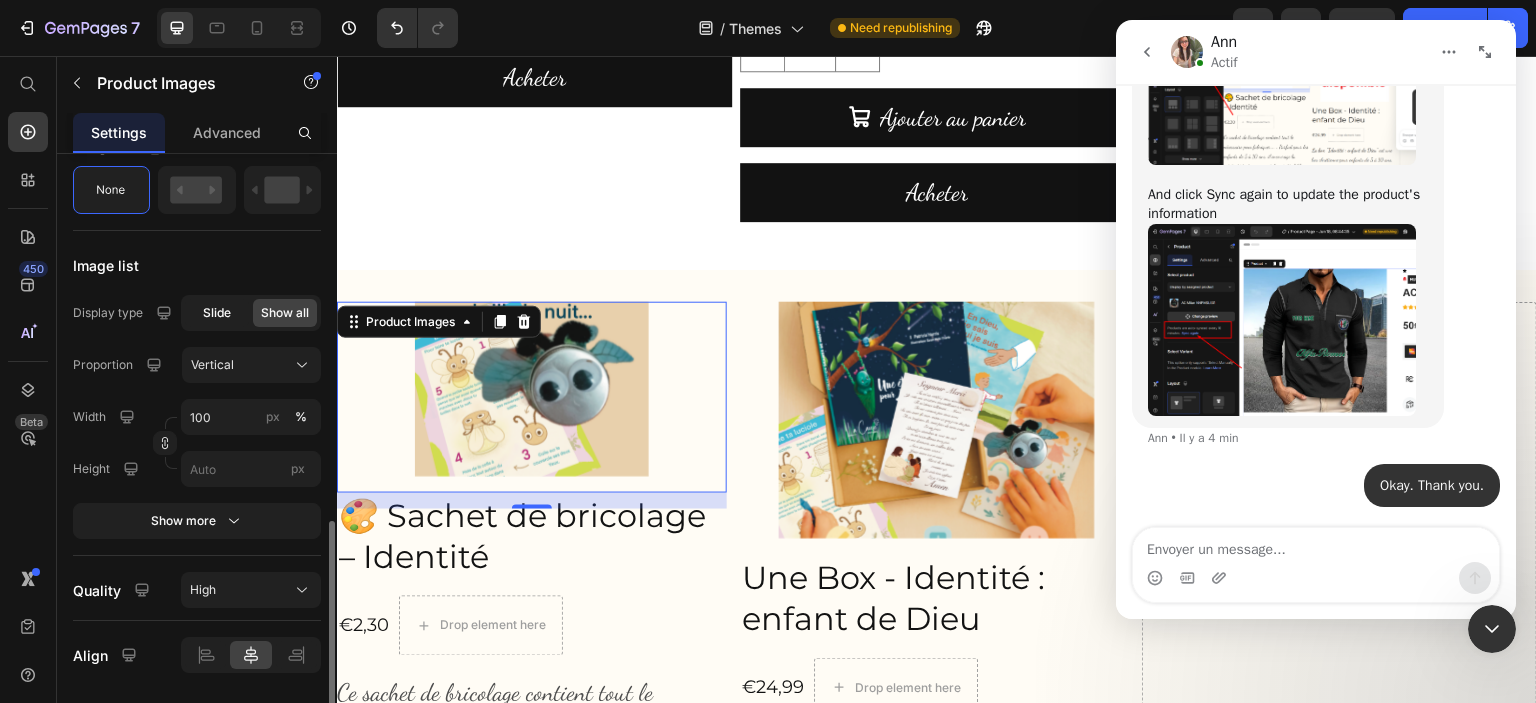 click on "Slide" 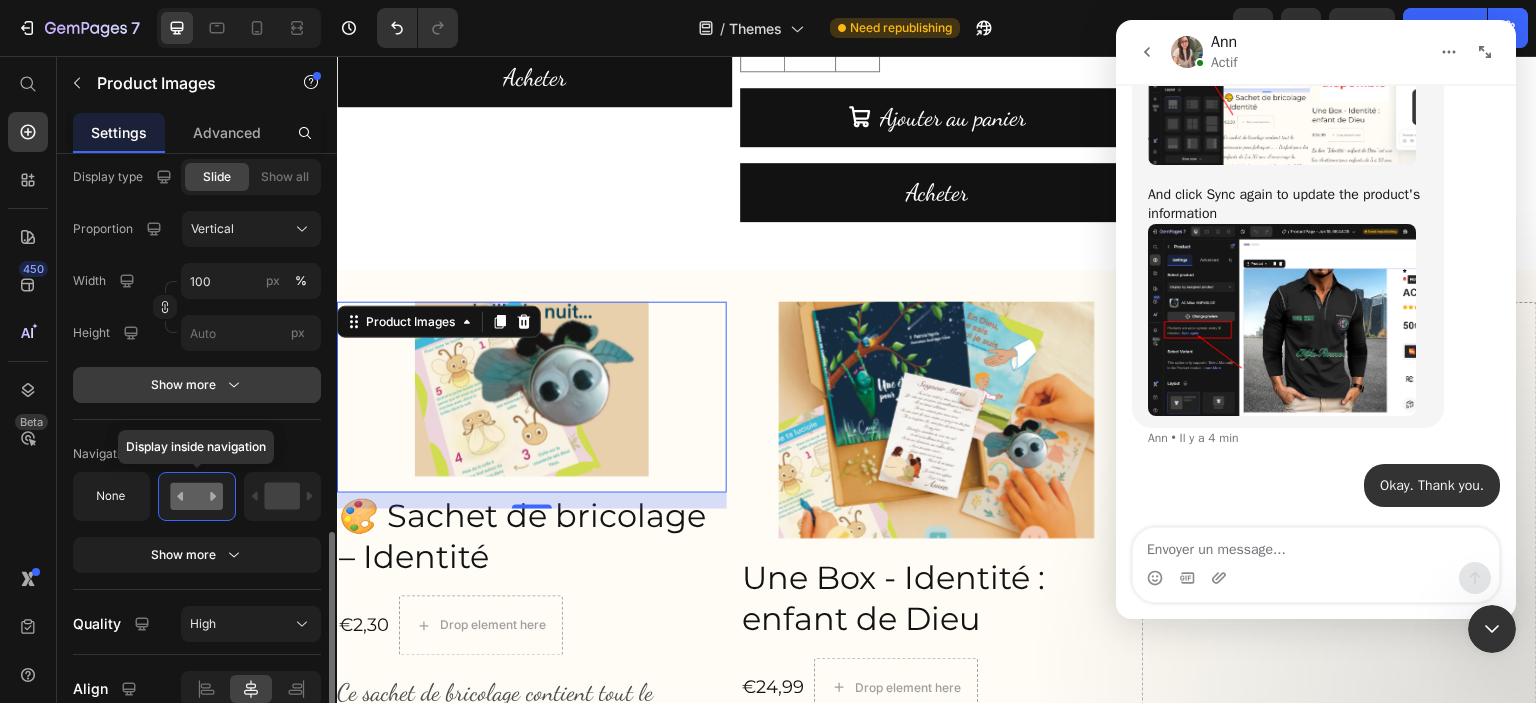 scroll, scrollTop: 1252, scrollLeft: 0, axis: vertical 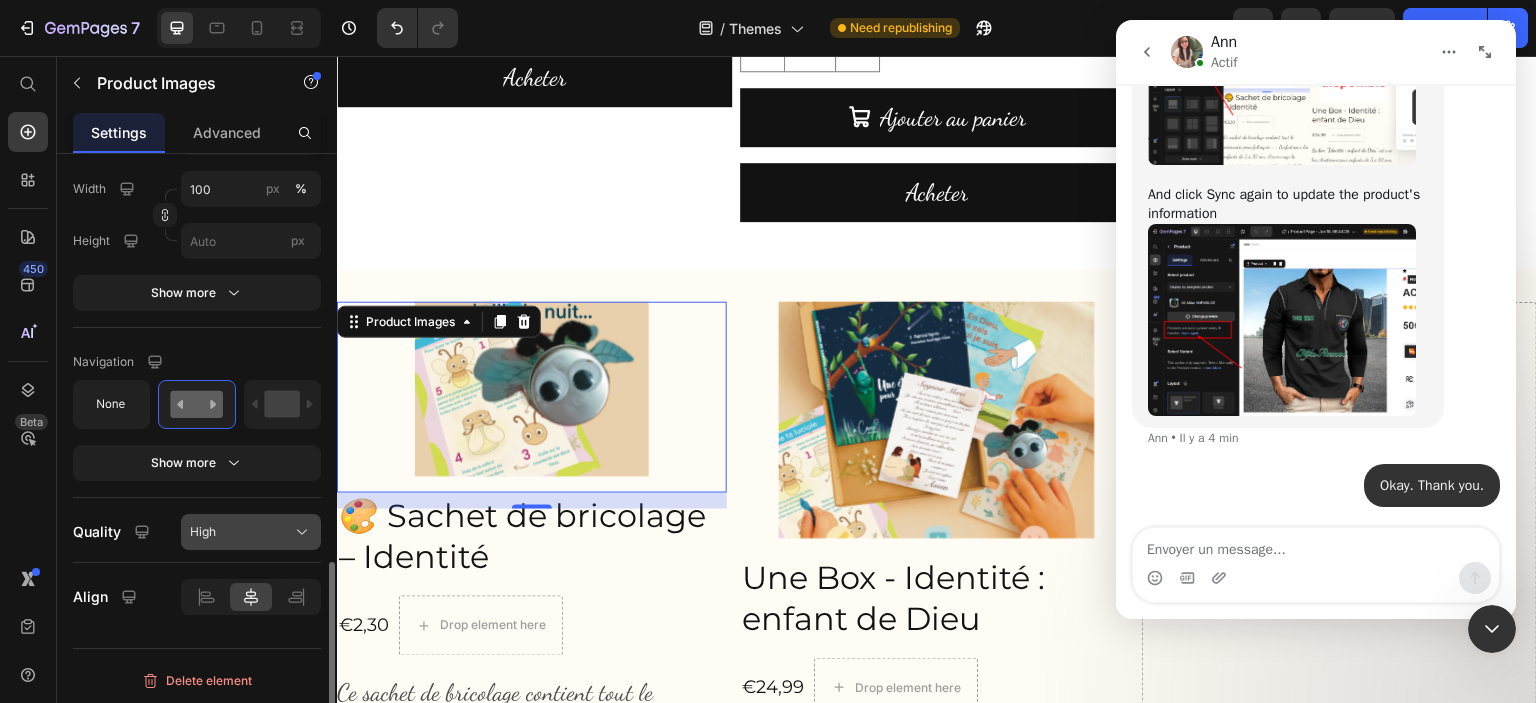 click on "High" 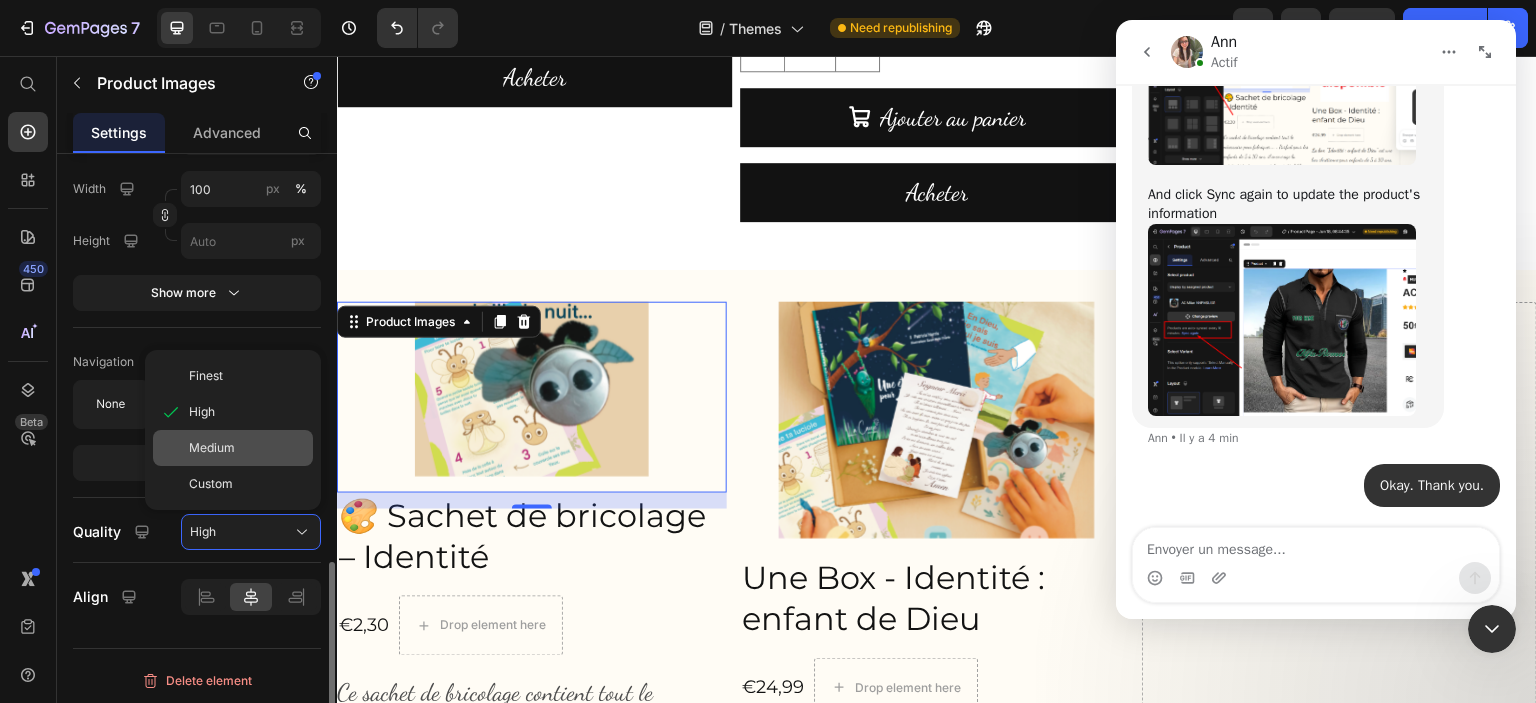 click on "Medium" at bounding box center [212, 448] 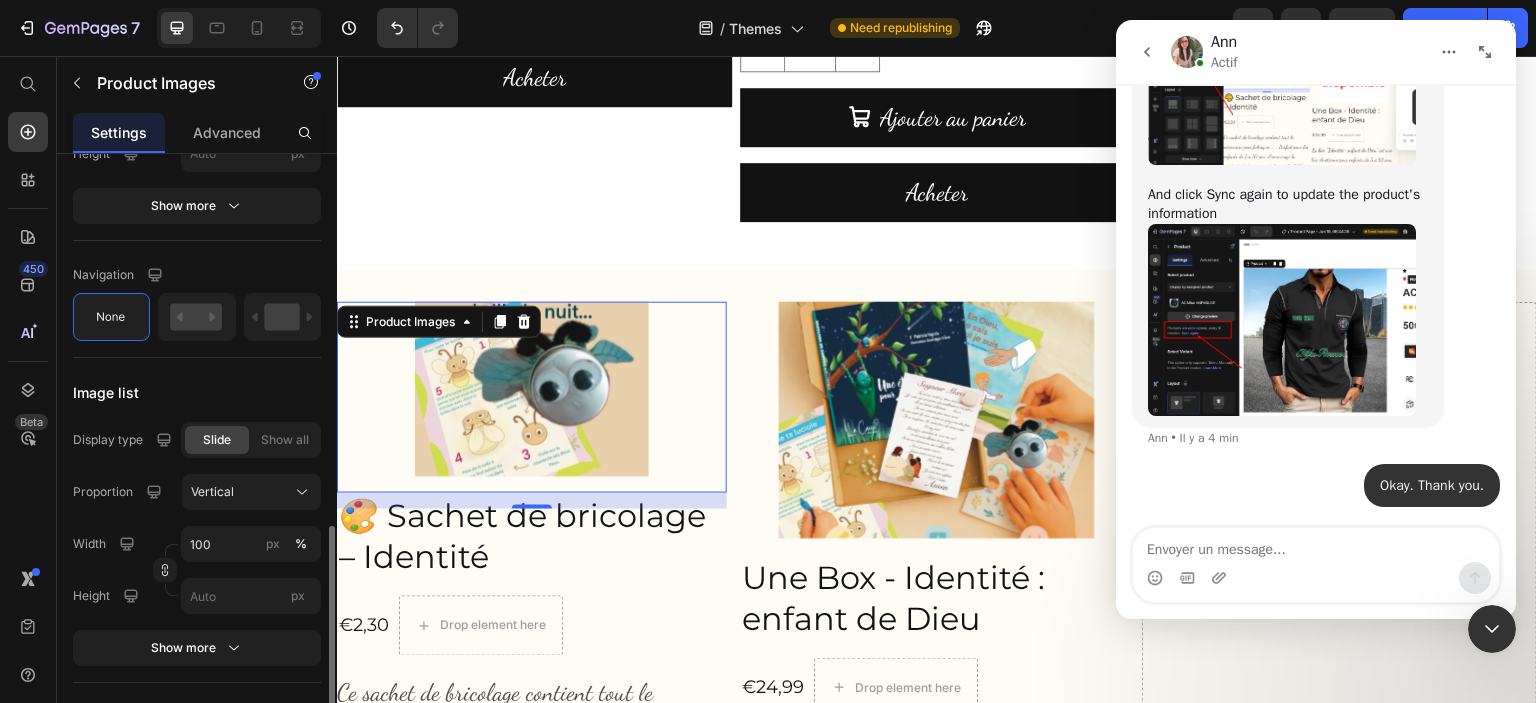 scroll, scrollTop: 875, scrollLeft: 0, axis: vertical 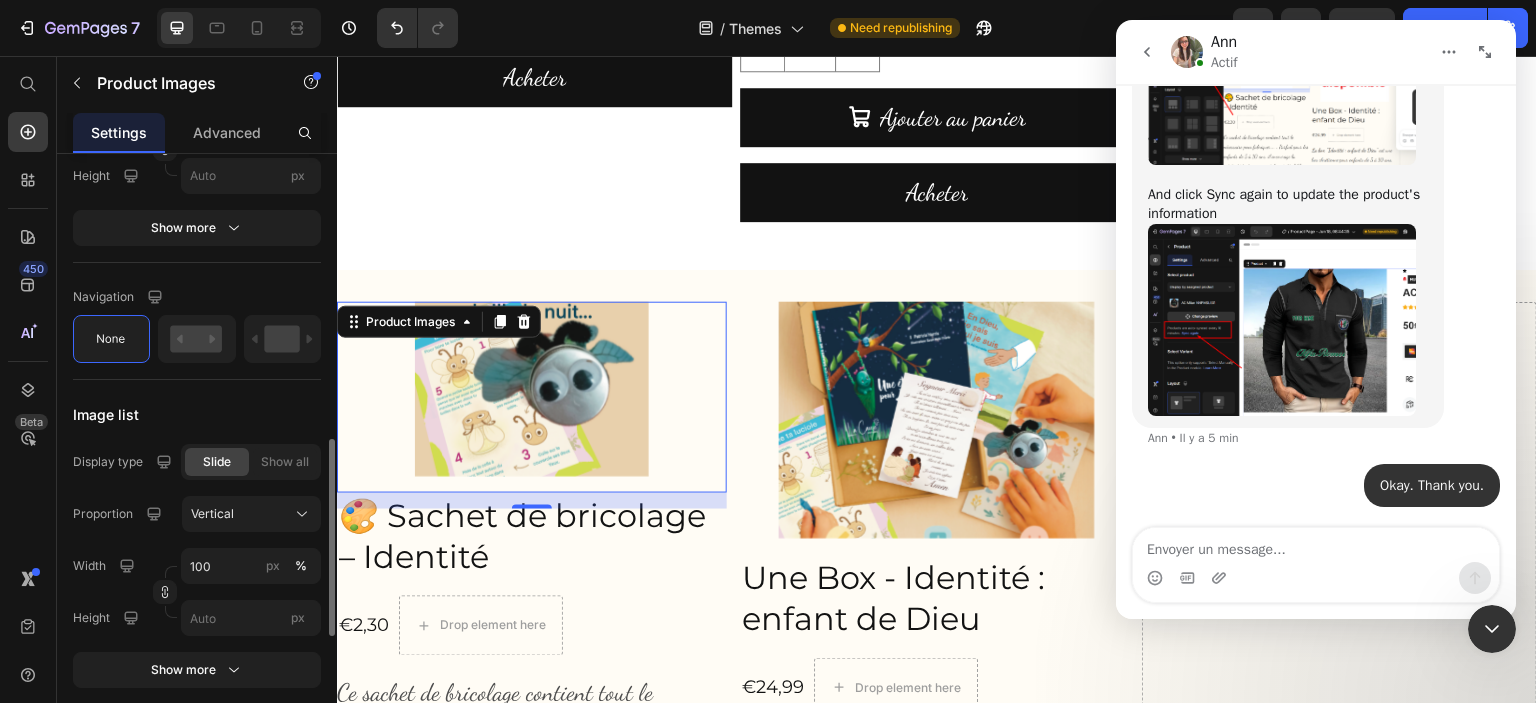 click at bounding box center (532, 389) 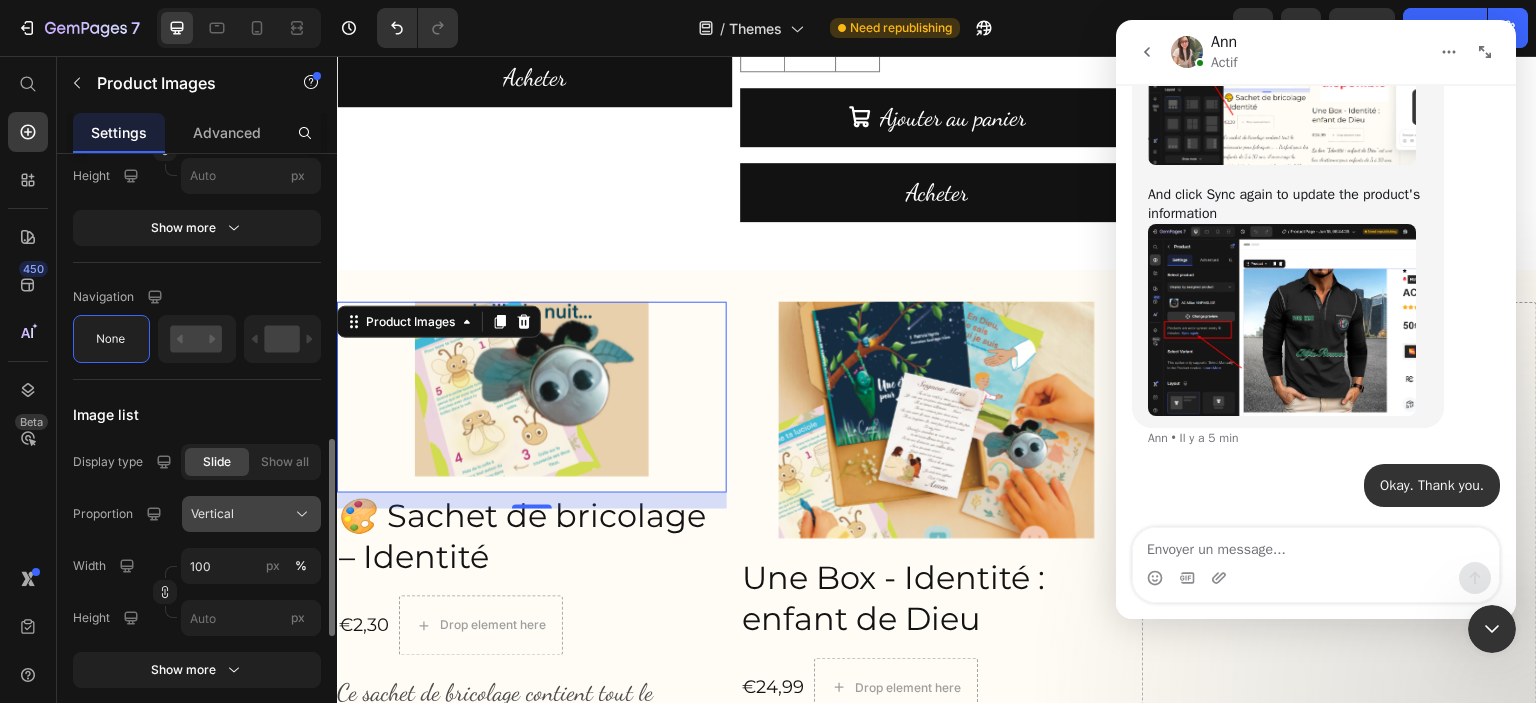 click on "Vertical" 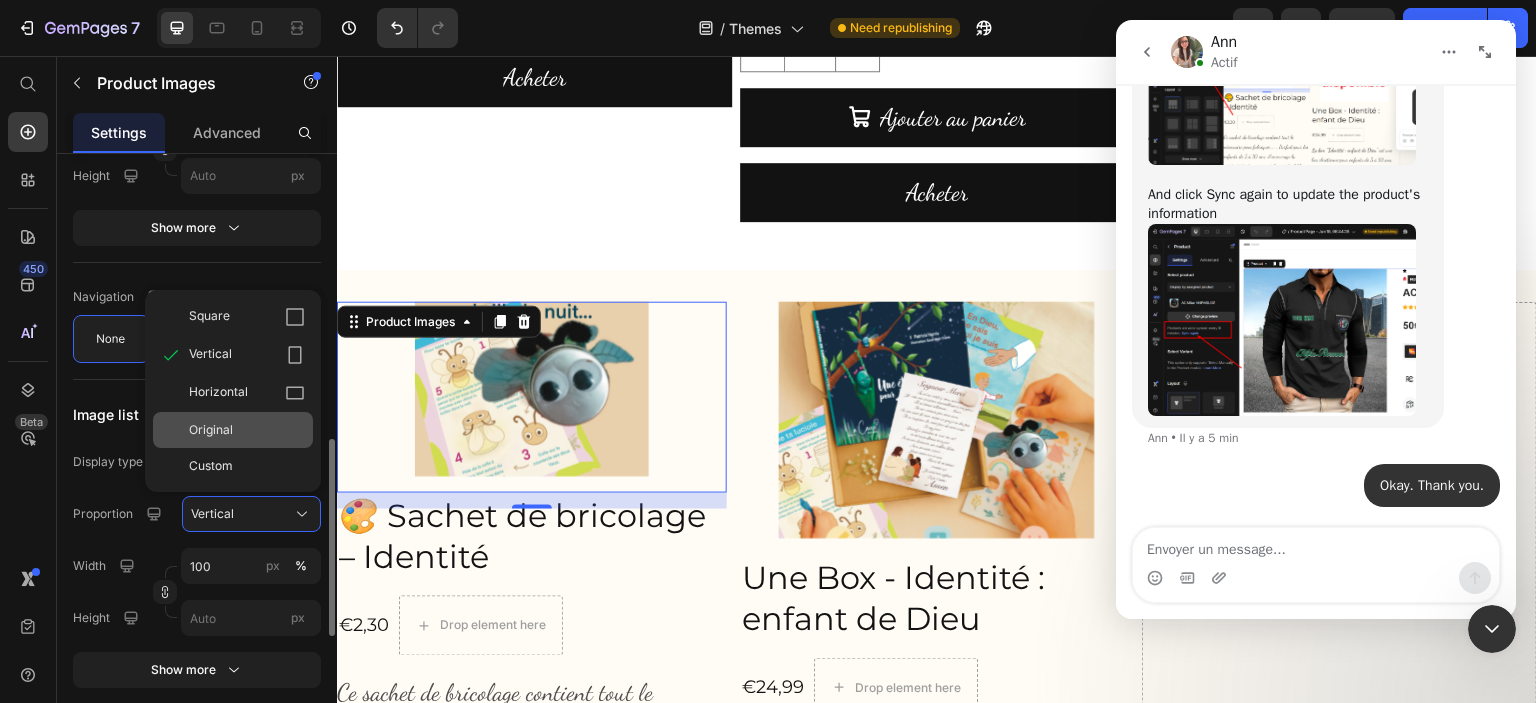 click on "Original" at bounding box center (247, 430) 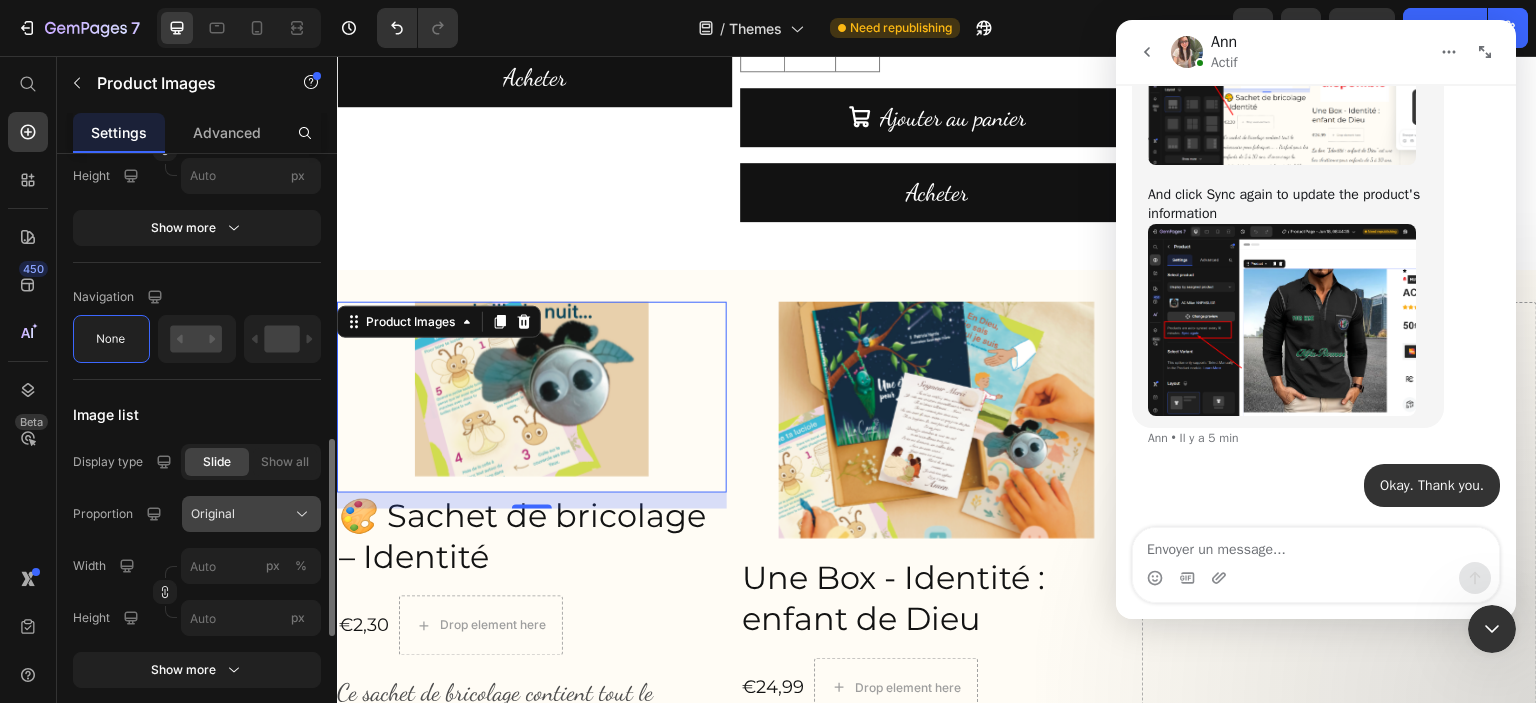 click 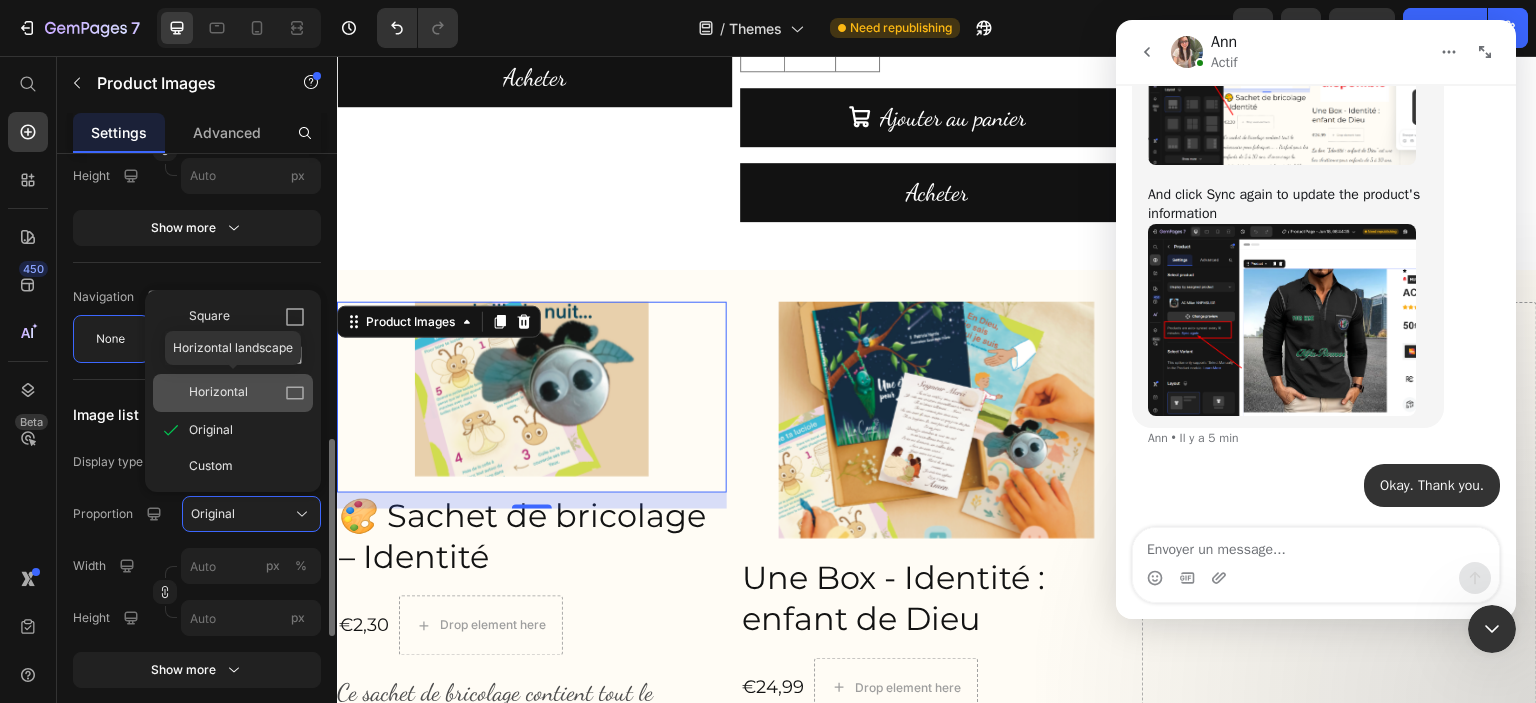 click on "Horizontal" at bounding box center [247, 393] 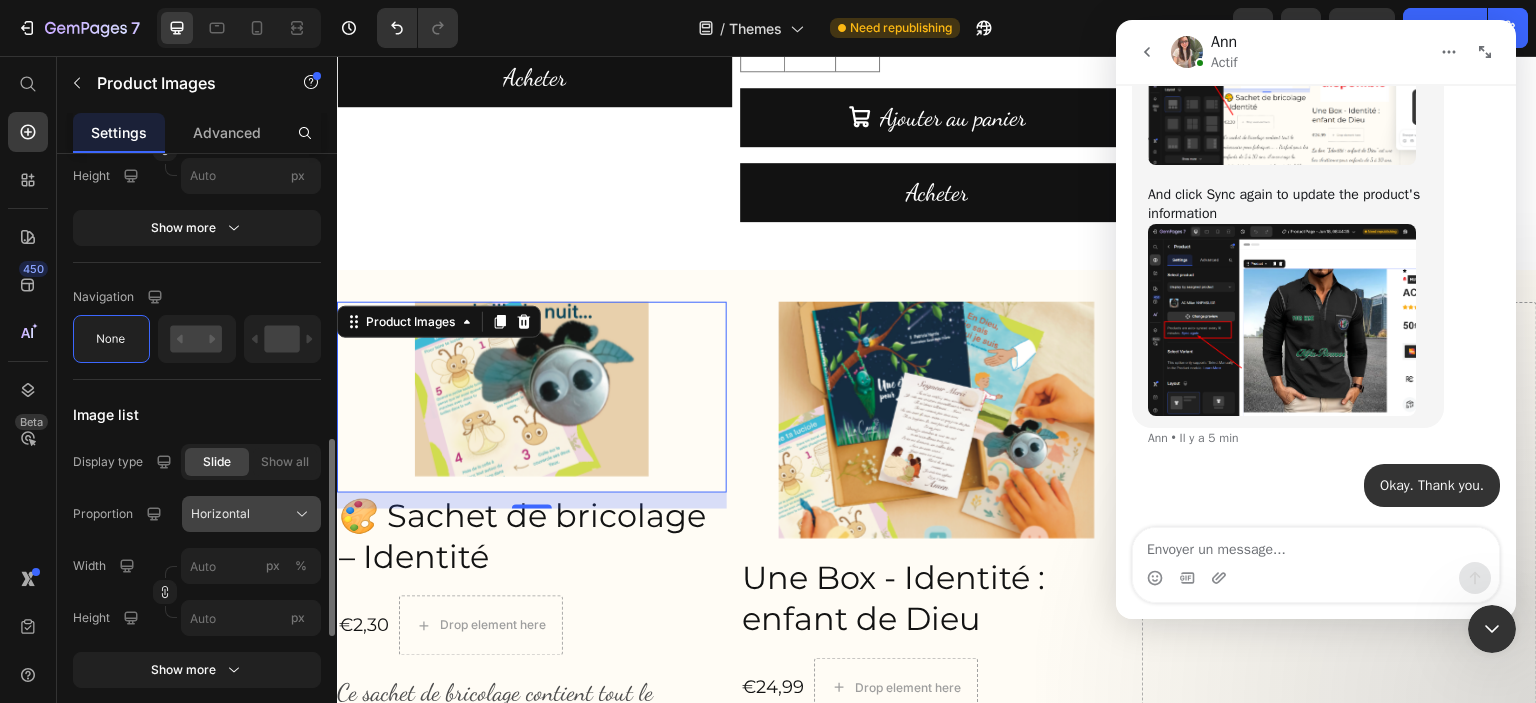 click on "Horizontal" at bounding box center (220, 514) 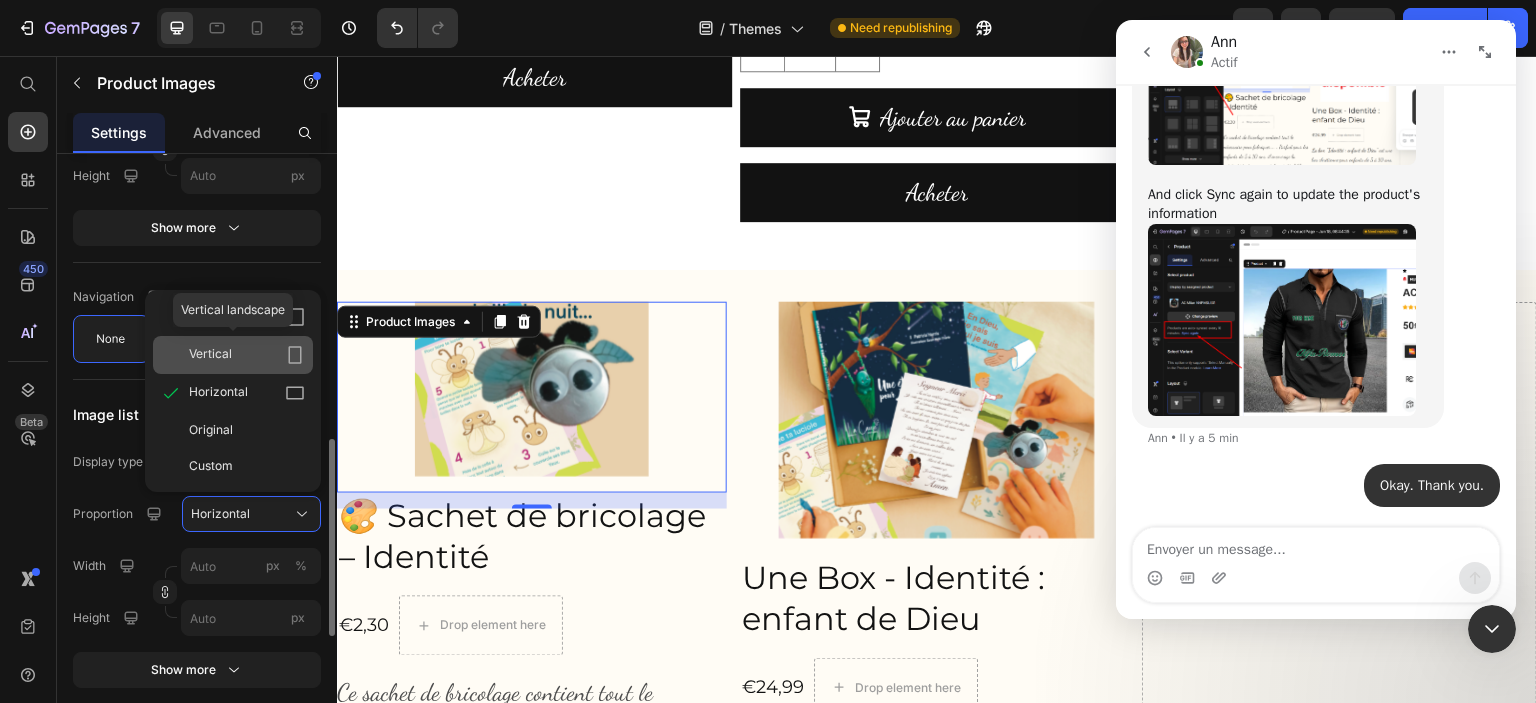 click on "Vertical" at bounding box center [247, 355] 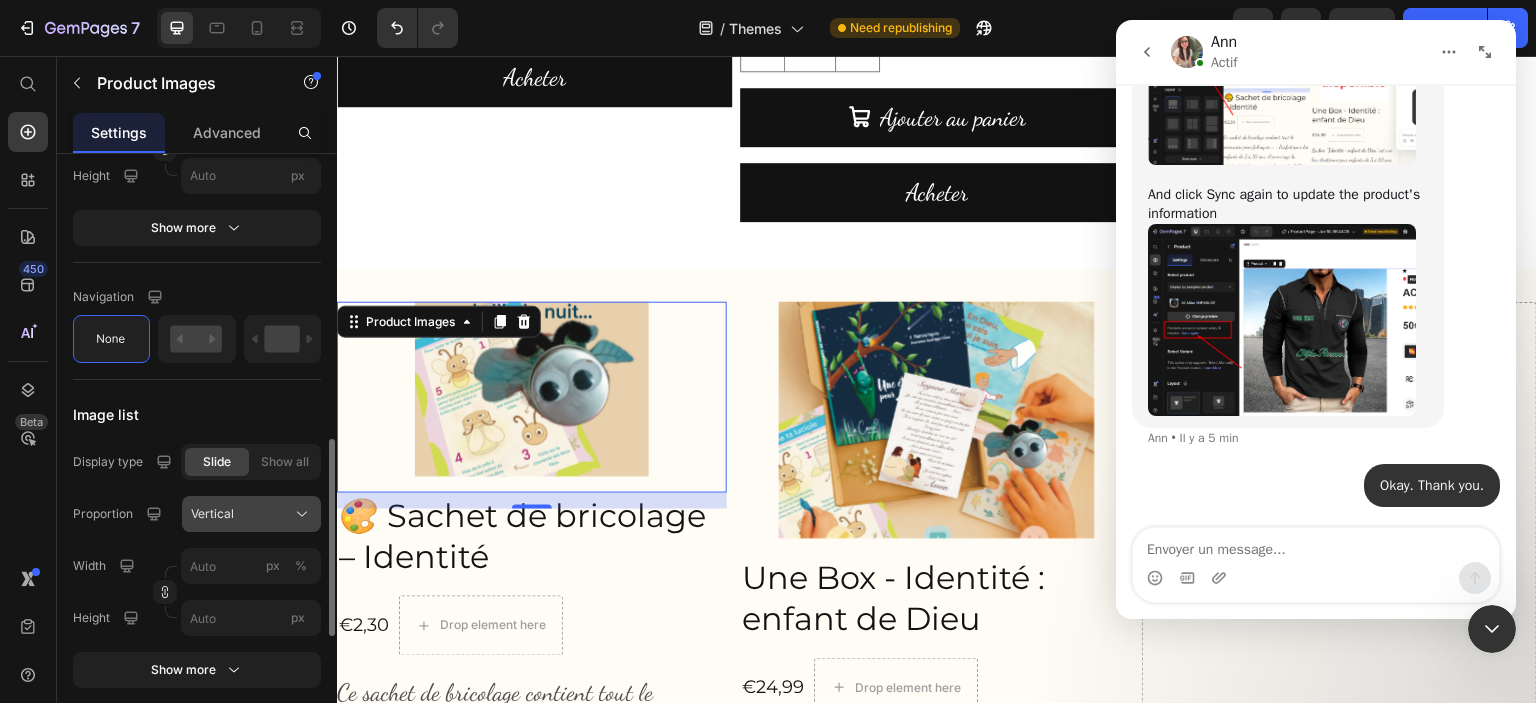 click on "Vertical" at bounding box center (212, 514) 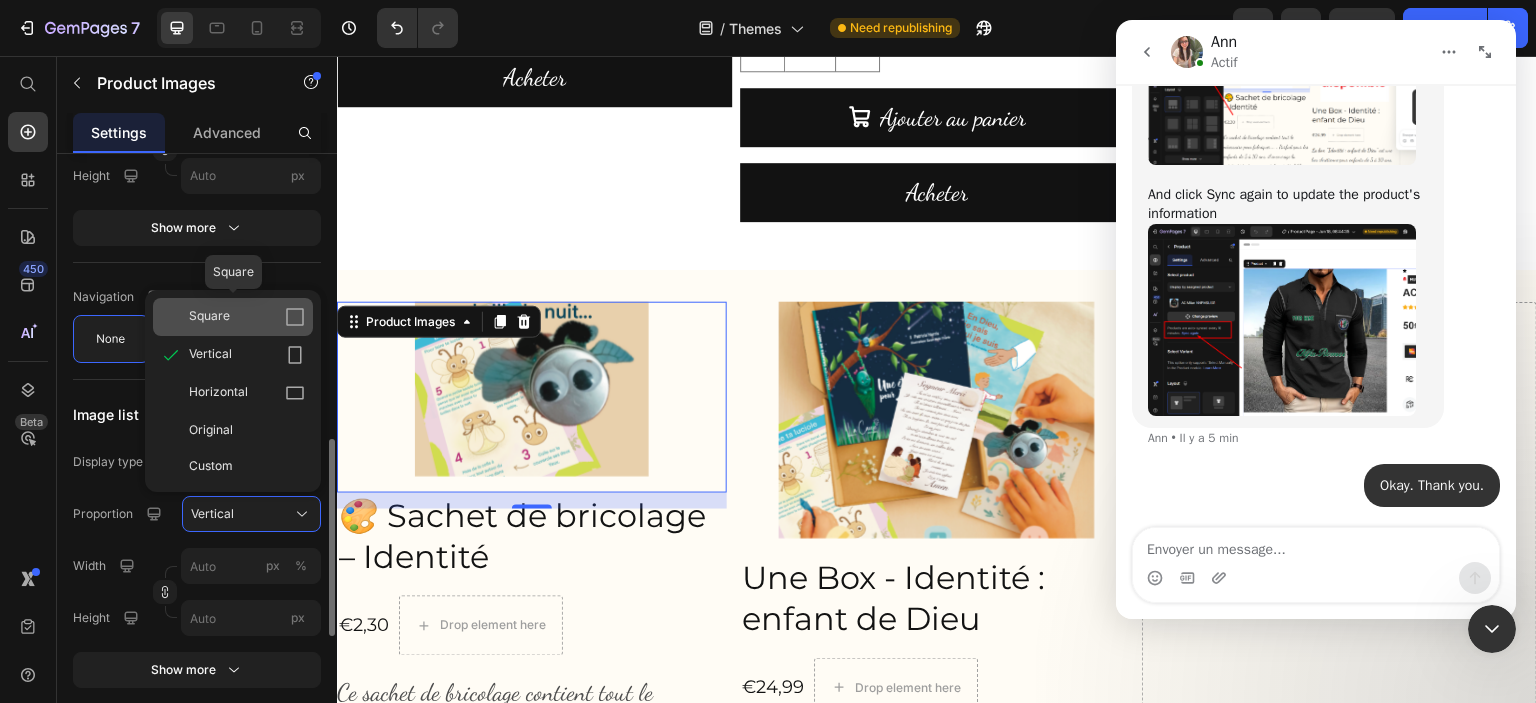 click 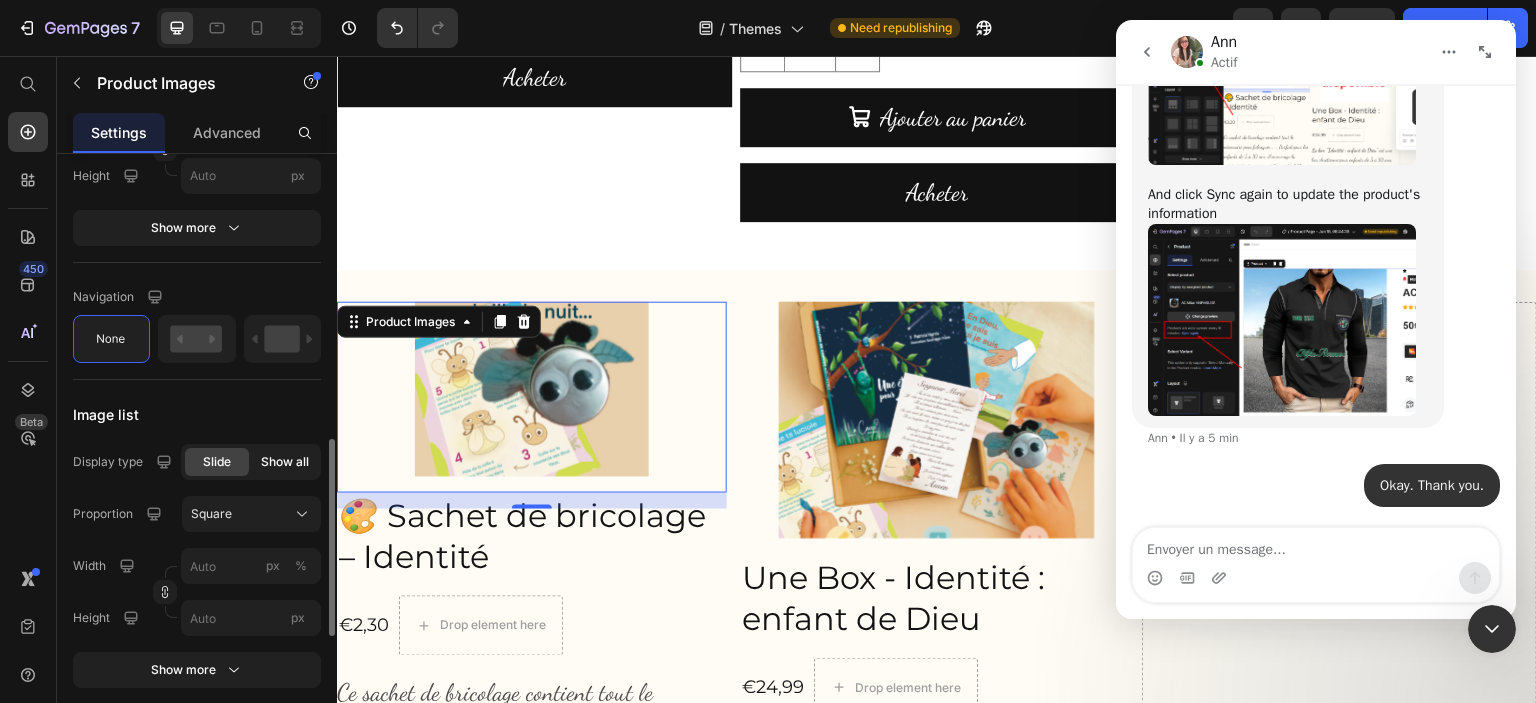 scroll, scrollTop: 708, scrollLeft: 0, axis: vertical 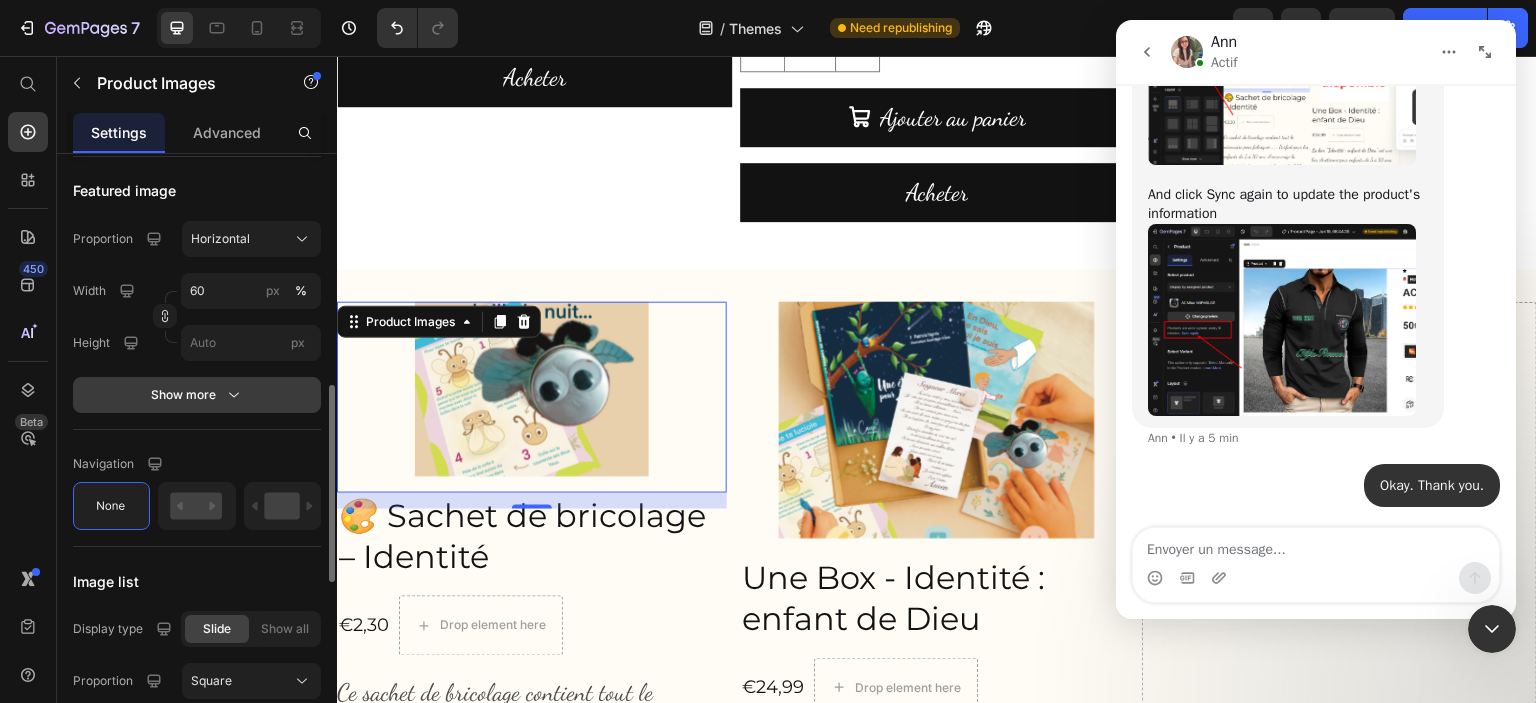 click 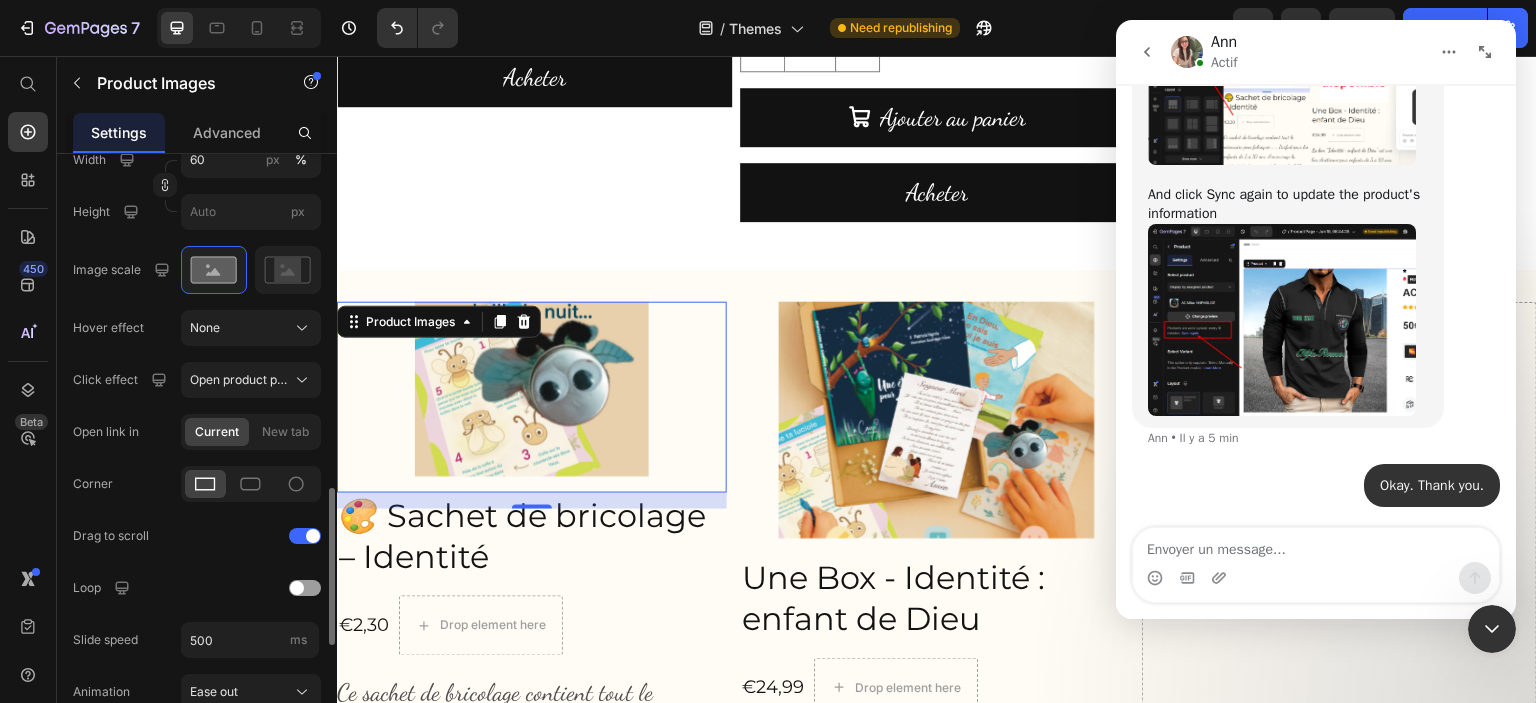 scroll, scrollTop: 952, scrollLeft: 0, axis: vertical 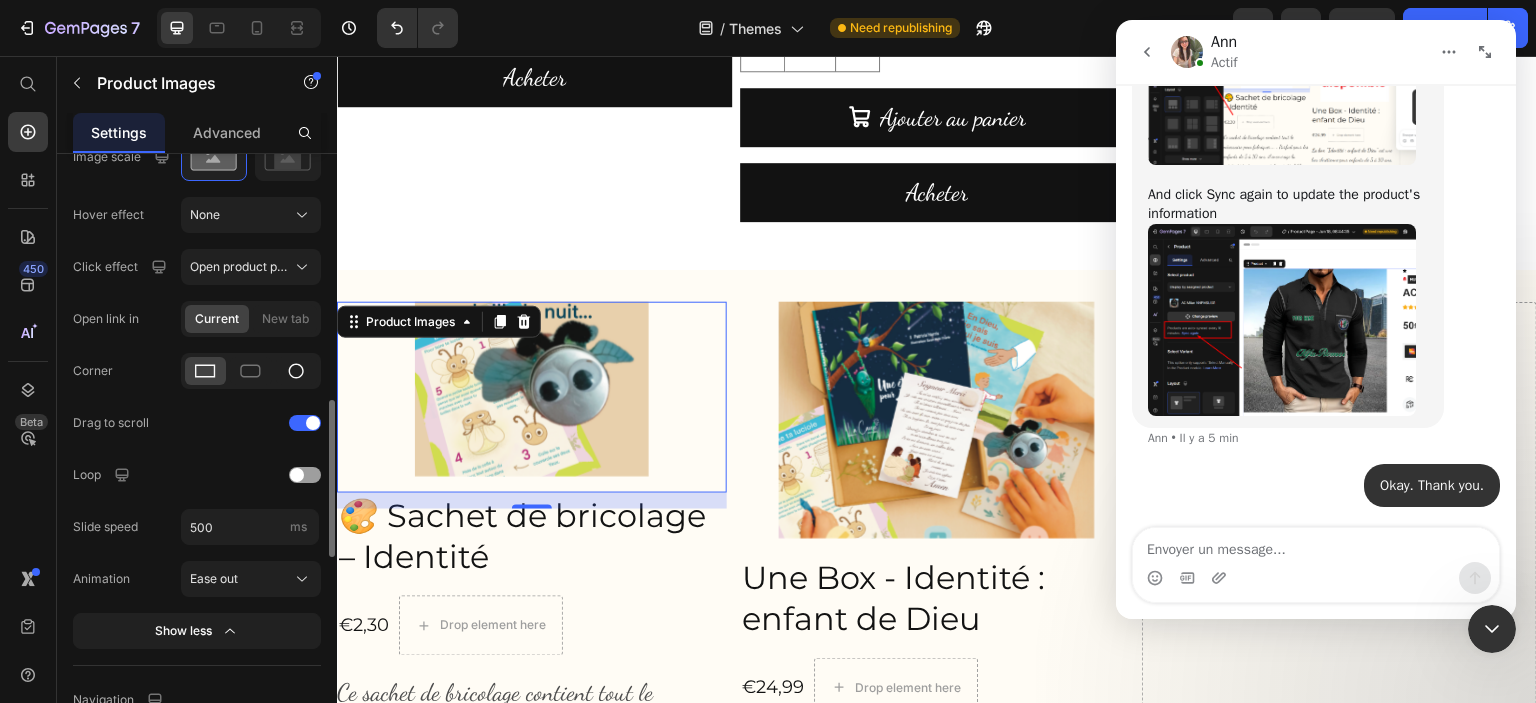 click 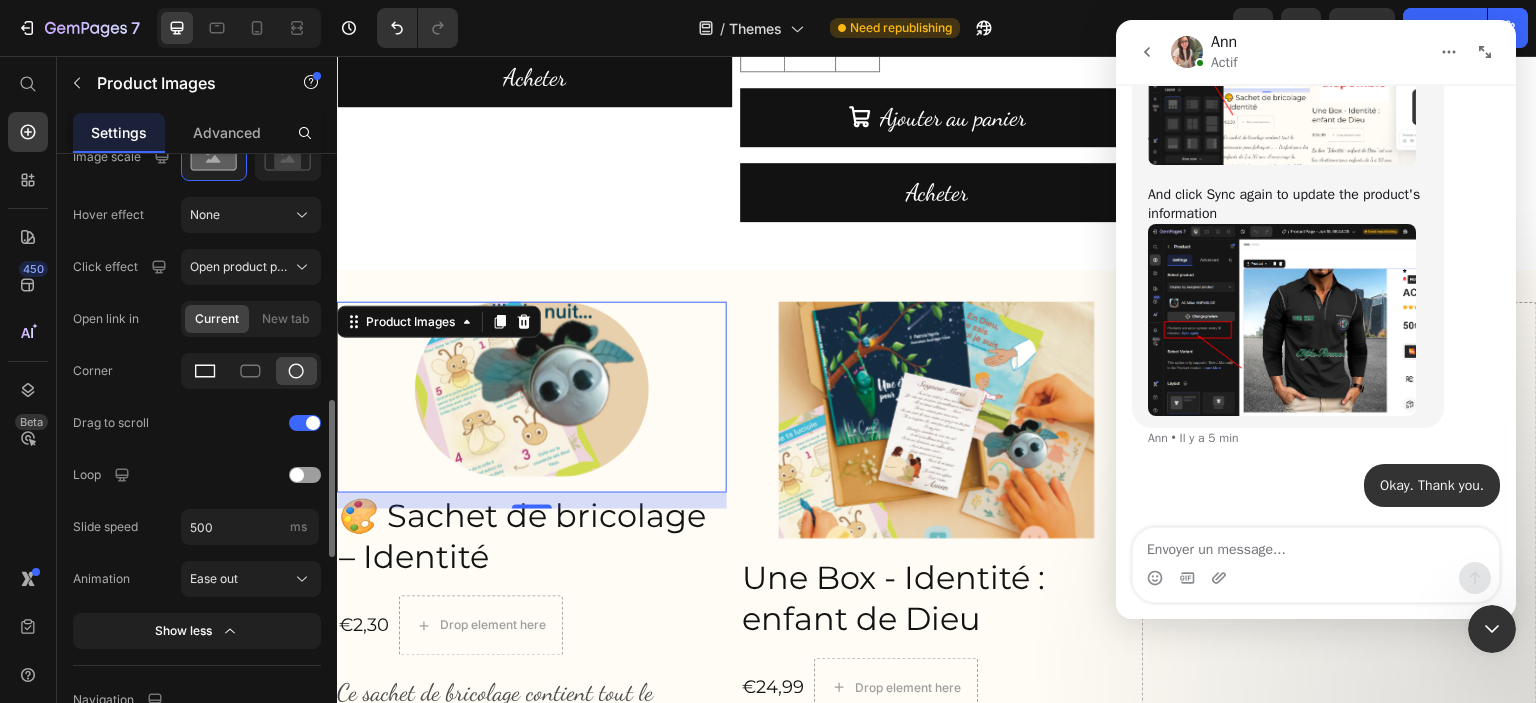 click 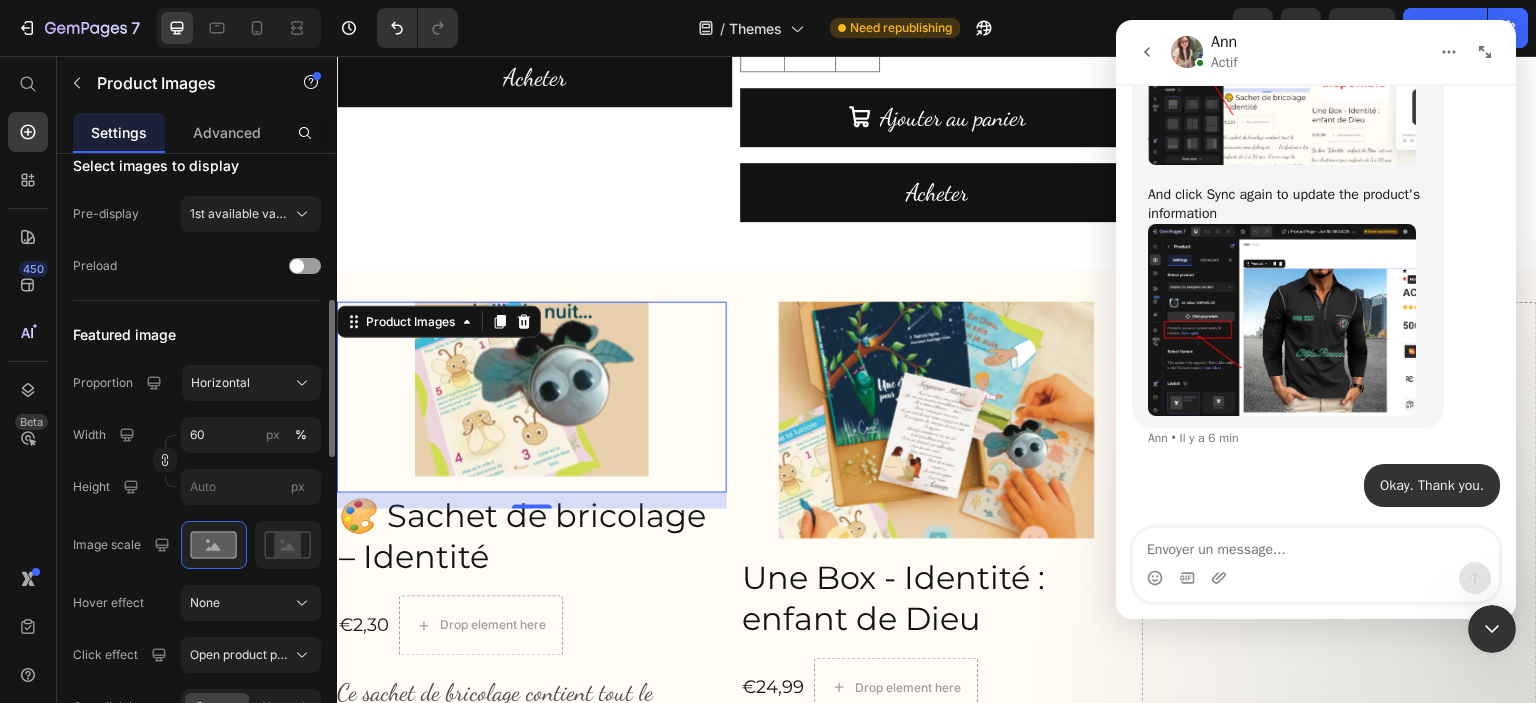 scroll, scrollTop: 668, scrollLeft: 0, axis: vertical 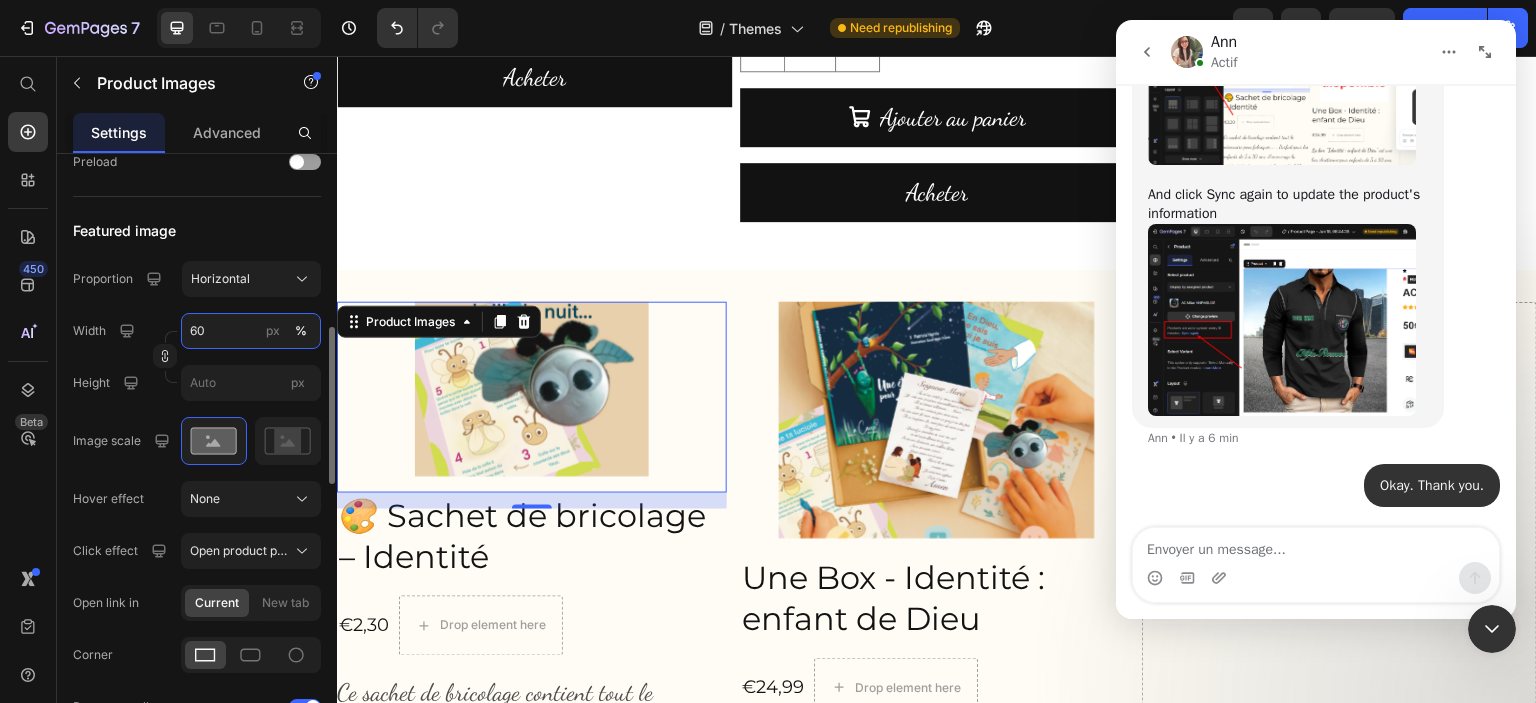 click on "60" at bounding box center (251, 331) 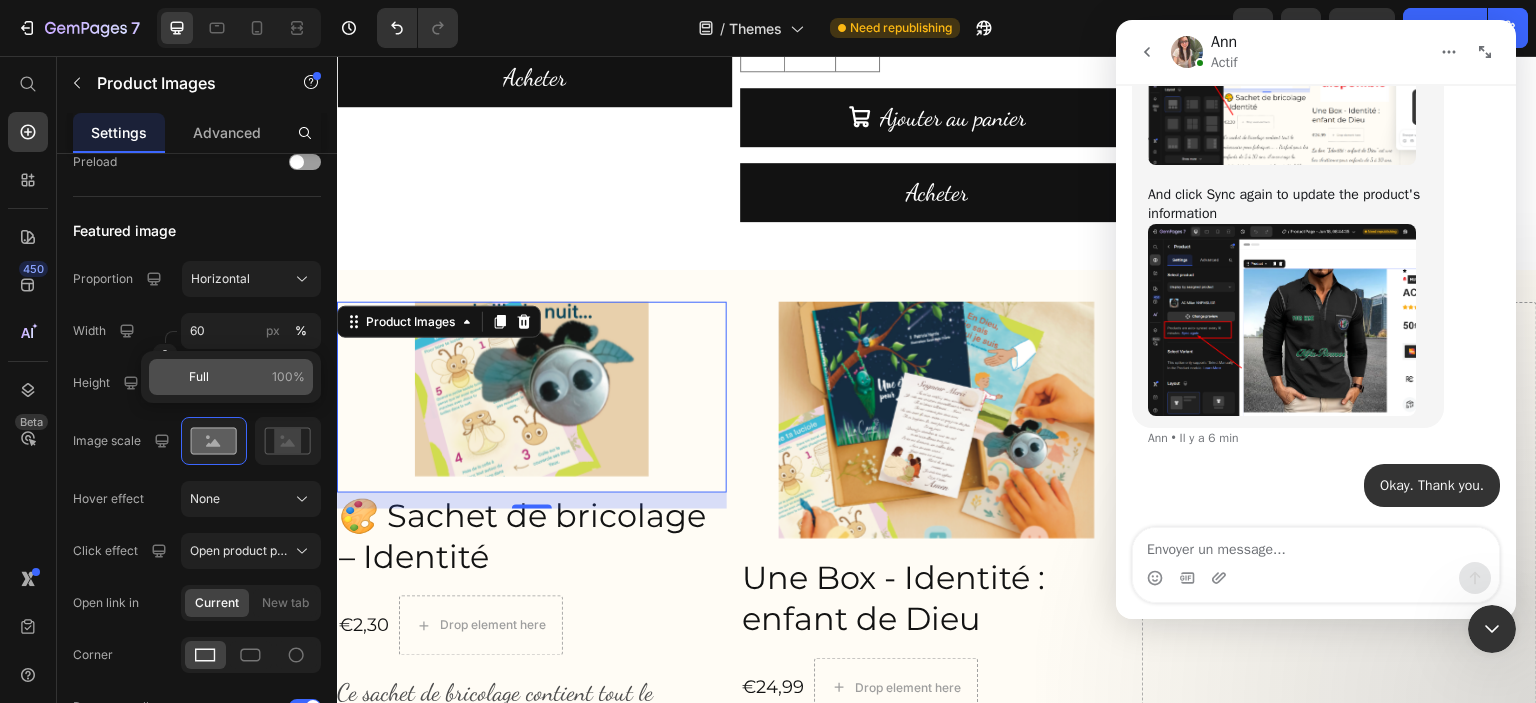 click on "Full" at bounding box center (199, 377) 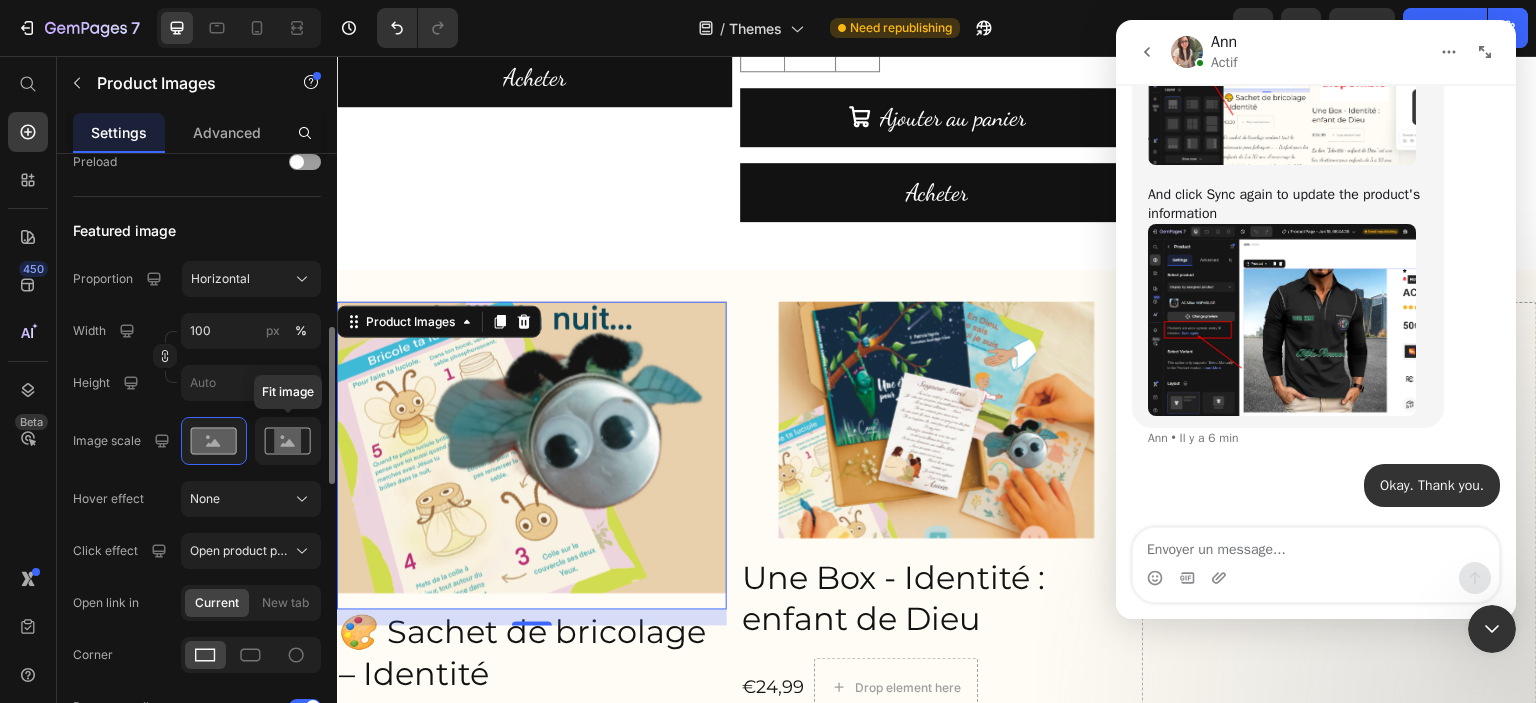 click 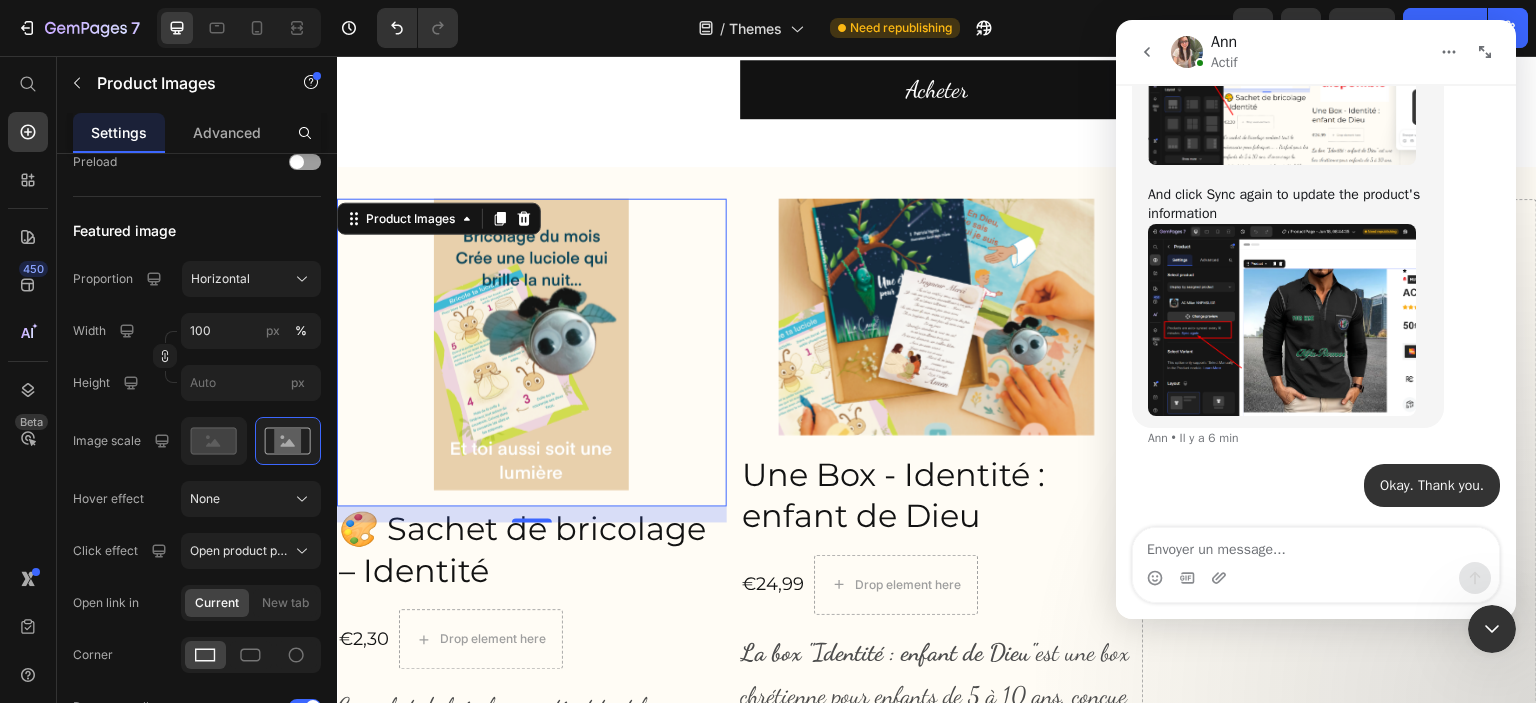 scroll, scrollTop: 6240, scrollLeft: 0, axis: vertical 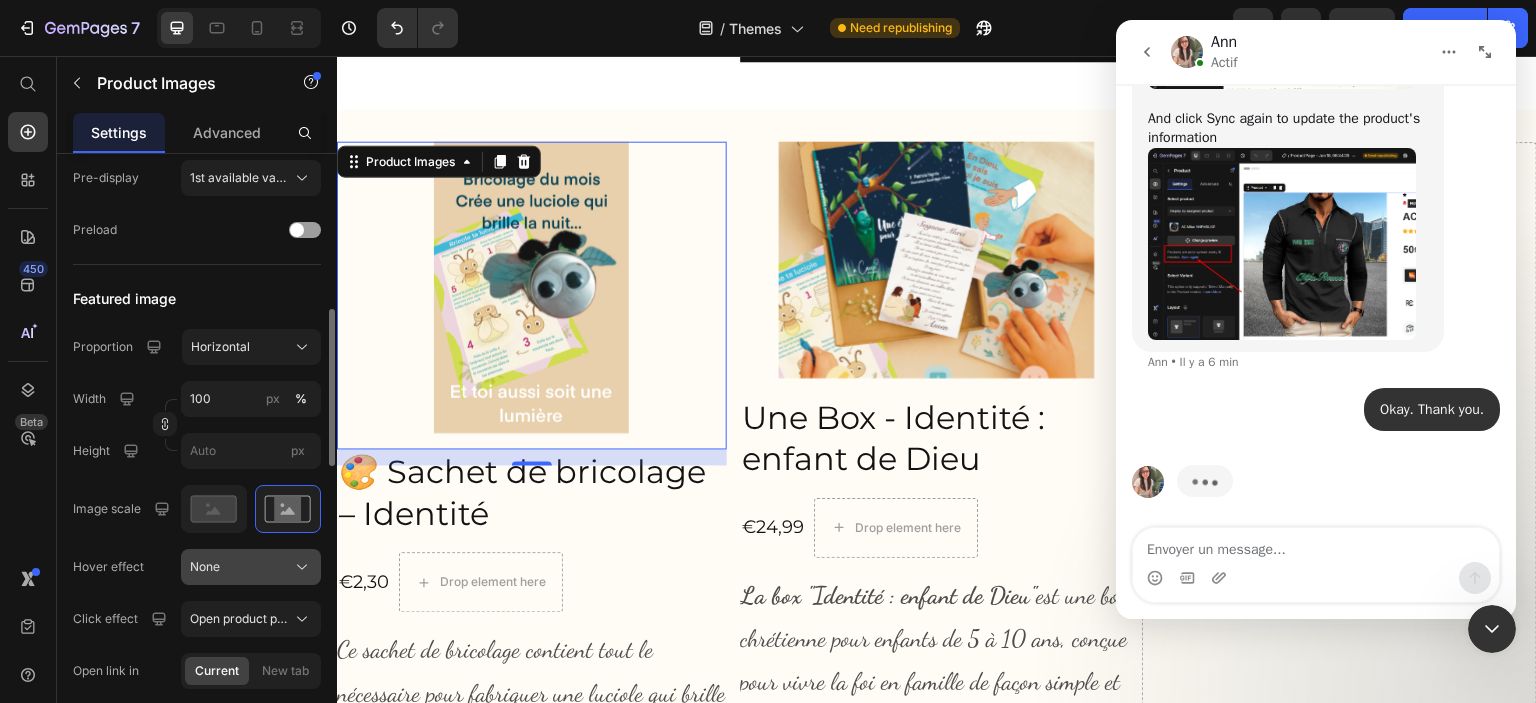 click on "None" 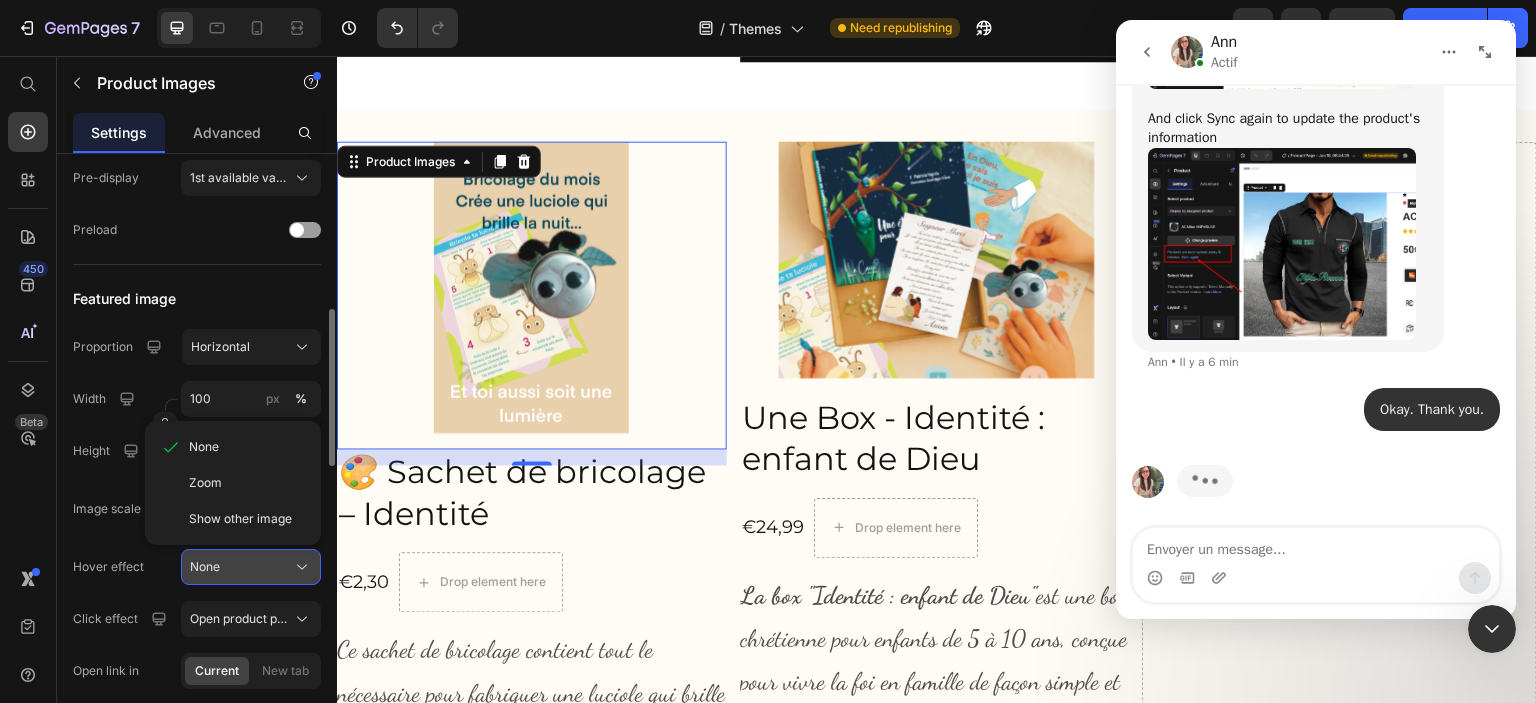 click on "None" 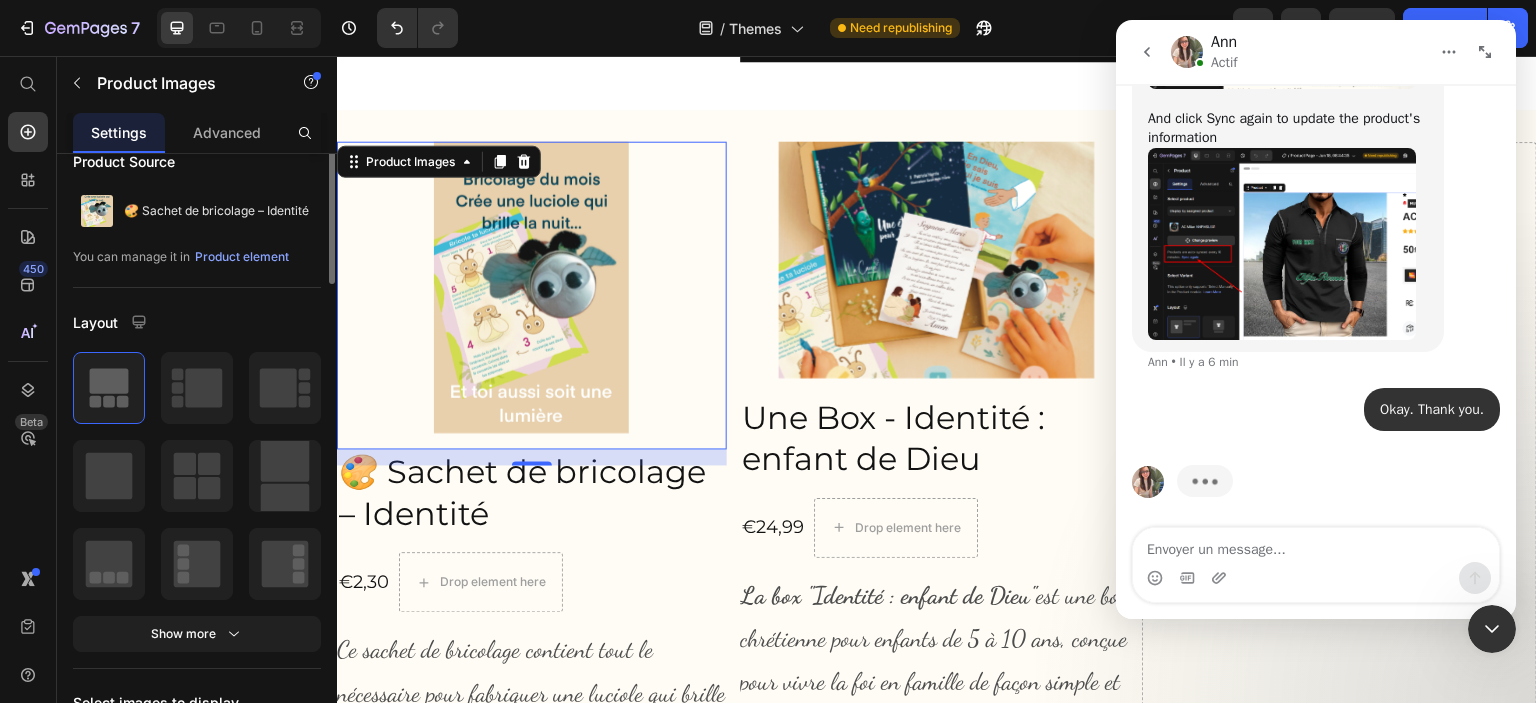 scroll, scrollTop: 0, scrollLeft: 0, axis: both 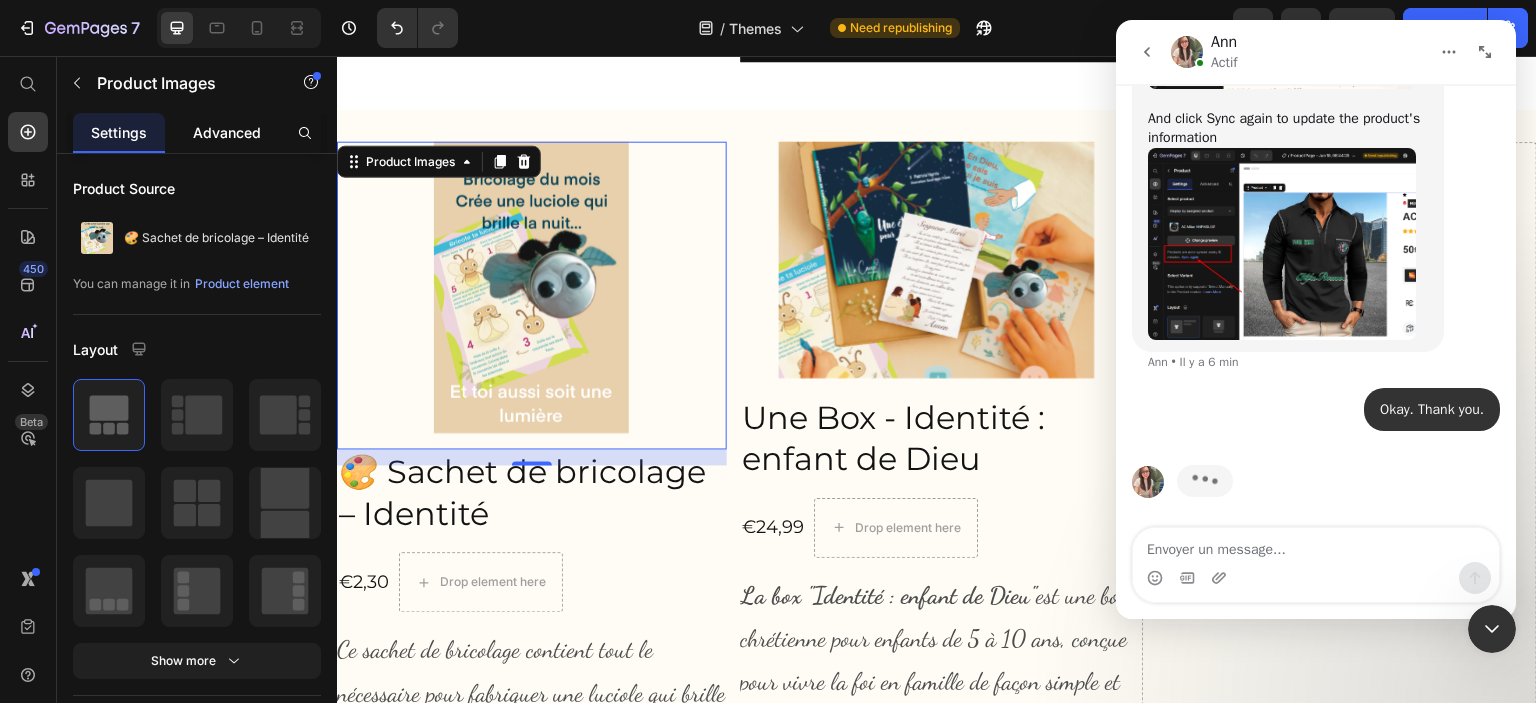 click on "Advanced" at bounding box center [227, 132] 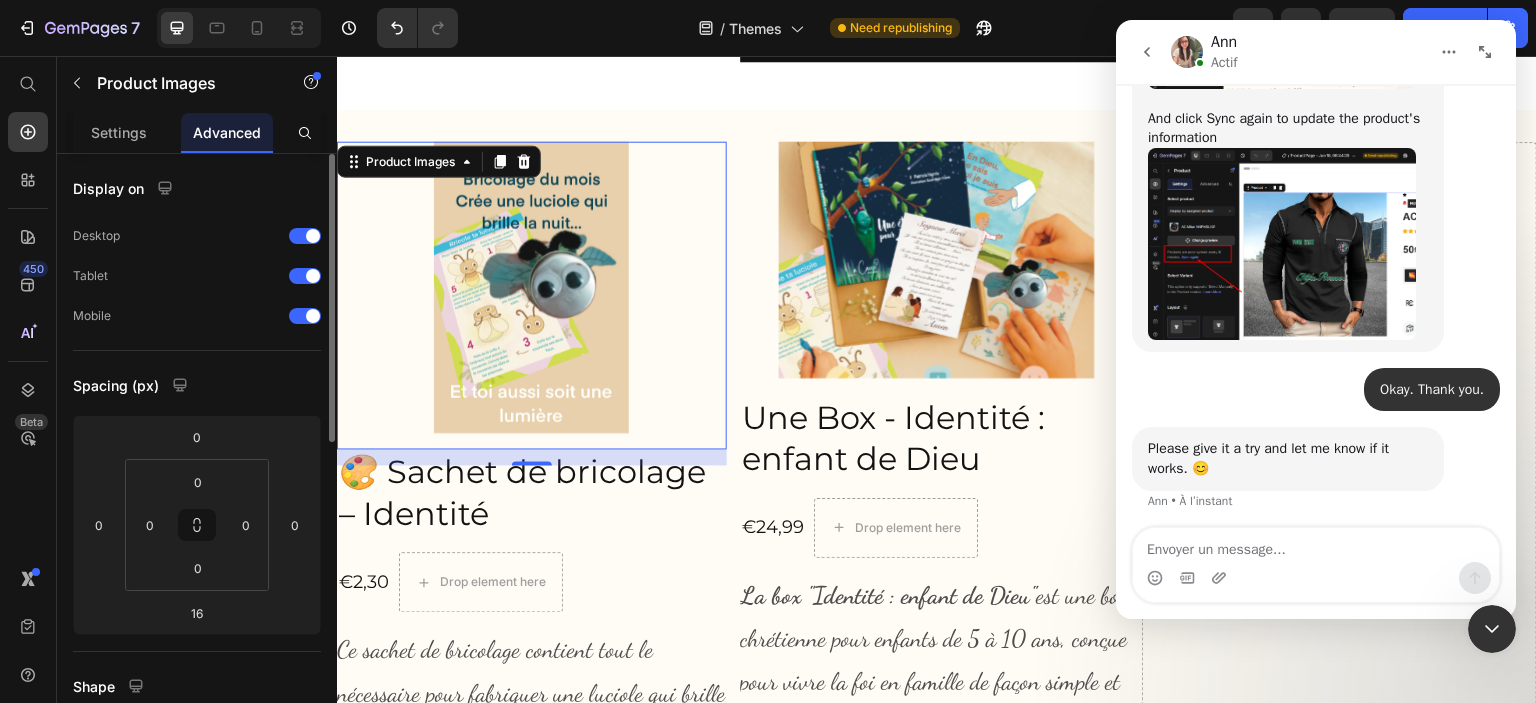 scroll, scrollTop: 1567, scrollLeft: 0, axis: vertical 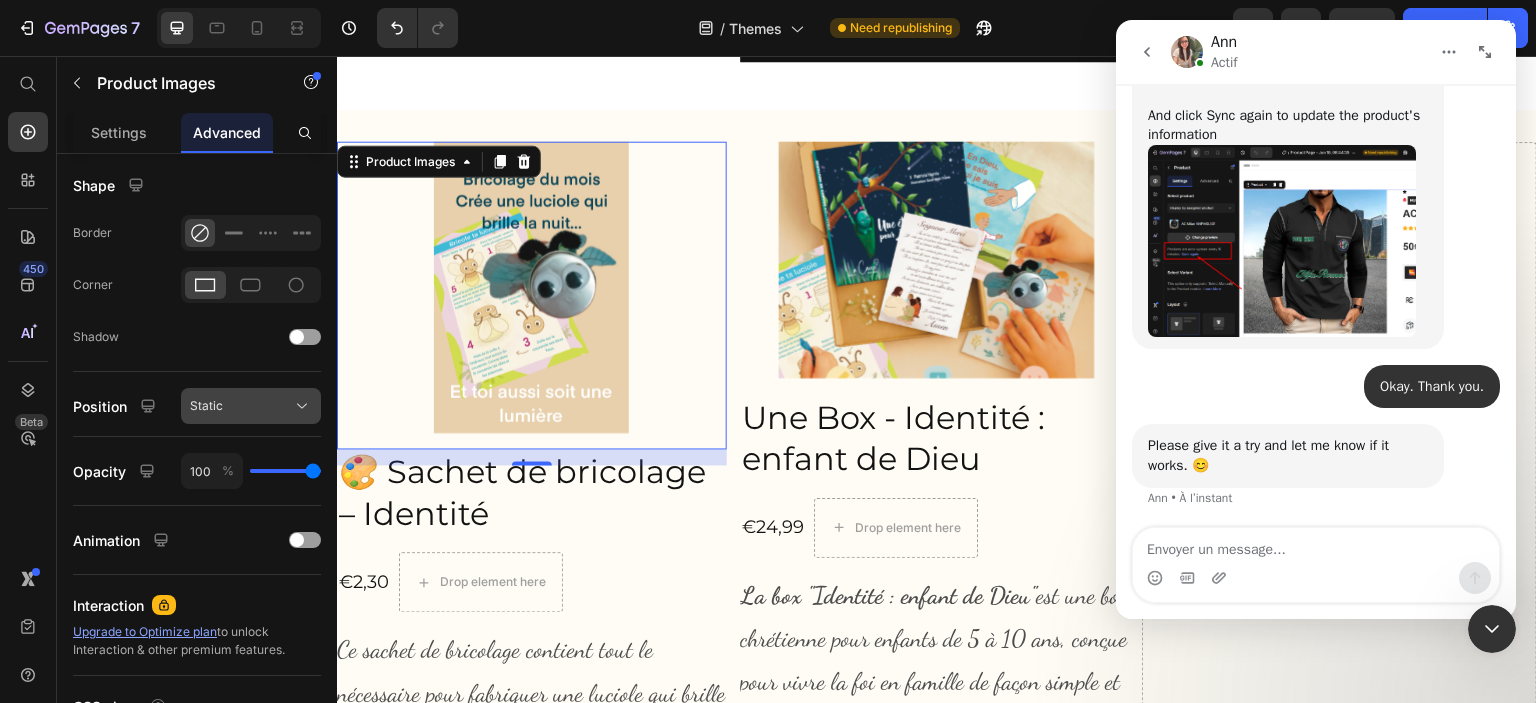 click 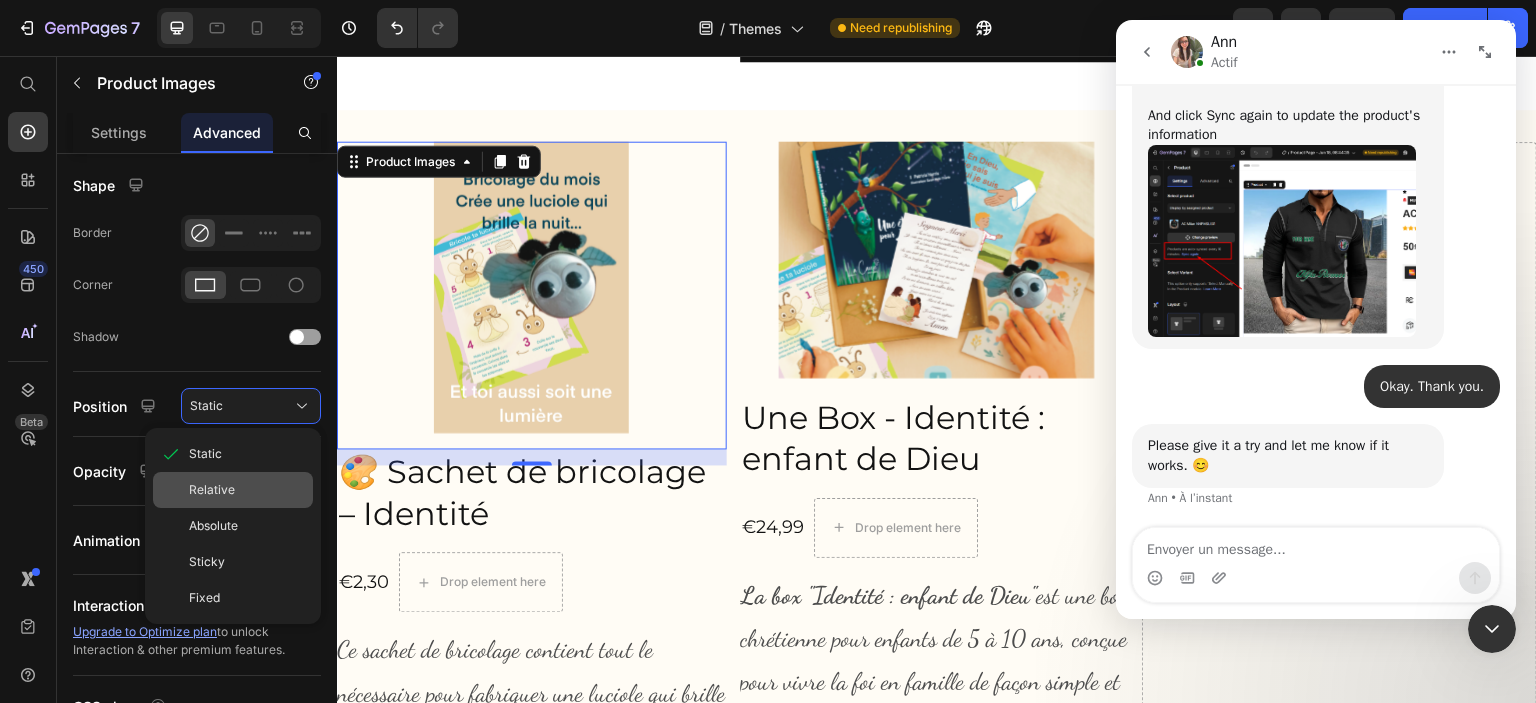 click on "Relative" at bounding box center [247, 490] 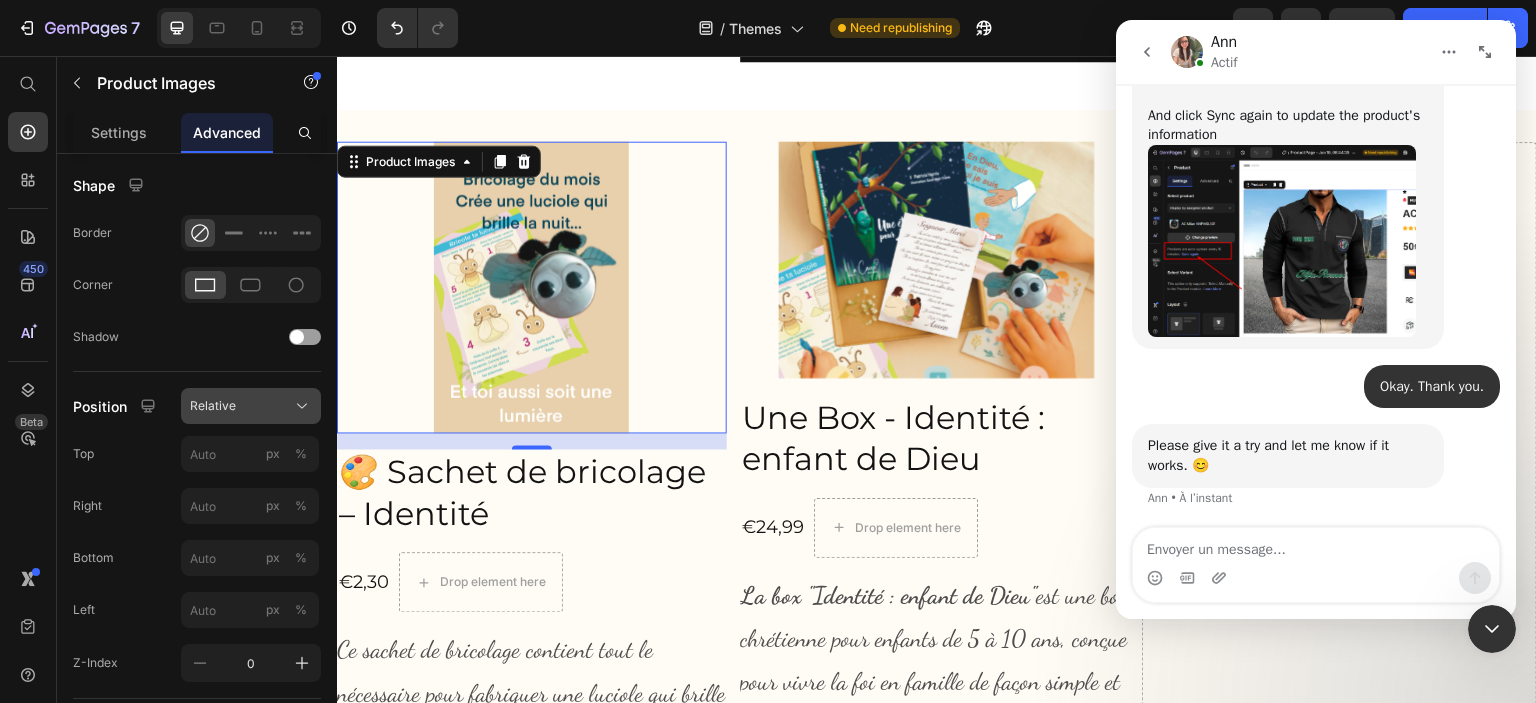 click on "Relative" at bounding box center (251, 406) 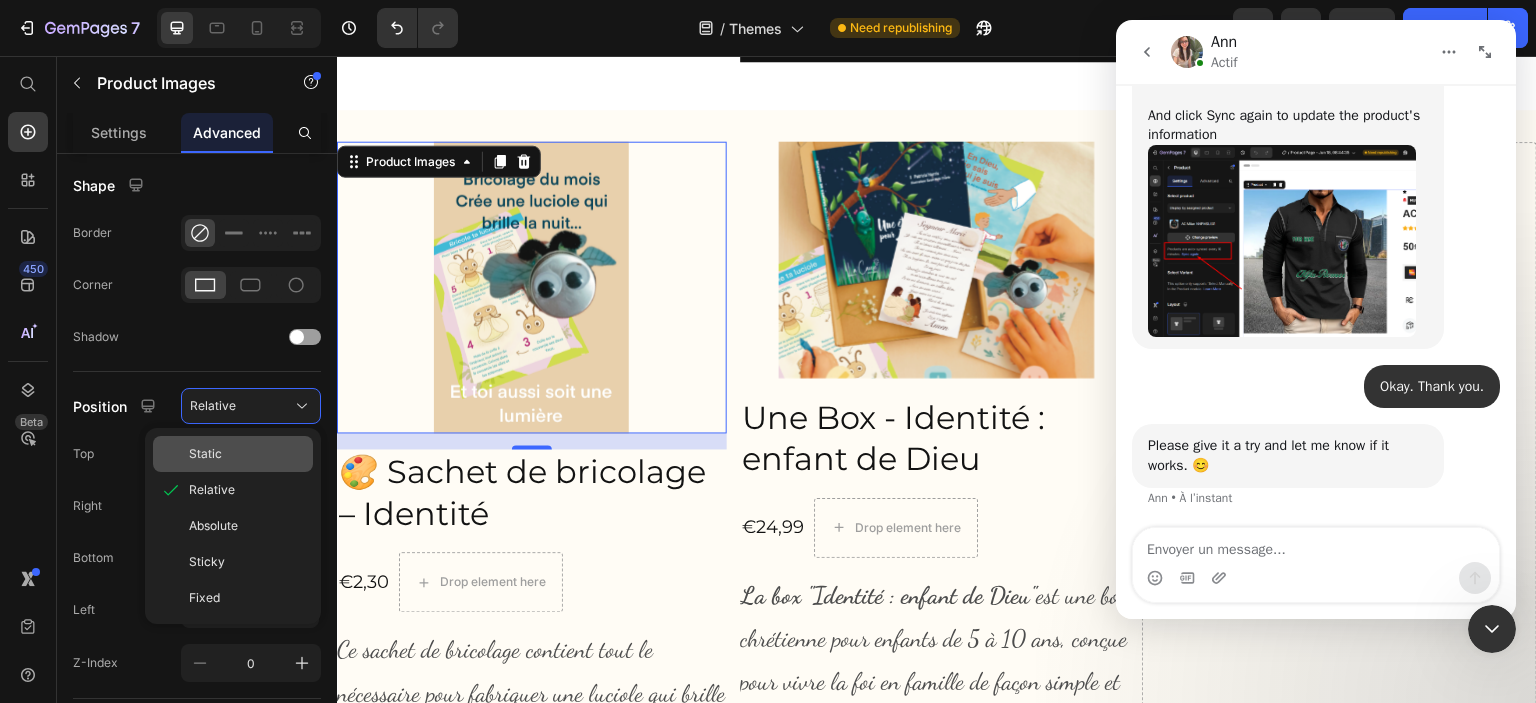 click on "Static" at bounding box center (247, 454) 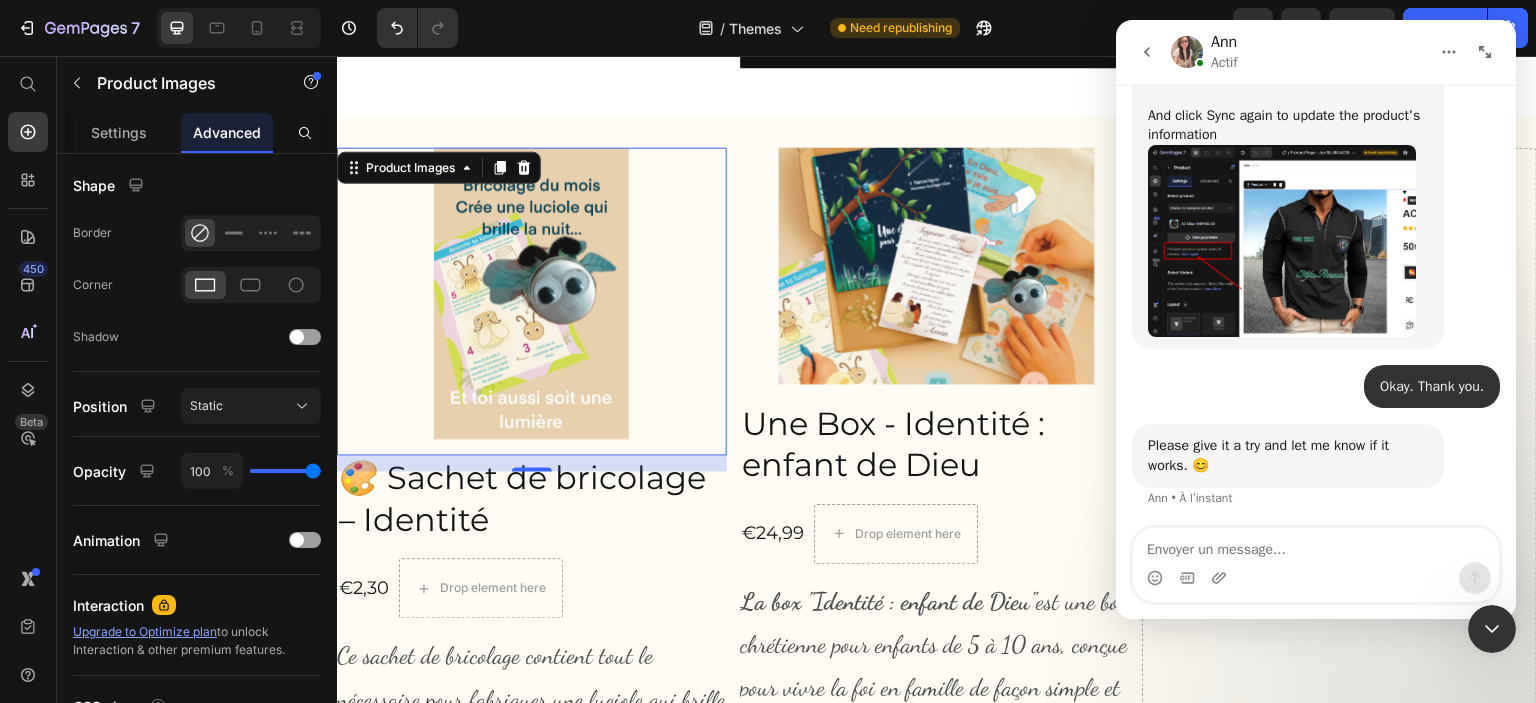 scroll, scrollTop: 6260, scrollLeft: 0, axis: vertical 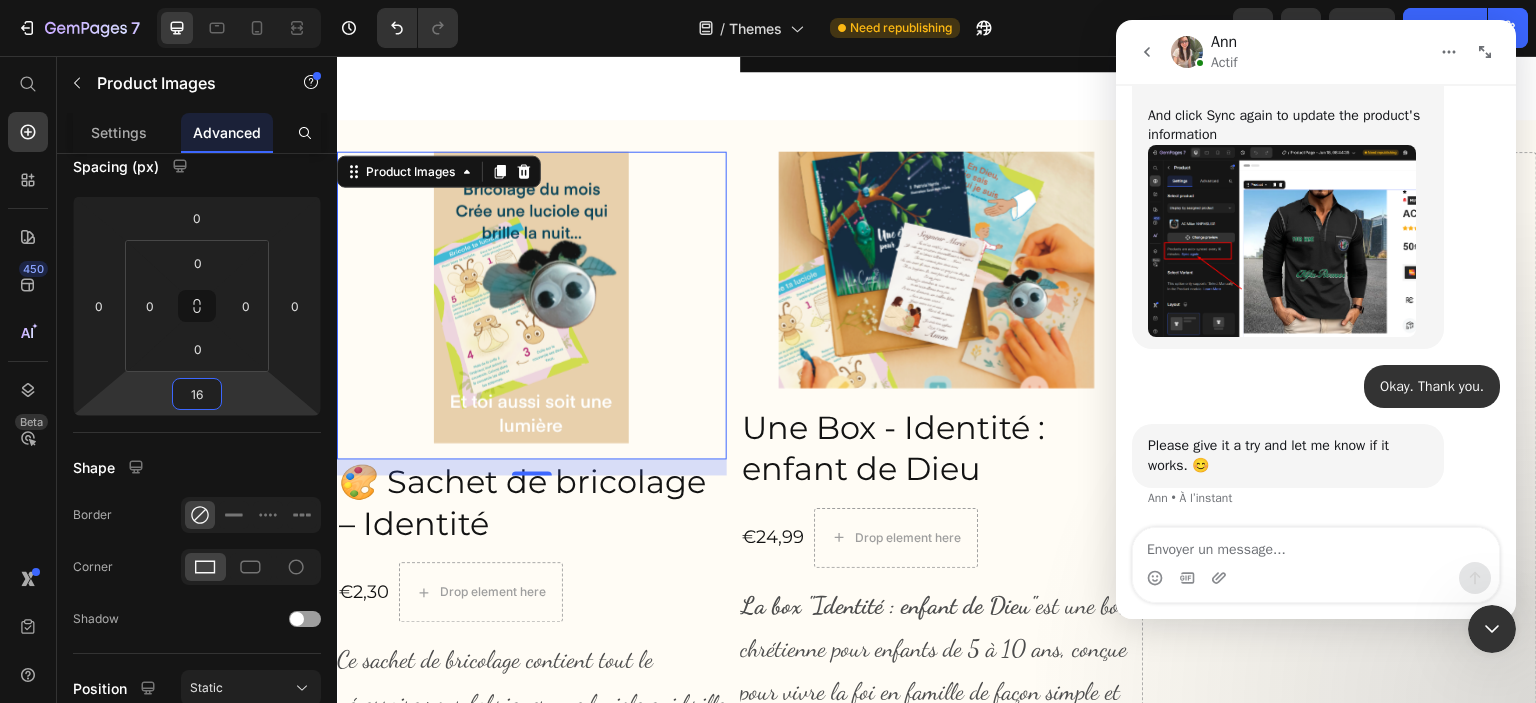 click on "16" at bounding box center [197, 394] 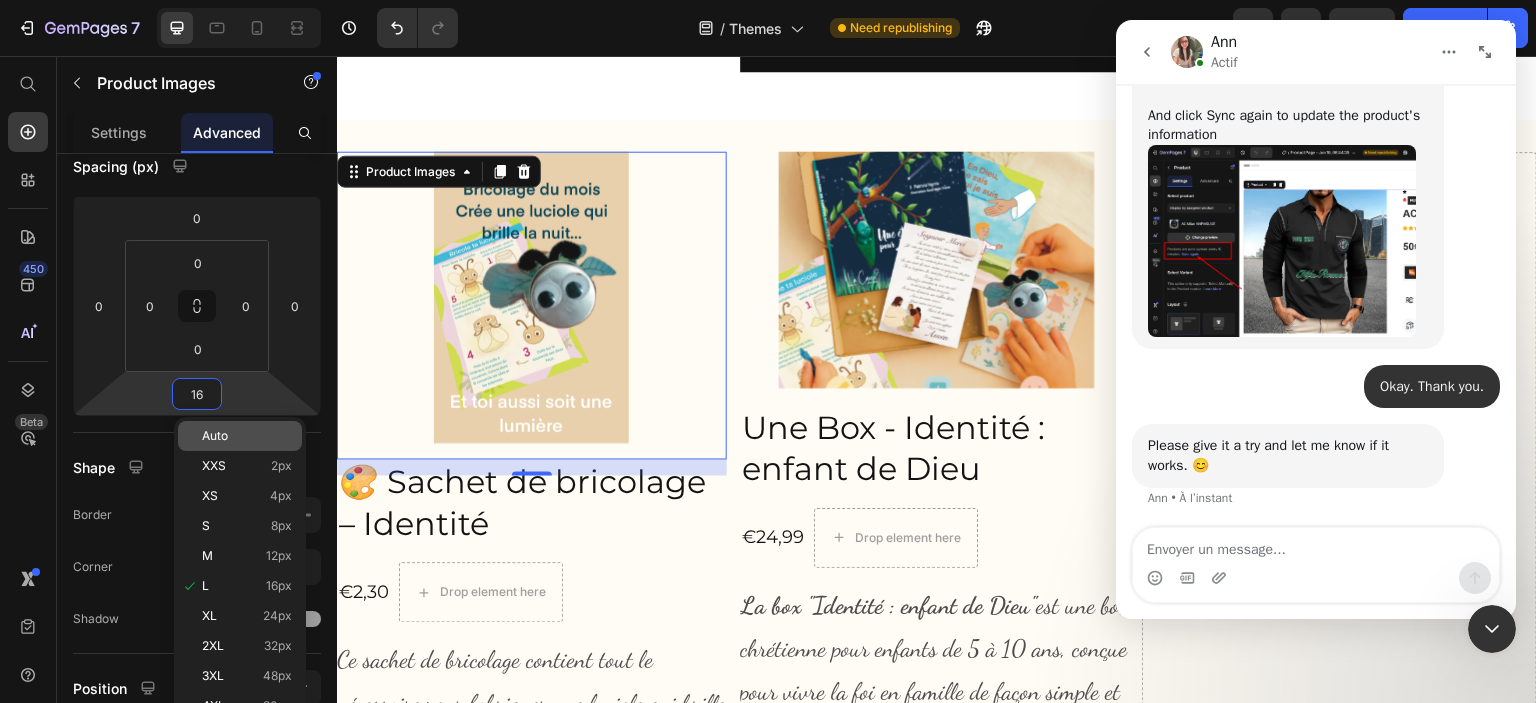 click on "Auto" at bounding box center (215, 436) 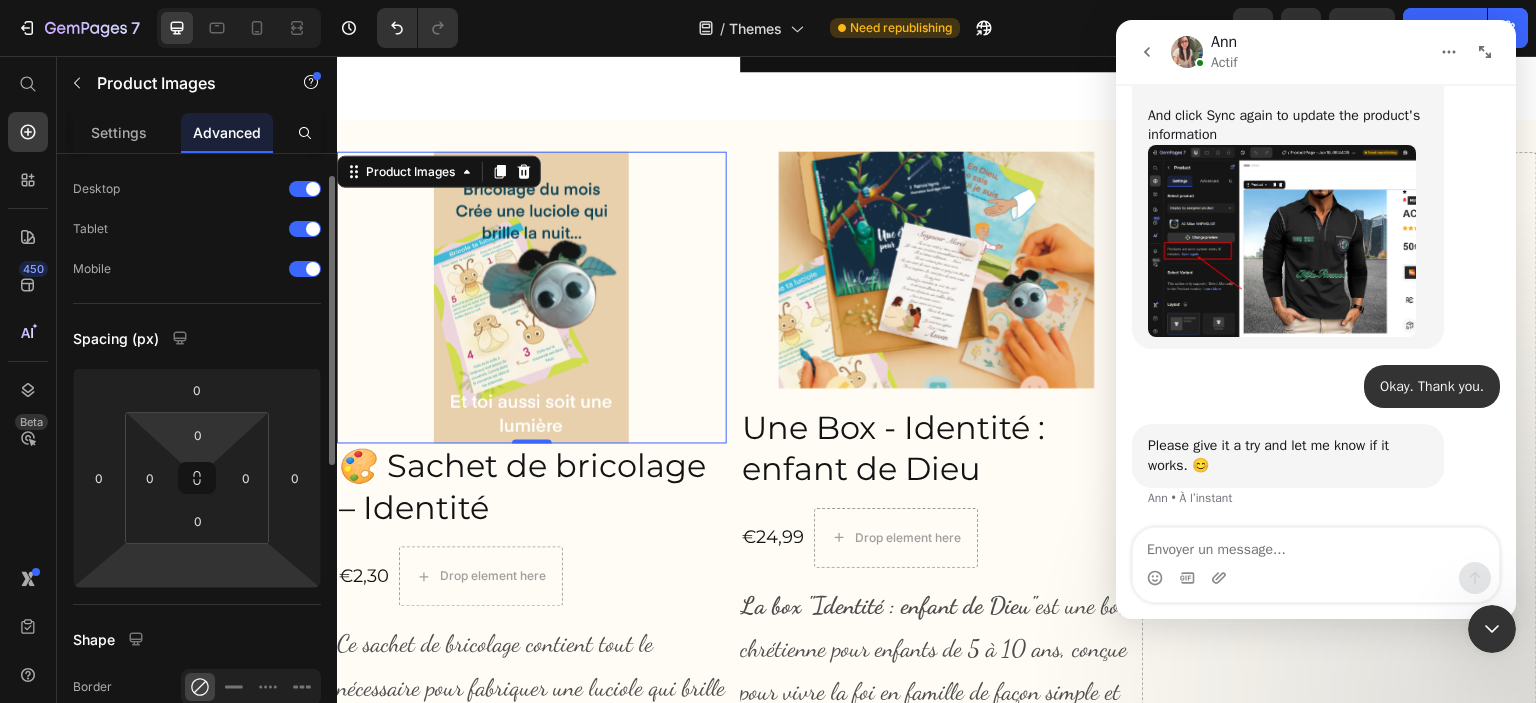 scroll, scrollTop: 0, scrollLeft: 0, axis: both 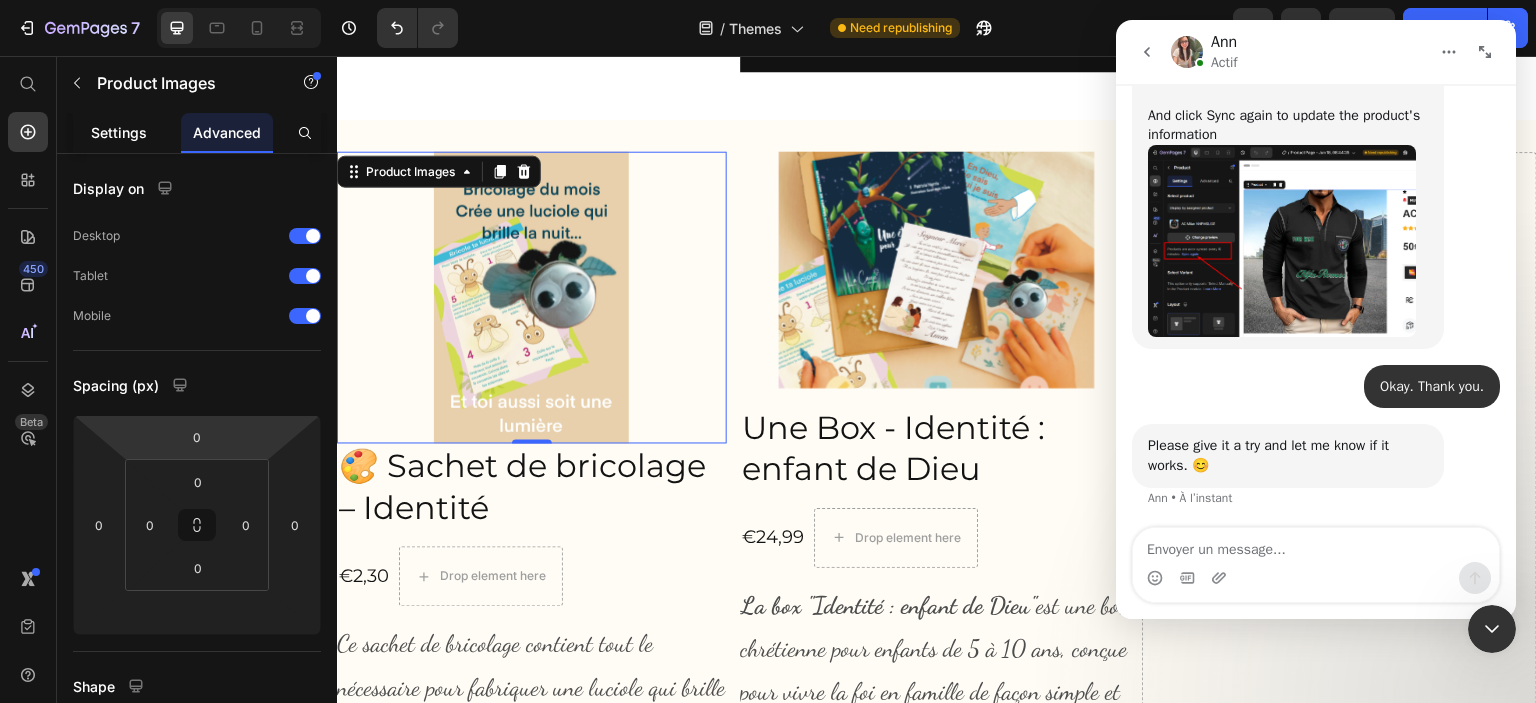 click on "Settings" at bounding box center (119, 132) 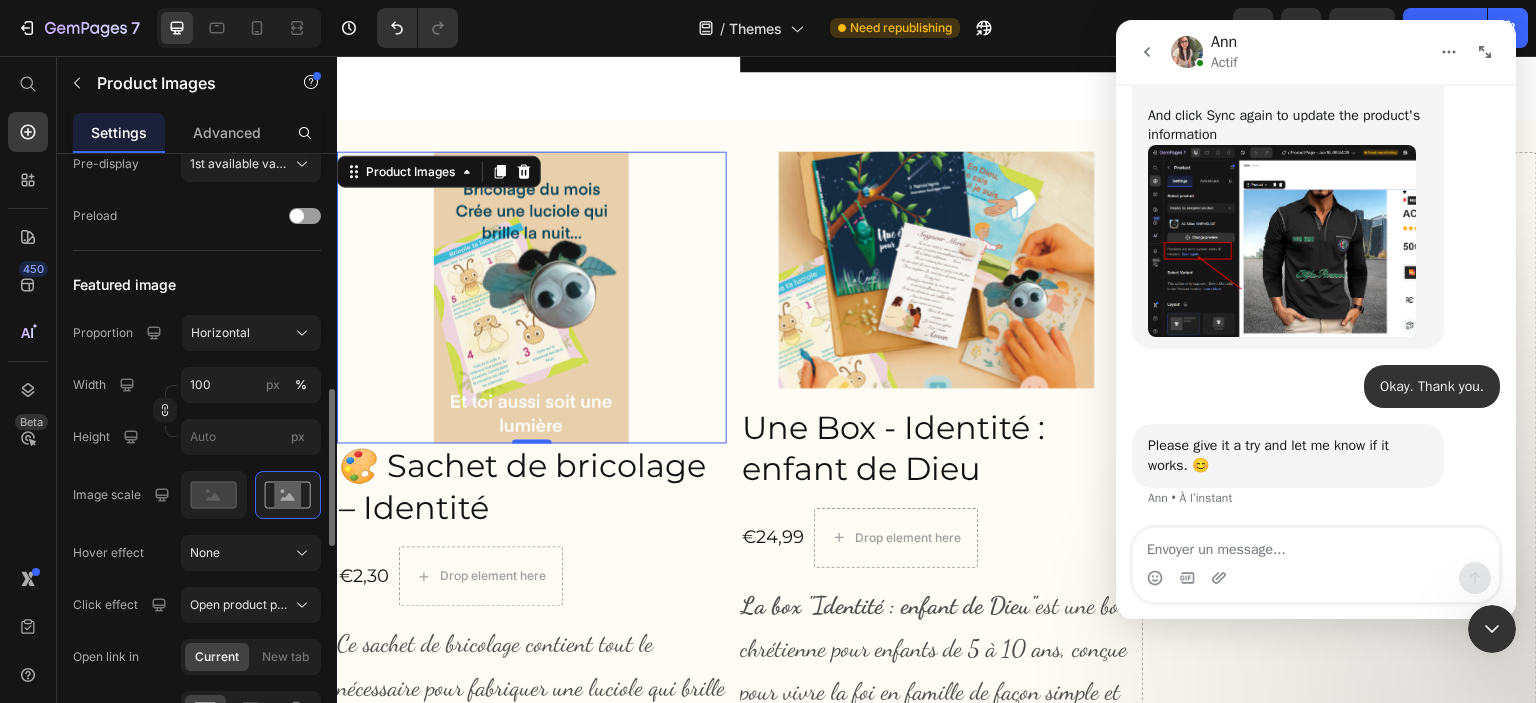 scroll, scrollTop: 675, scrollLeft: 0, axis: vertical 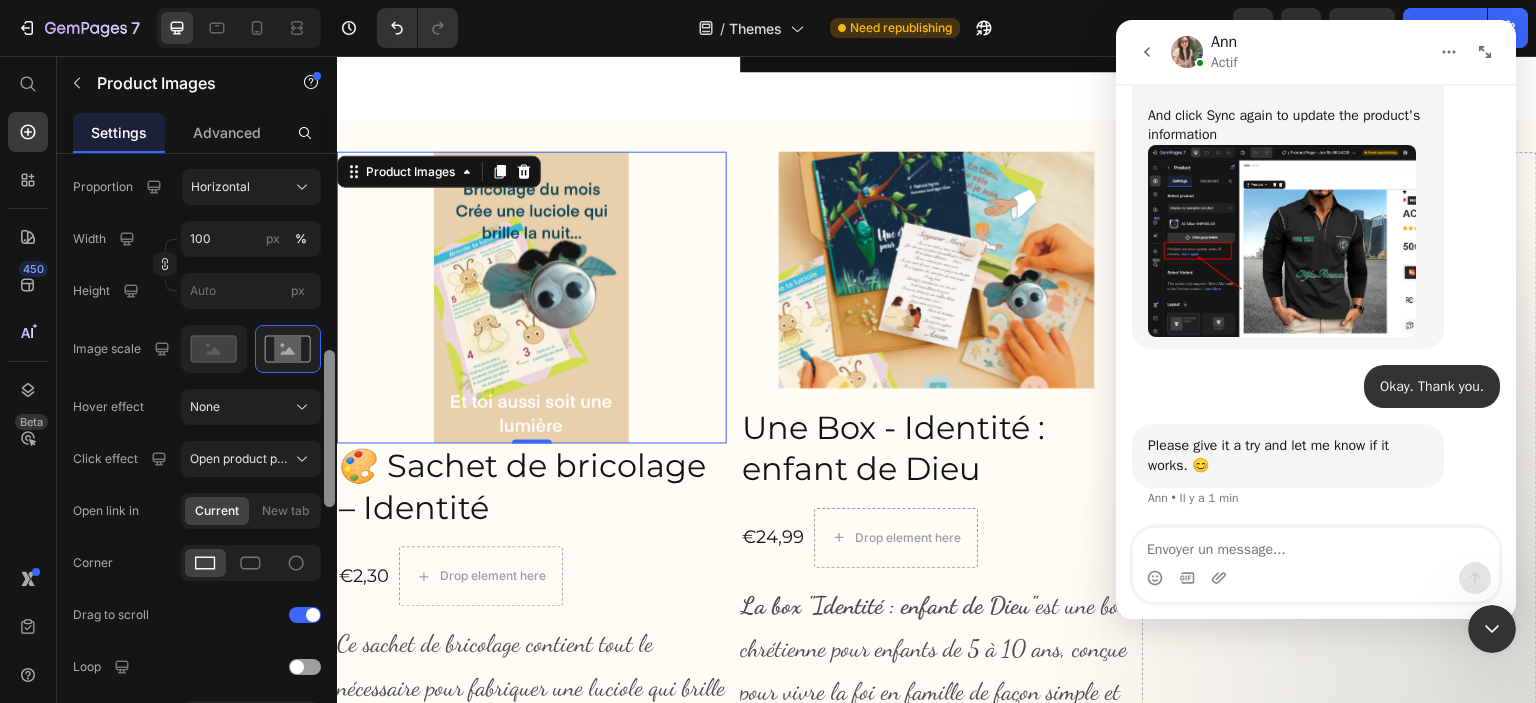 drag, startPoint x: 332, startPoint y: 359, endPoint x: 325, endPoint y: 381, distance: 23.086792 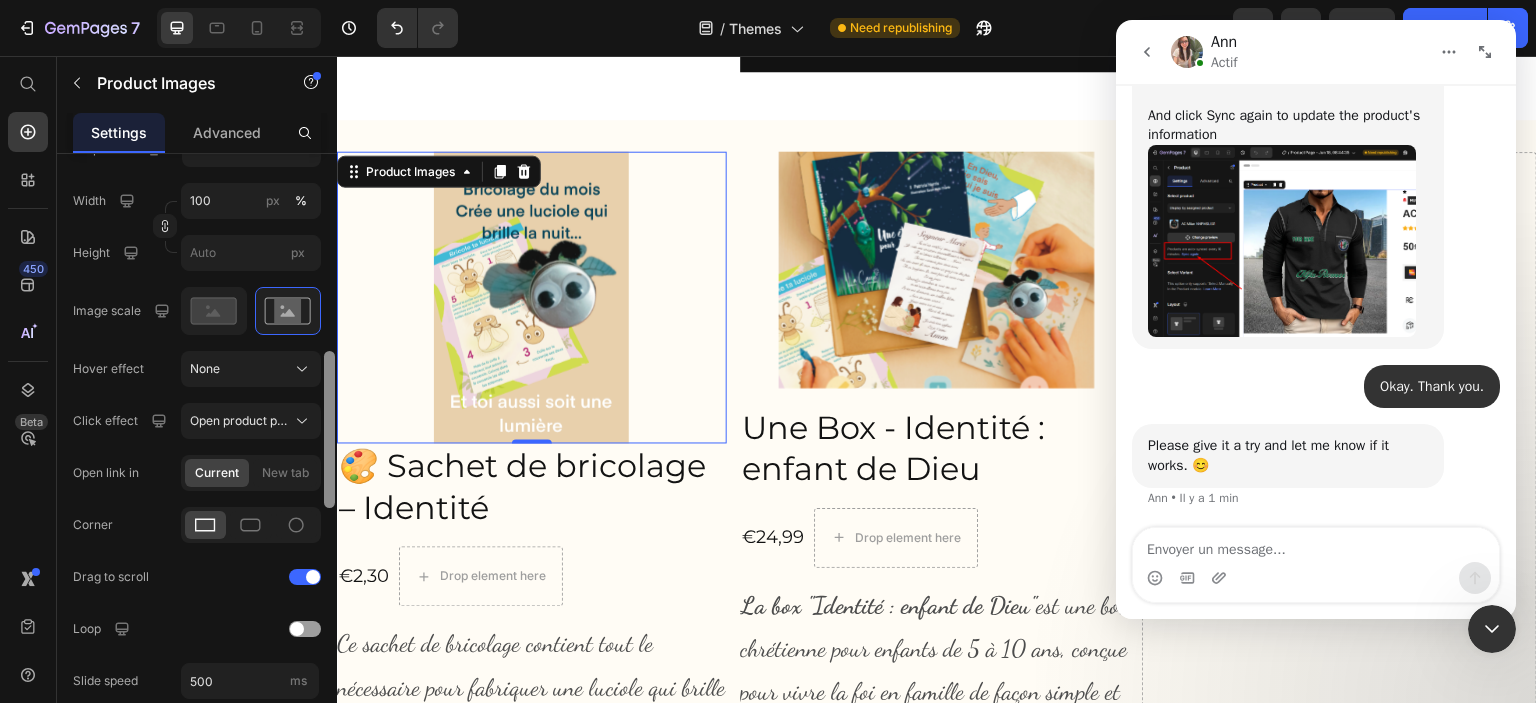 scroll, scrollTop: 802, scrollLeft: 0, axis: vertical 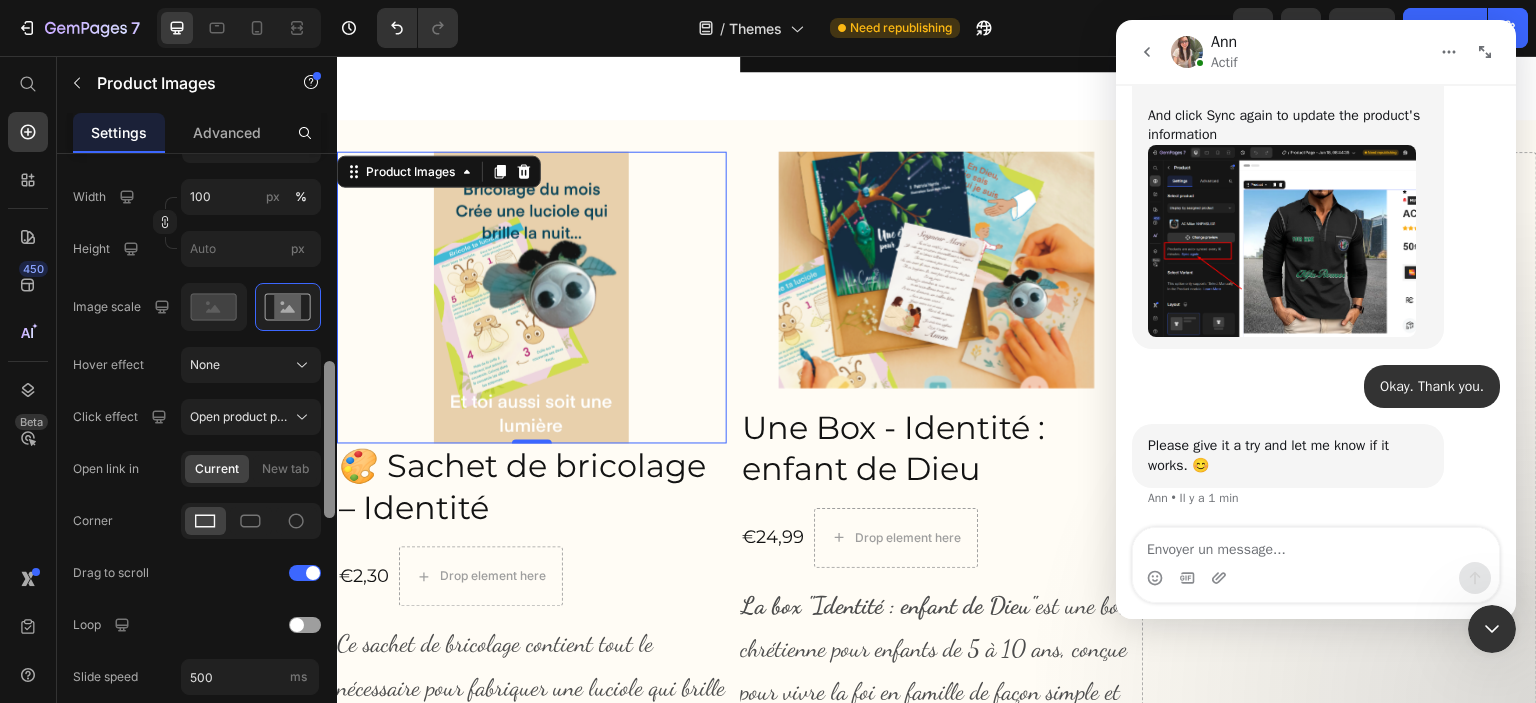 drag, startPoint x: 330, startPoint y: 420, endPoint x: 328, endPoint y: 431, distance: 11.18034 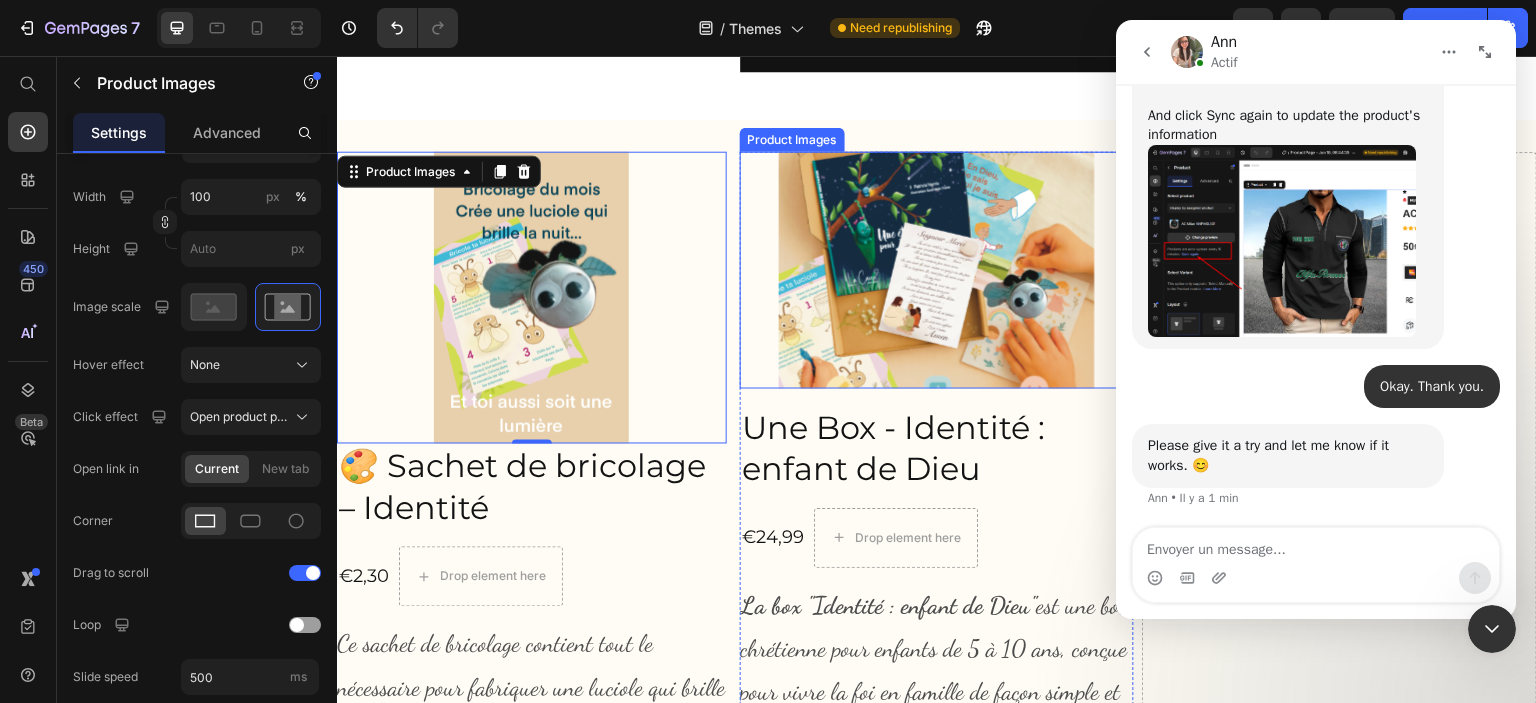 click at bounding box center (937, 270) 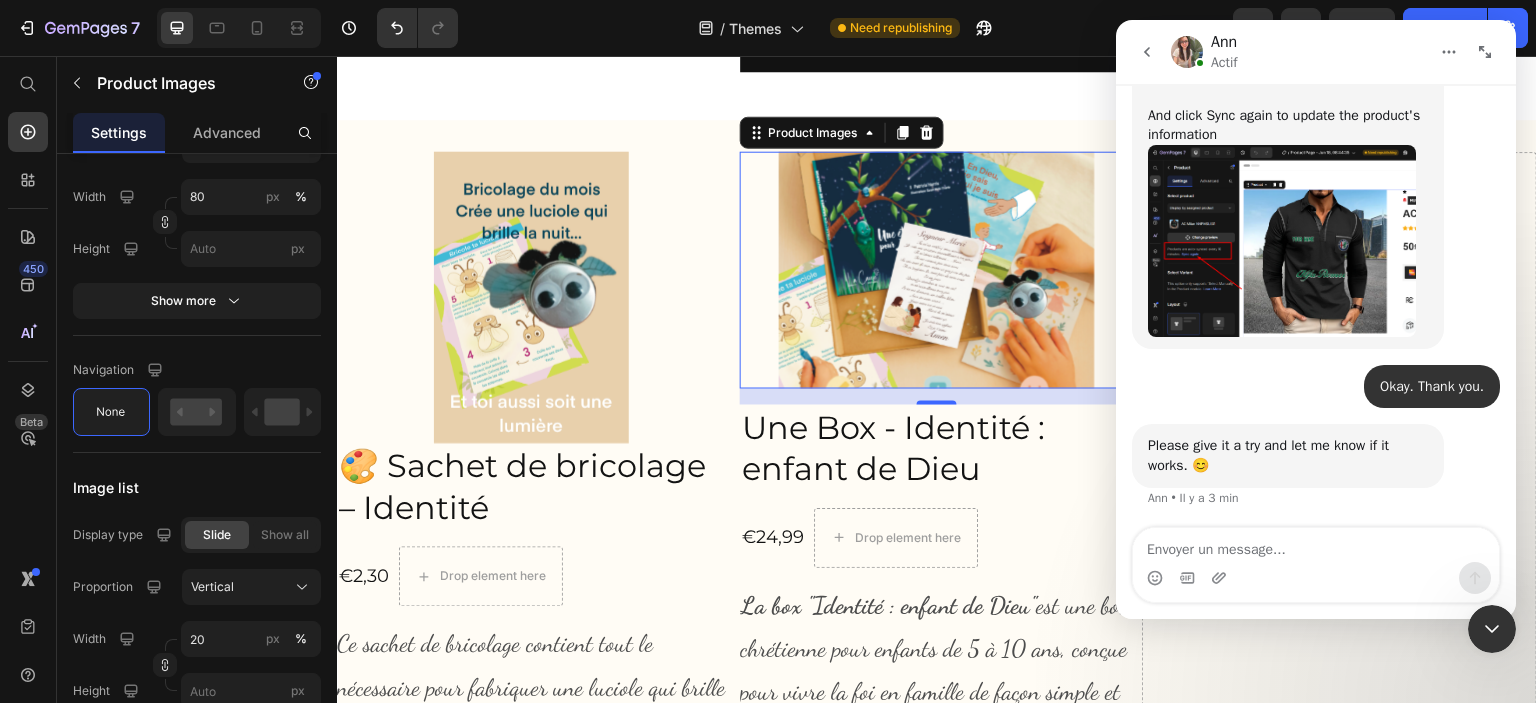 click at bounding box center (937, 270) 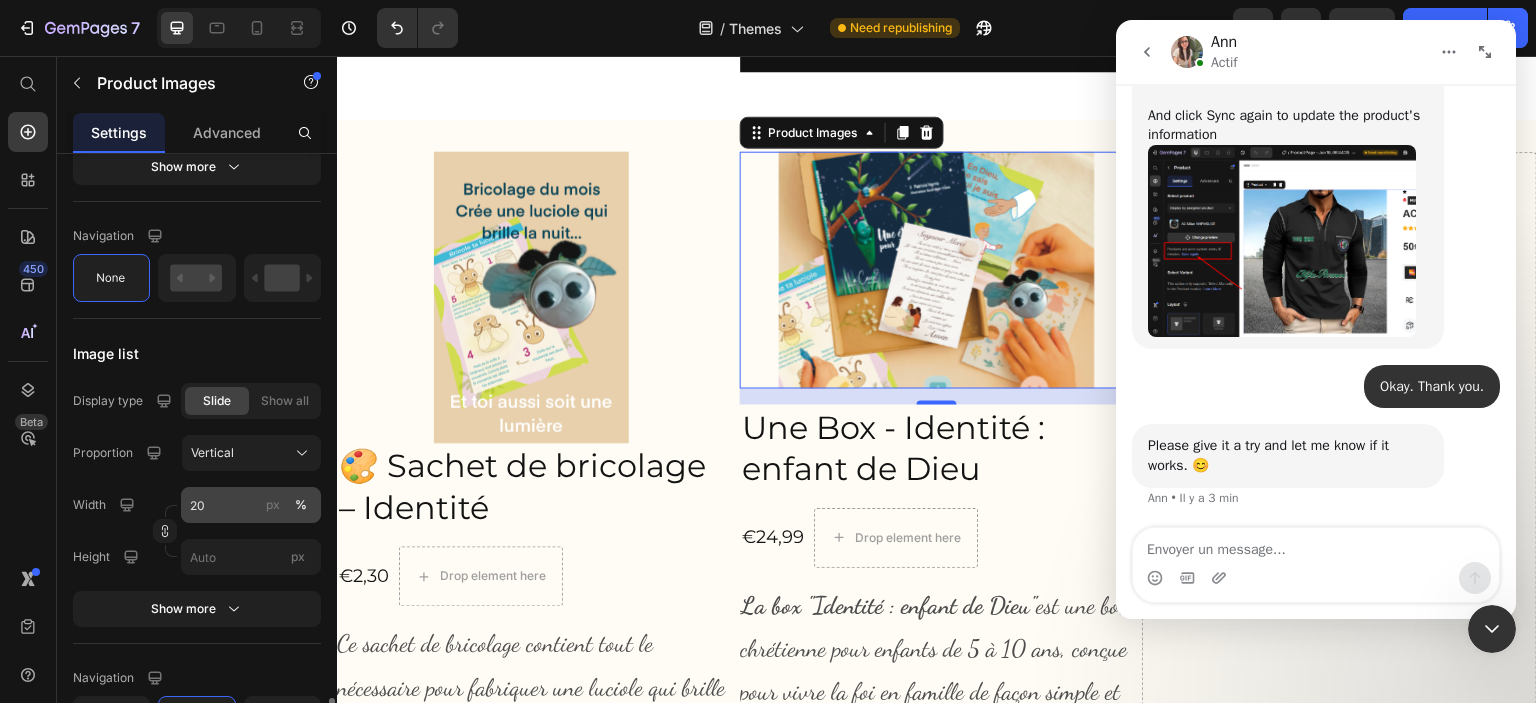 scroll, scrollTop: 1203, scrollLeft: 0, axis: vertical 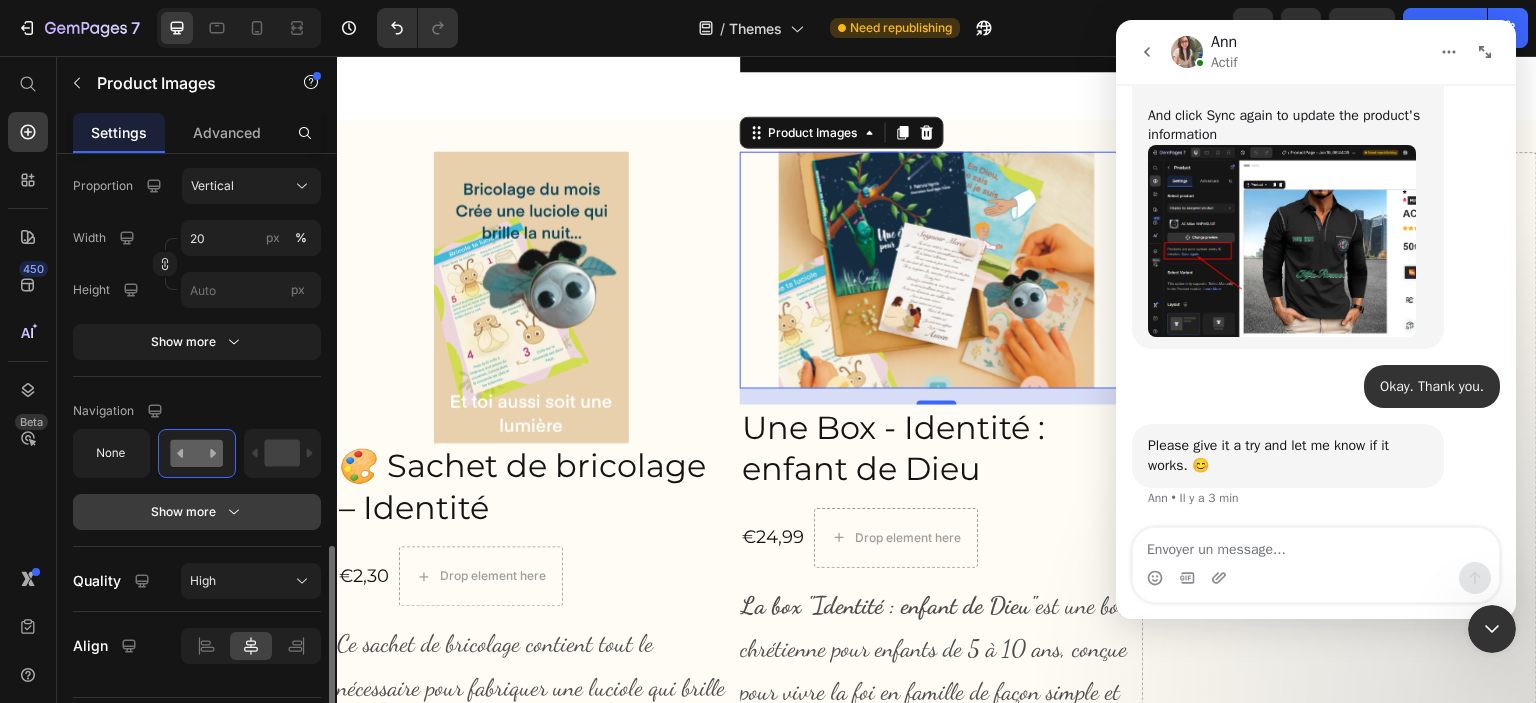 click on "Show more" at bounding box center (197, 512) 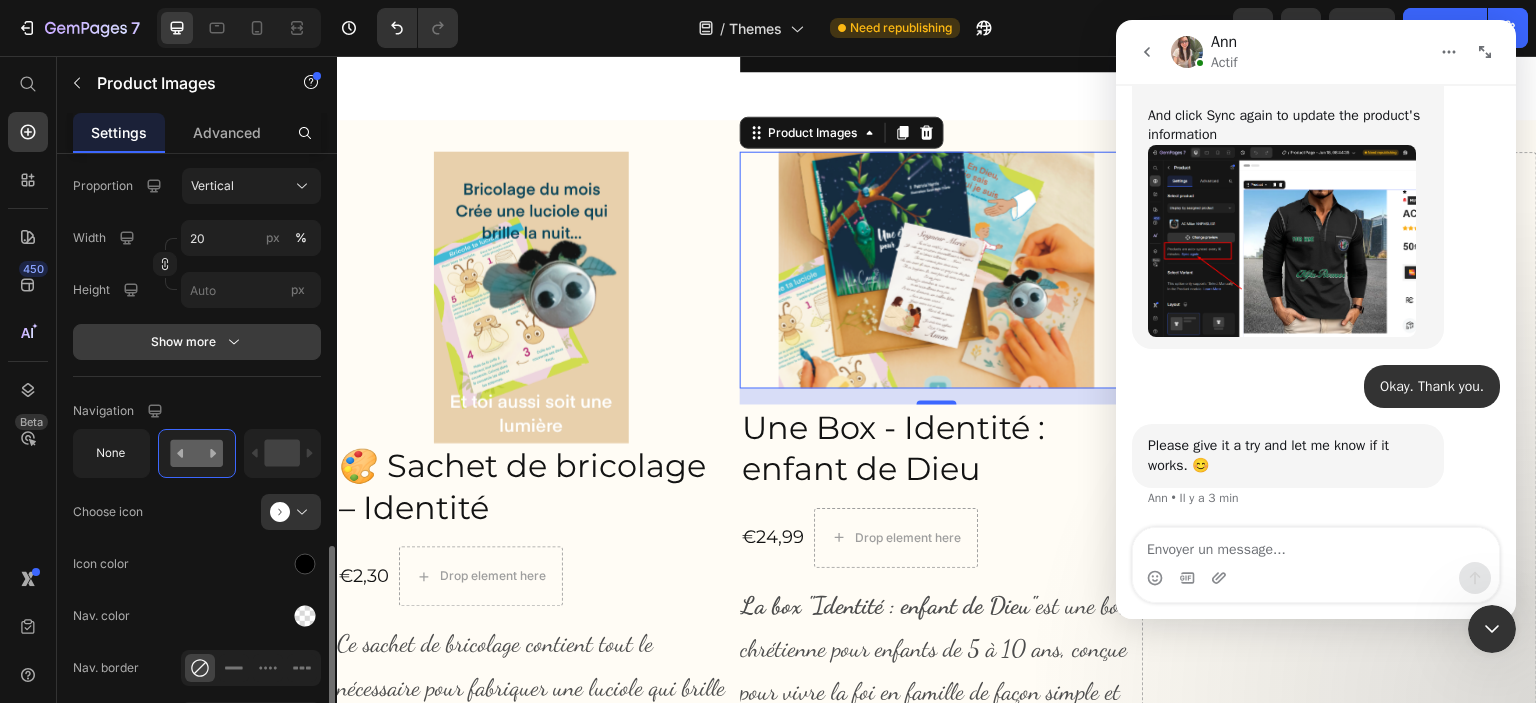 click 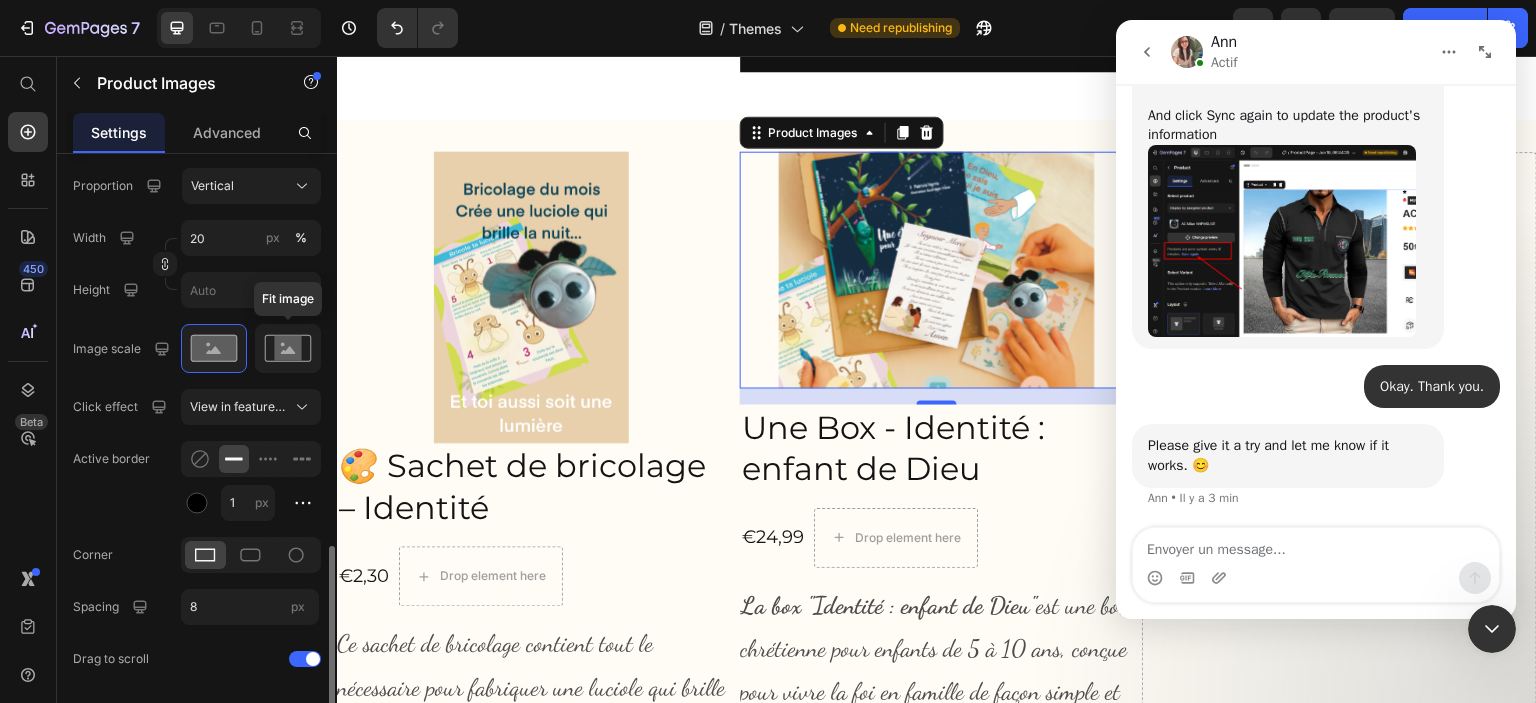 click 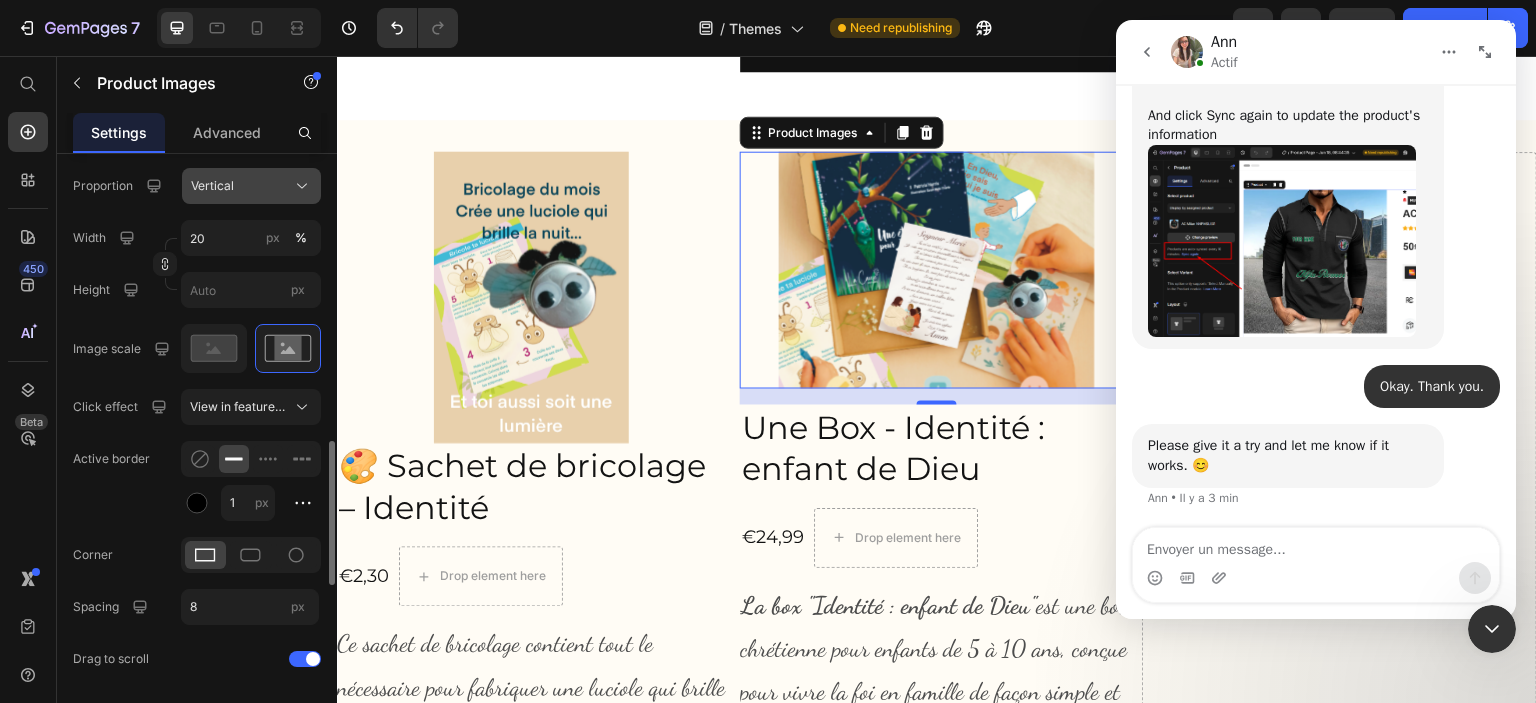 click 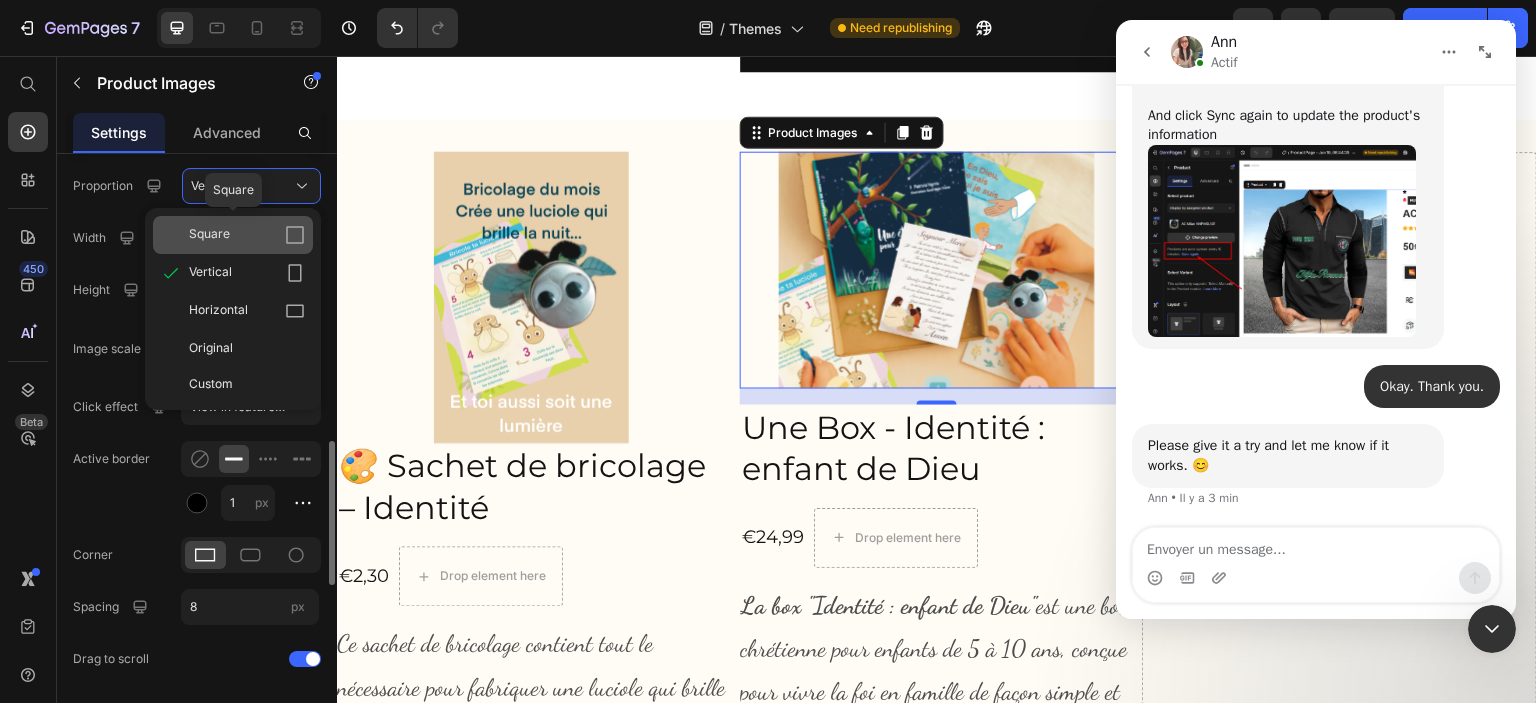 click 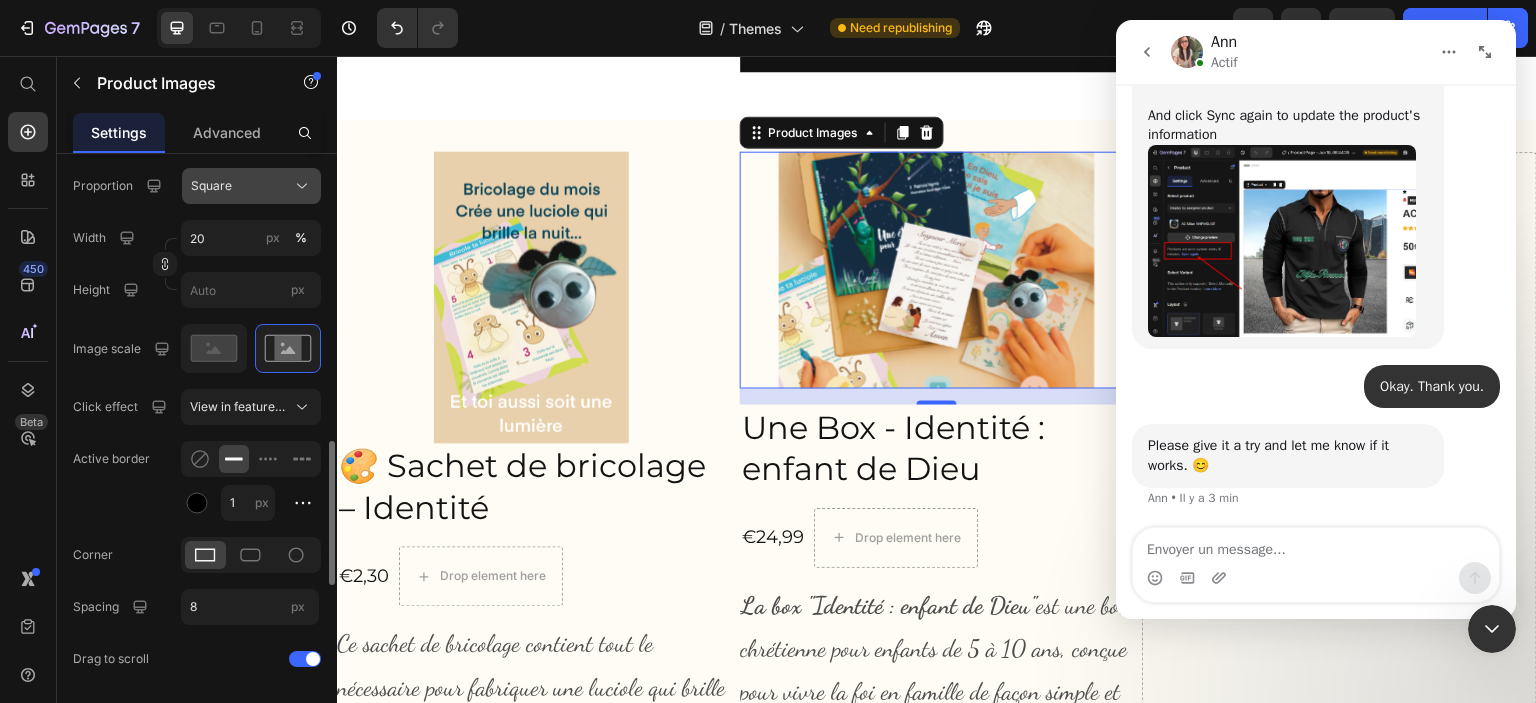 click 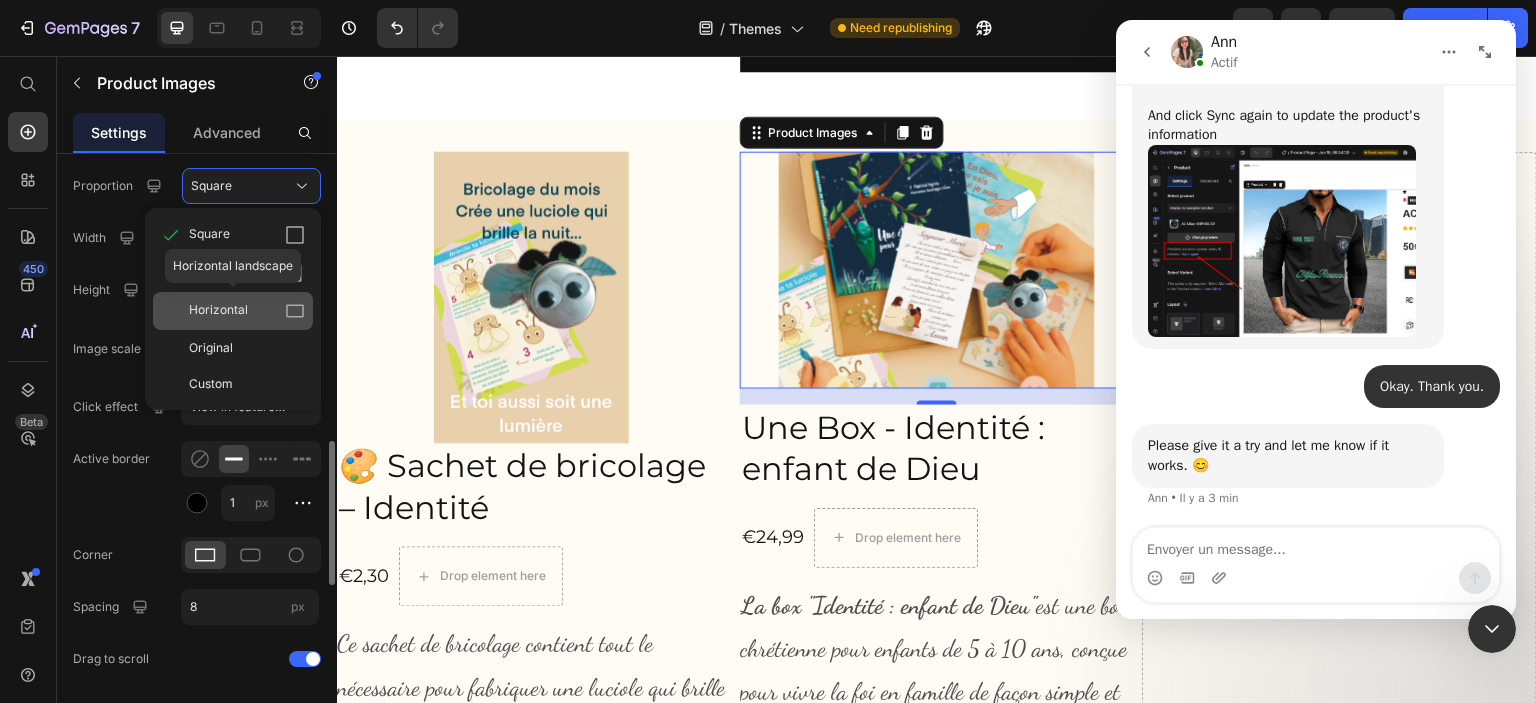 click 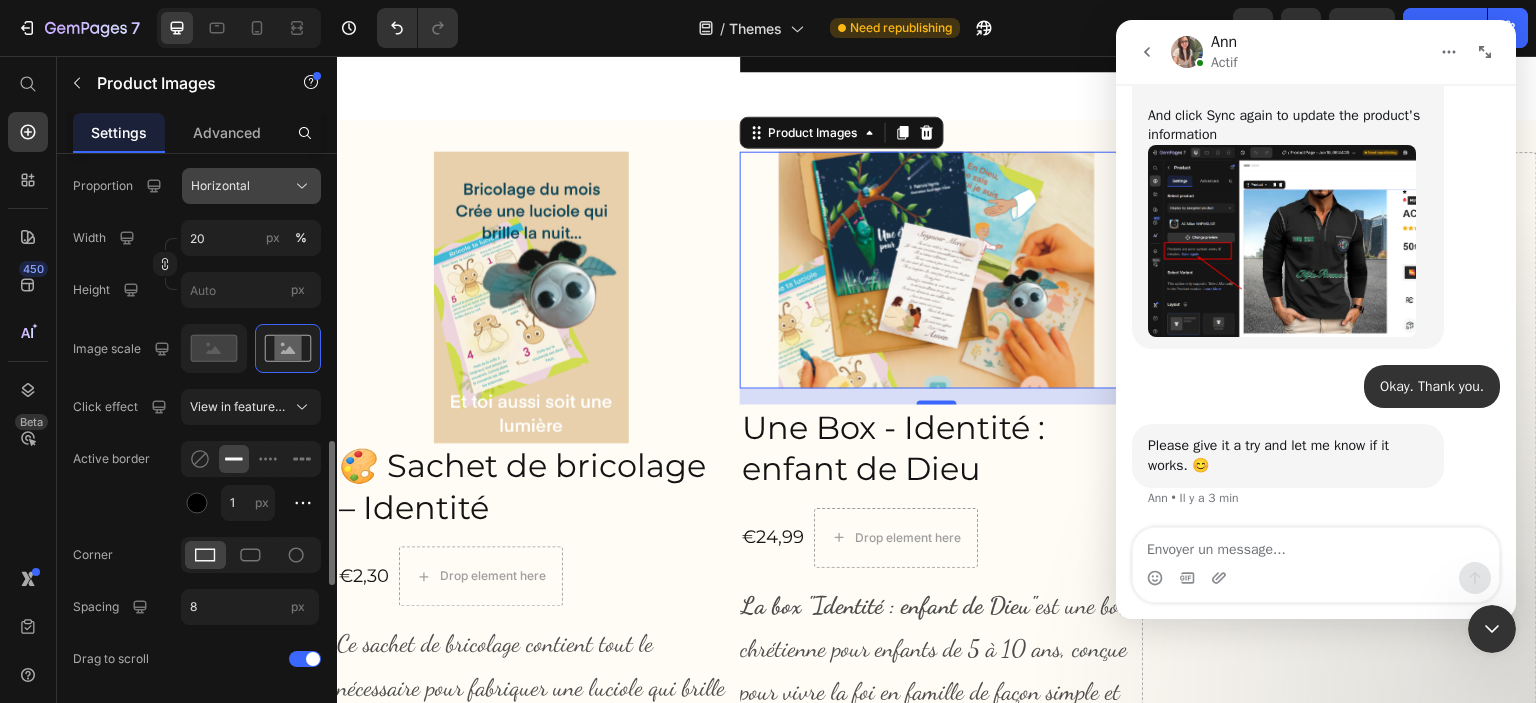 click 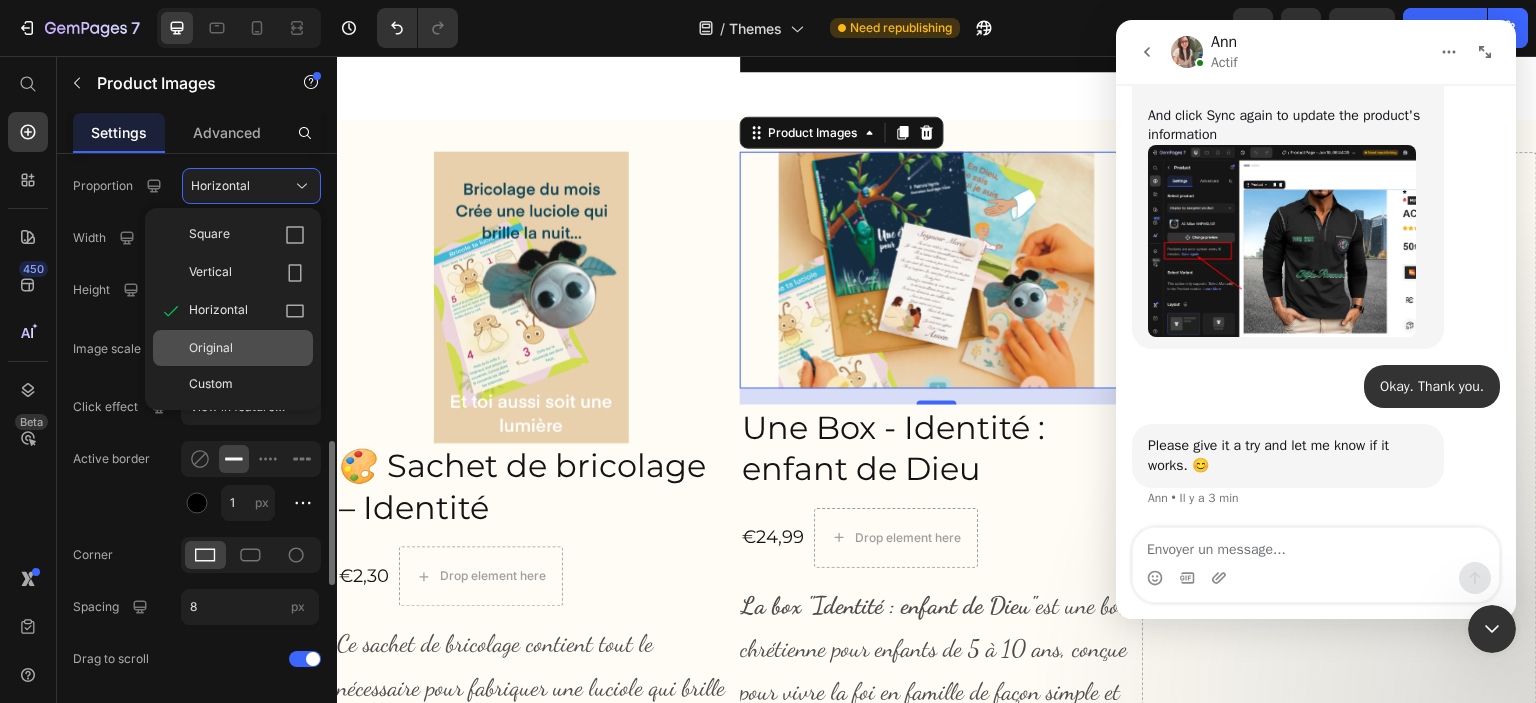 click on "Original" at bounding box center [211, 348] 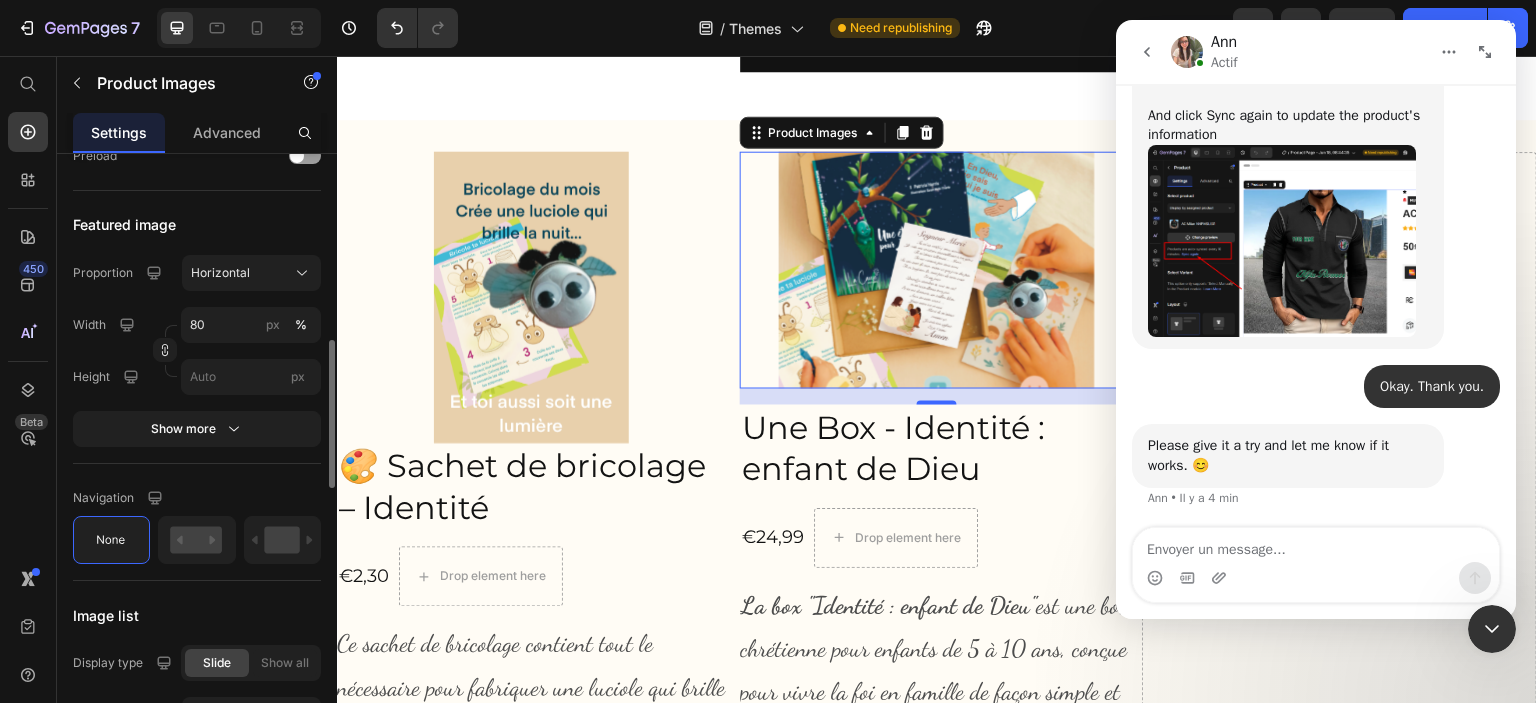 scroll, scrollTop: 697, scrollLeft: 0, axis: vertical 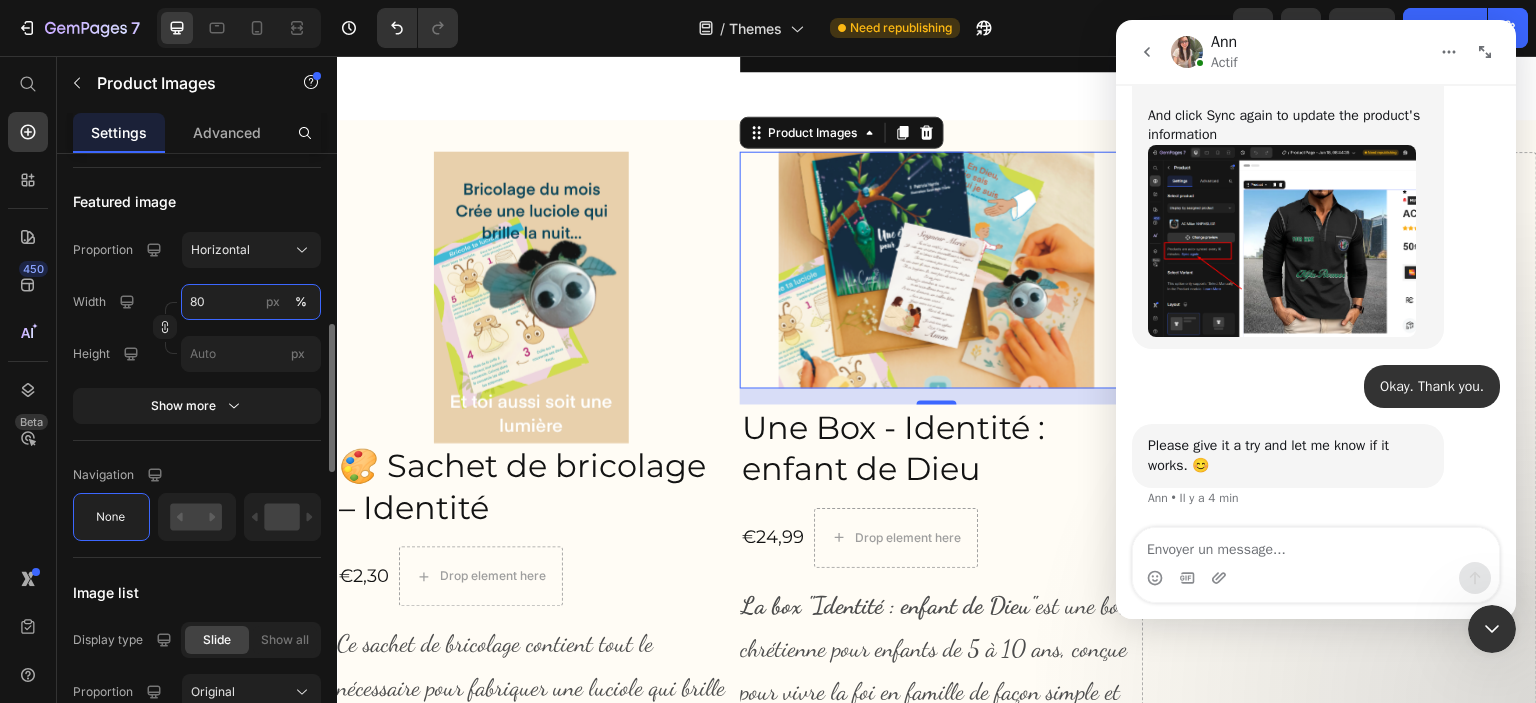click on "80" at bounding box center [251, 302] 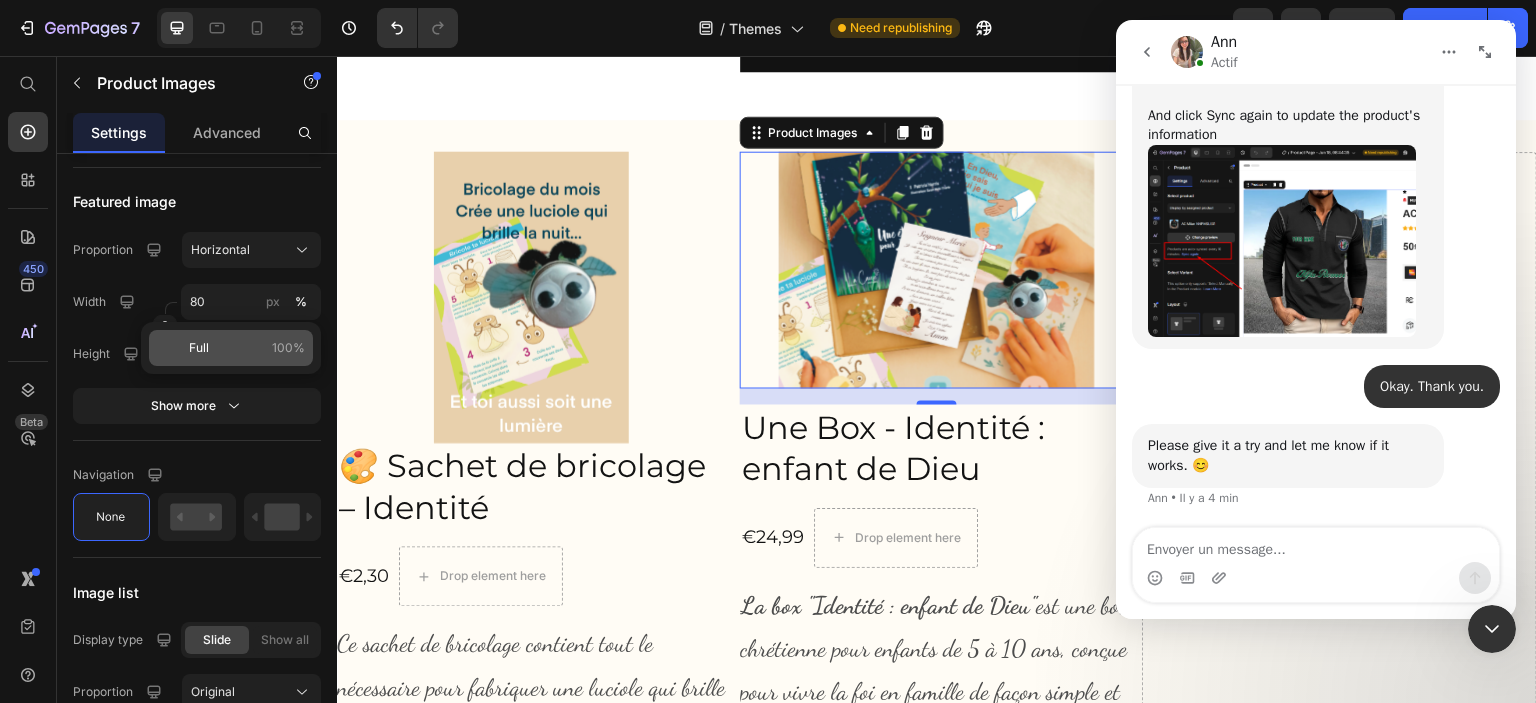 click on "Full" at bounding box center (199, 348) 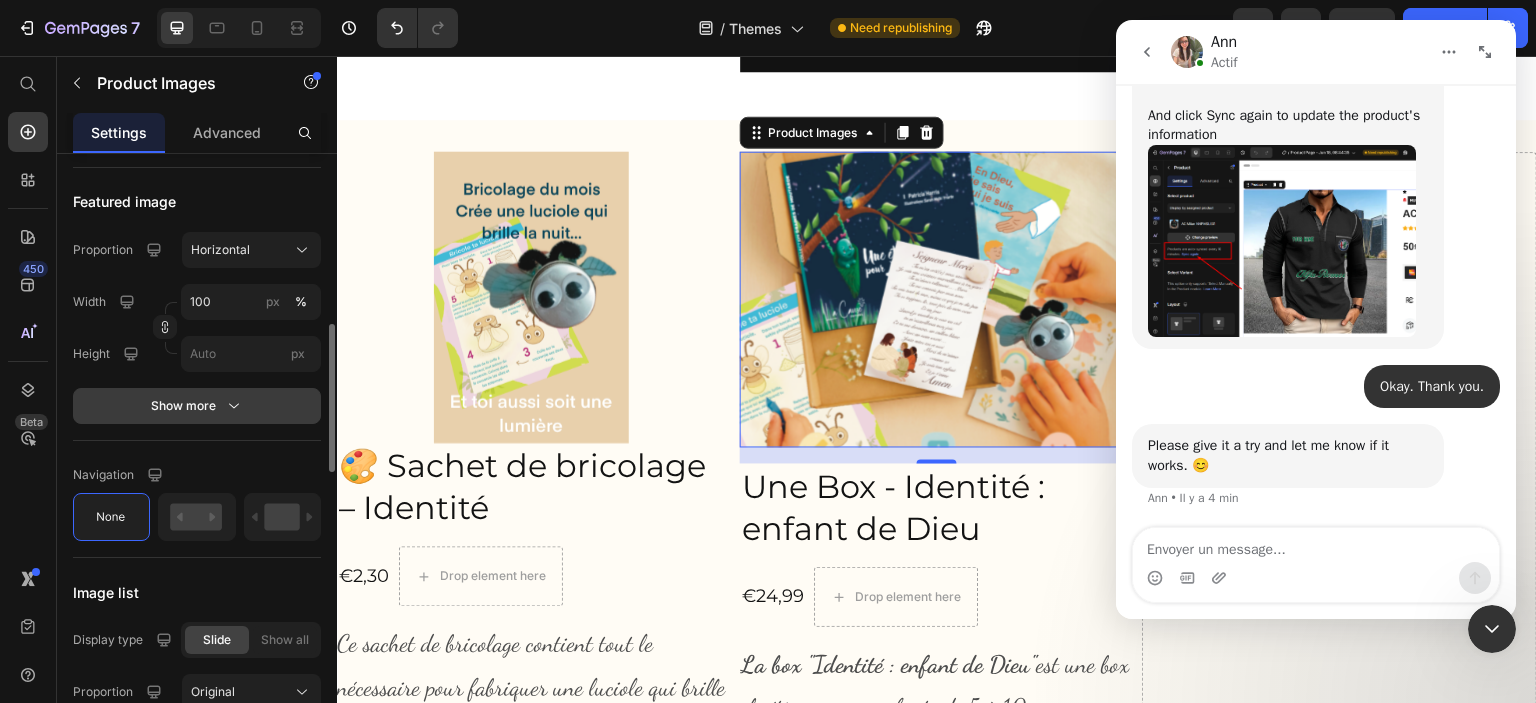 click on "Show more" at bounding box center (197, 406) 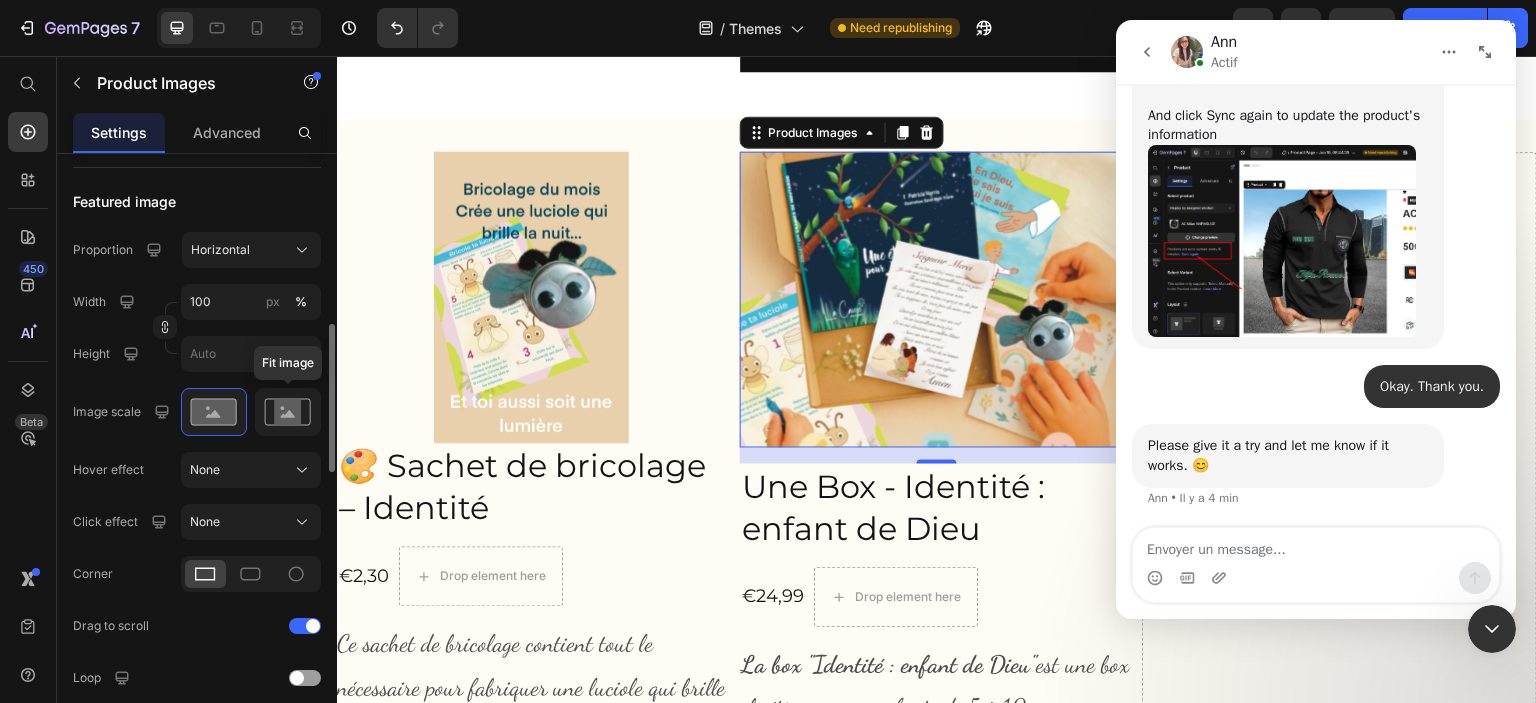 click 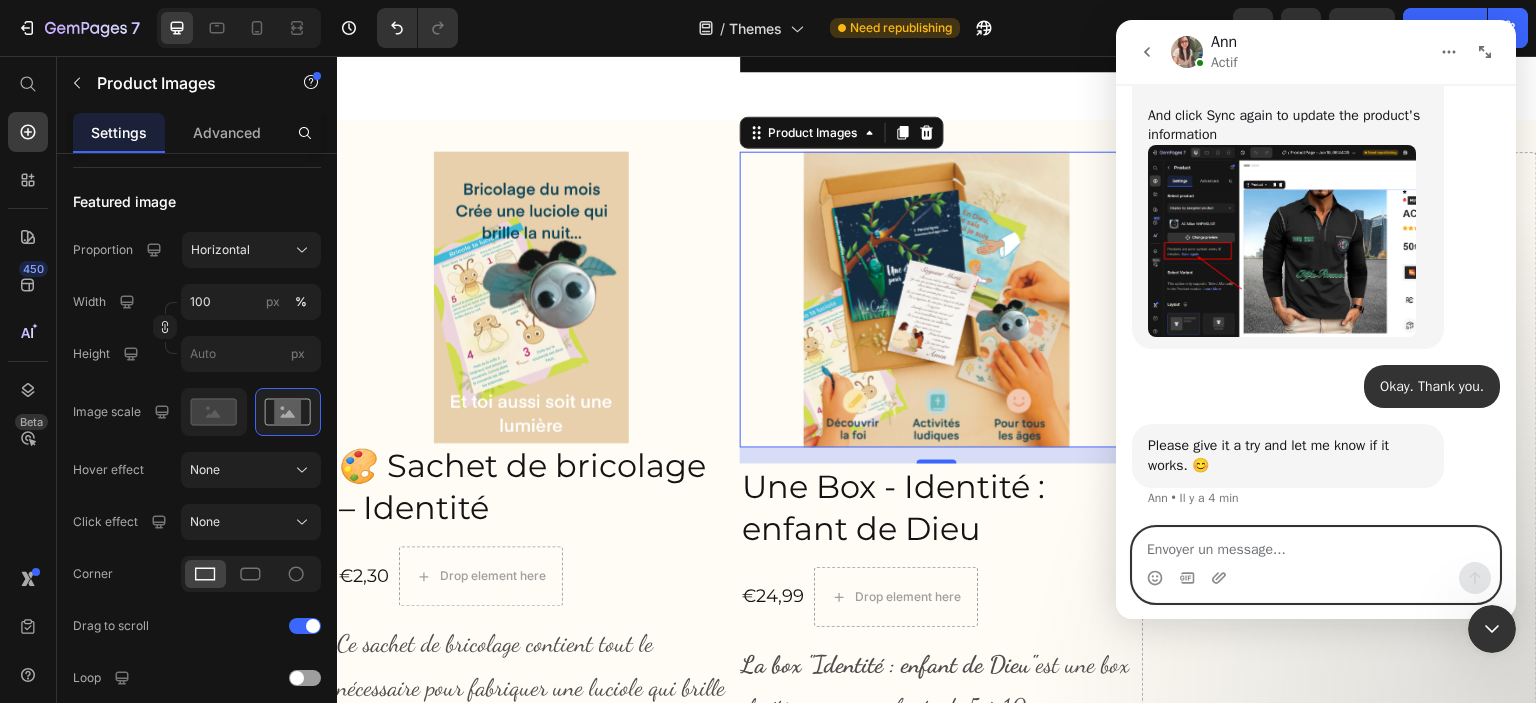 click at bounding box center (1316, 545) 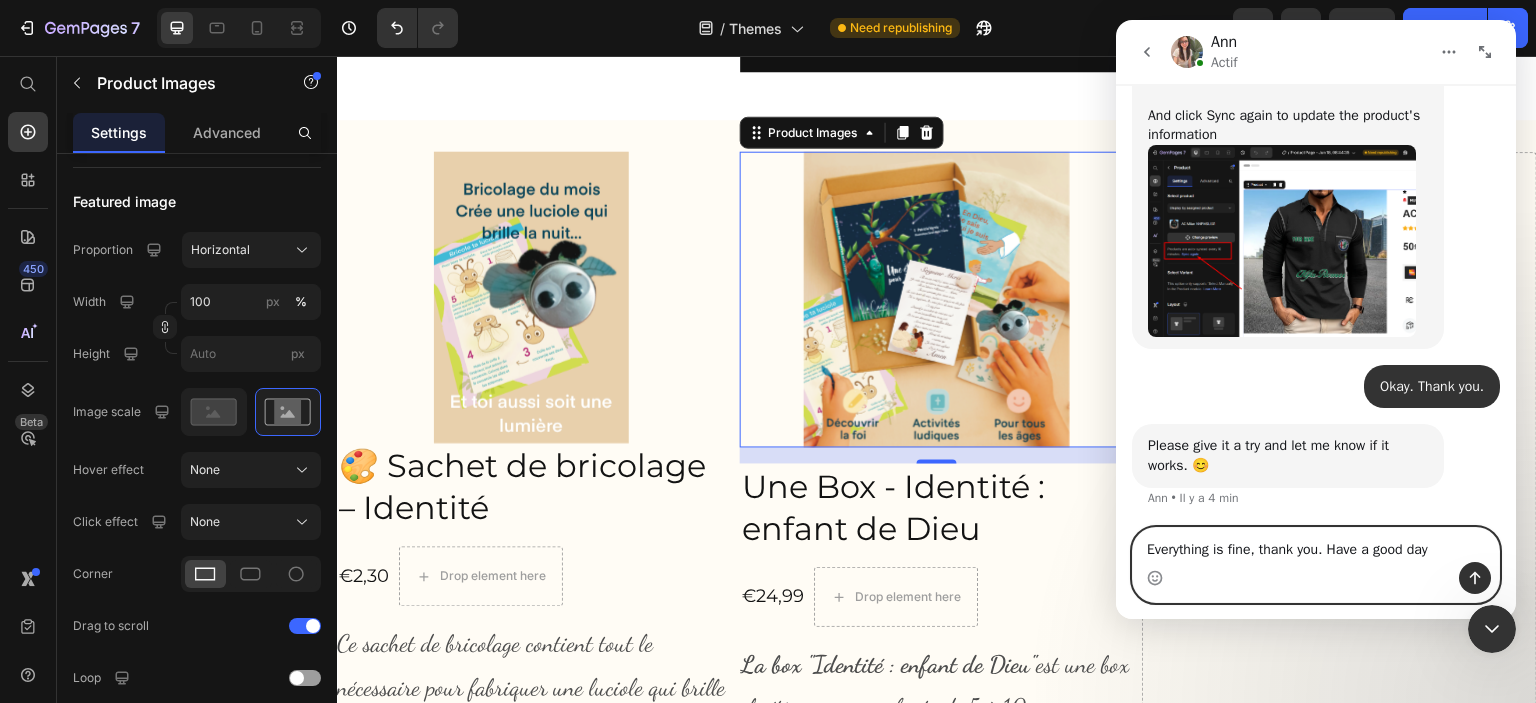 type on "Everything is fine, thank you. Have a good day." 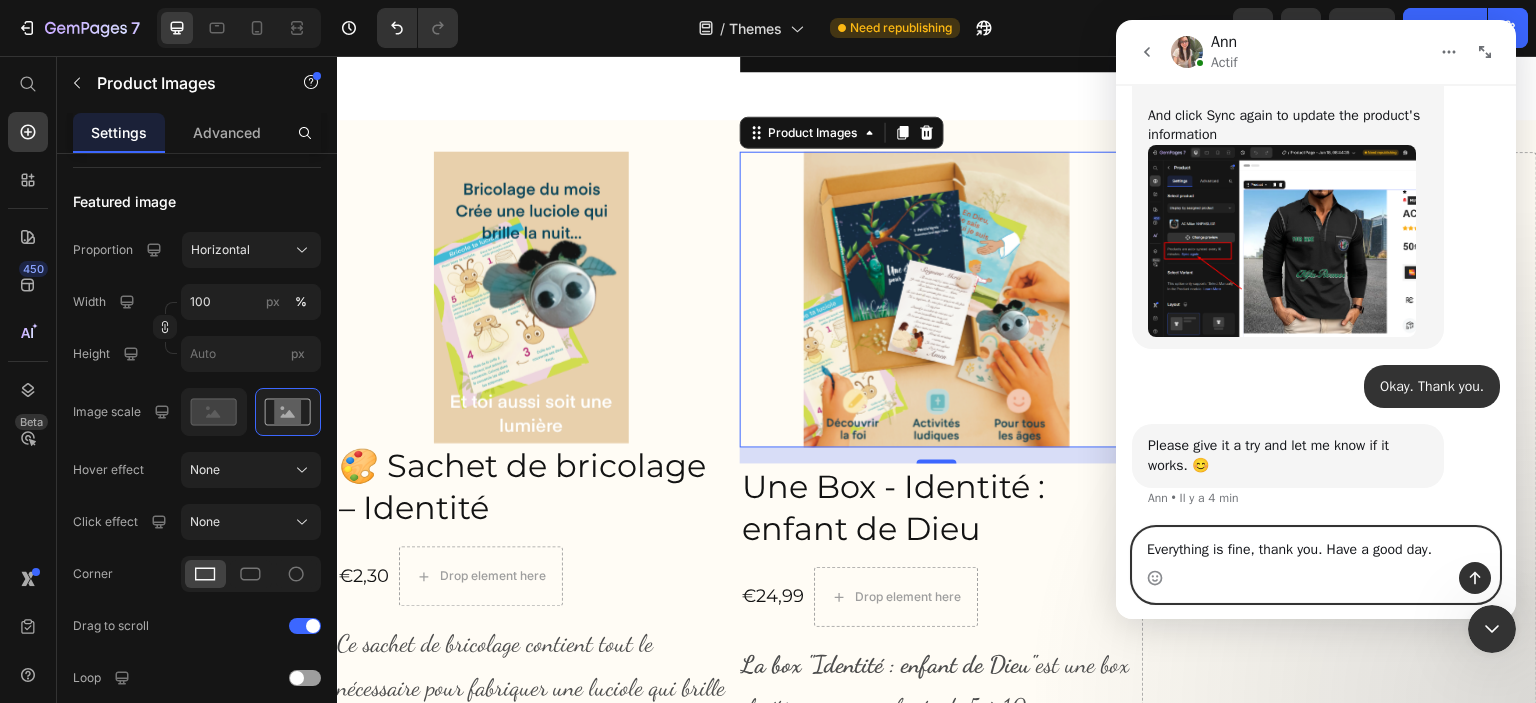 type 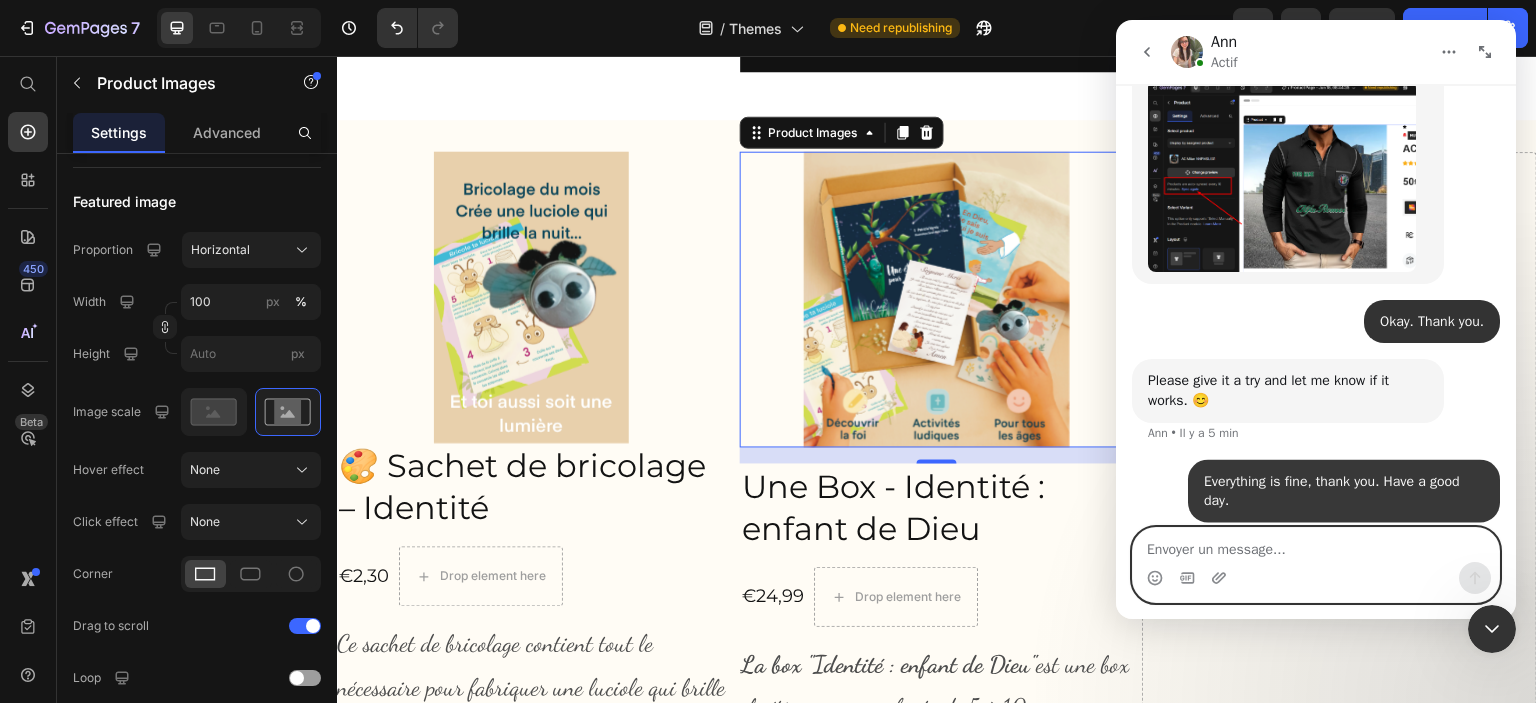 scroll, scrollTop: 1646, scrollLeft: 0, axis: vertical 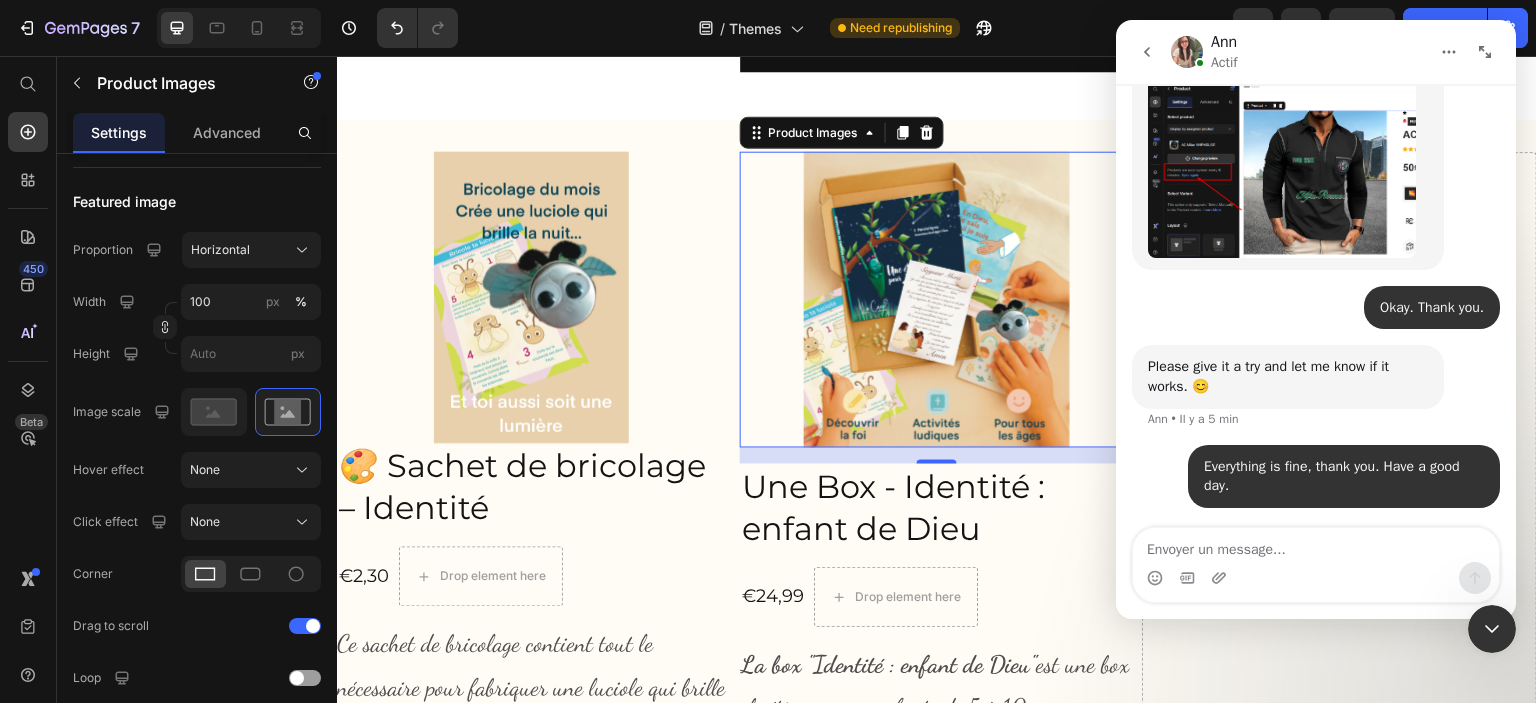 click 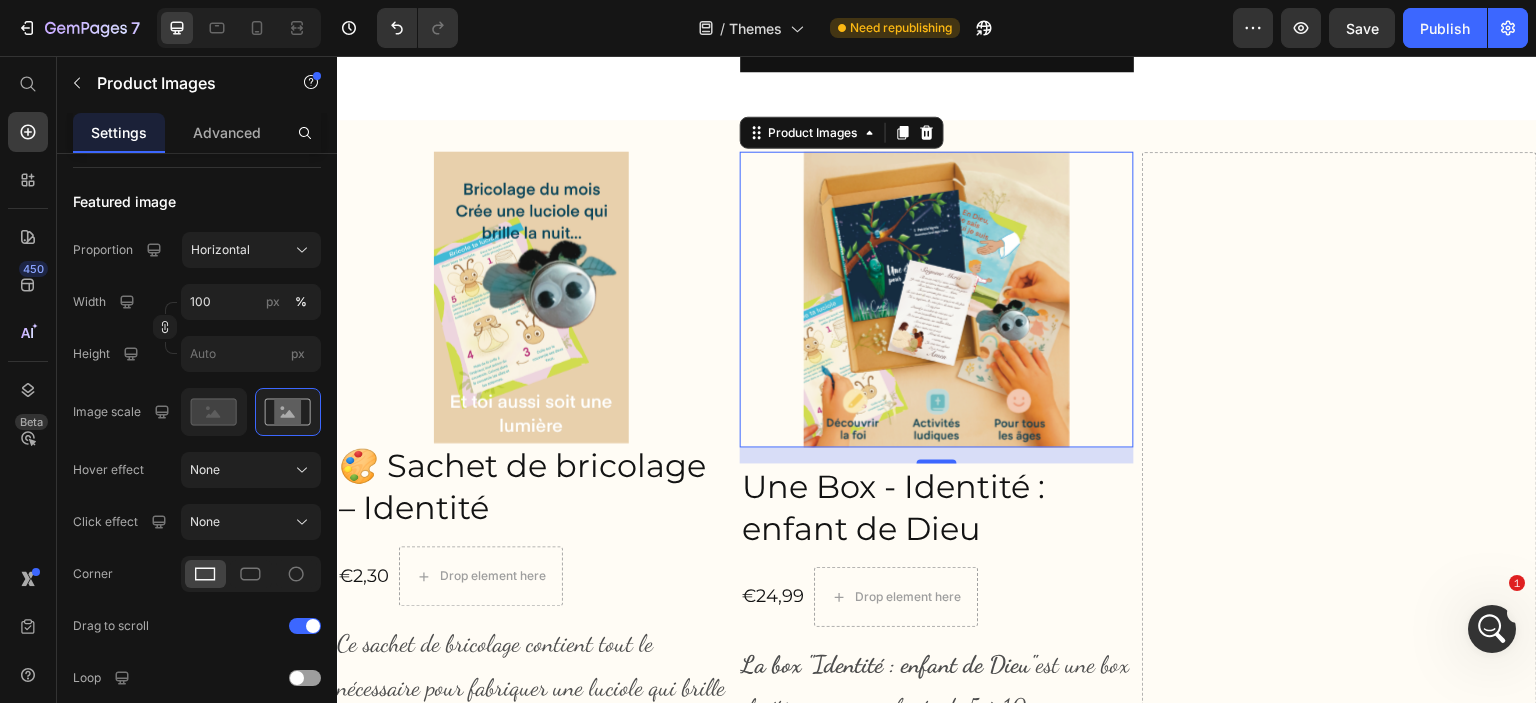 scroll, scrollTop: 0, scrollLeft: 0, axis: both 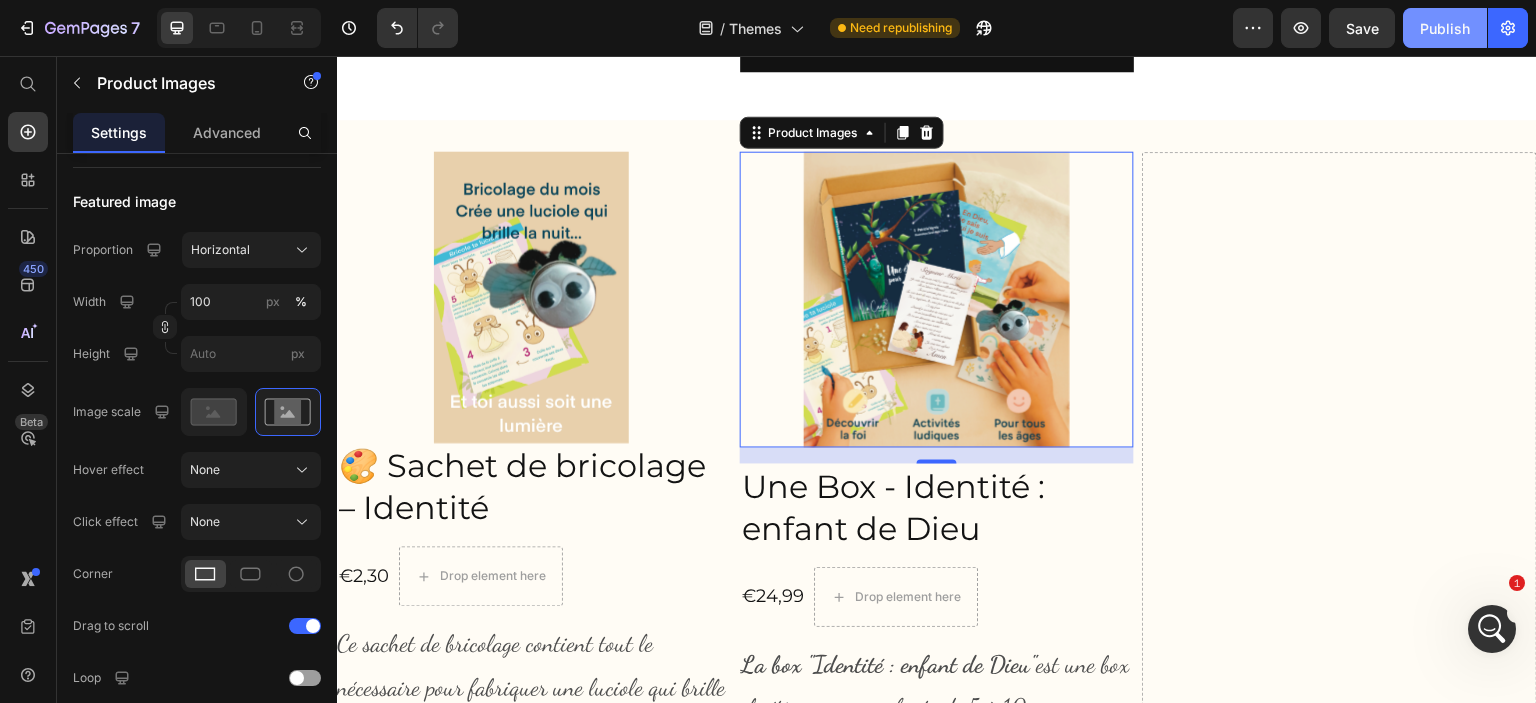 click on "Publish" at bounding box center [1445, 28] 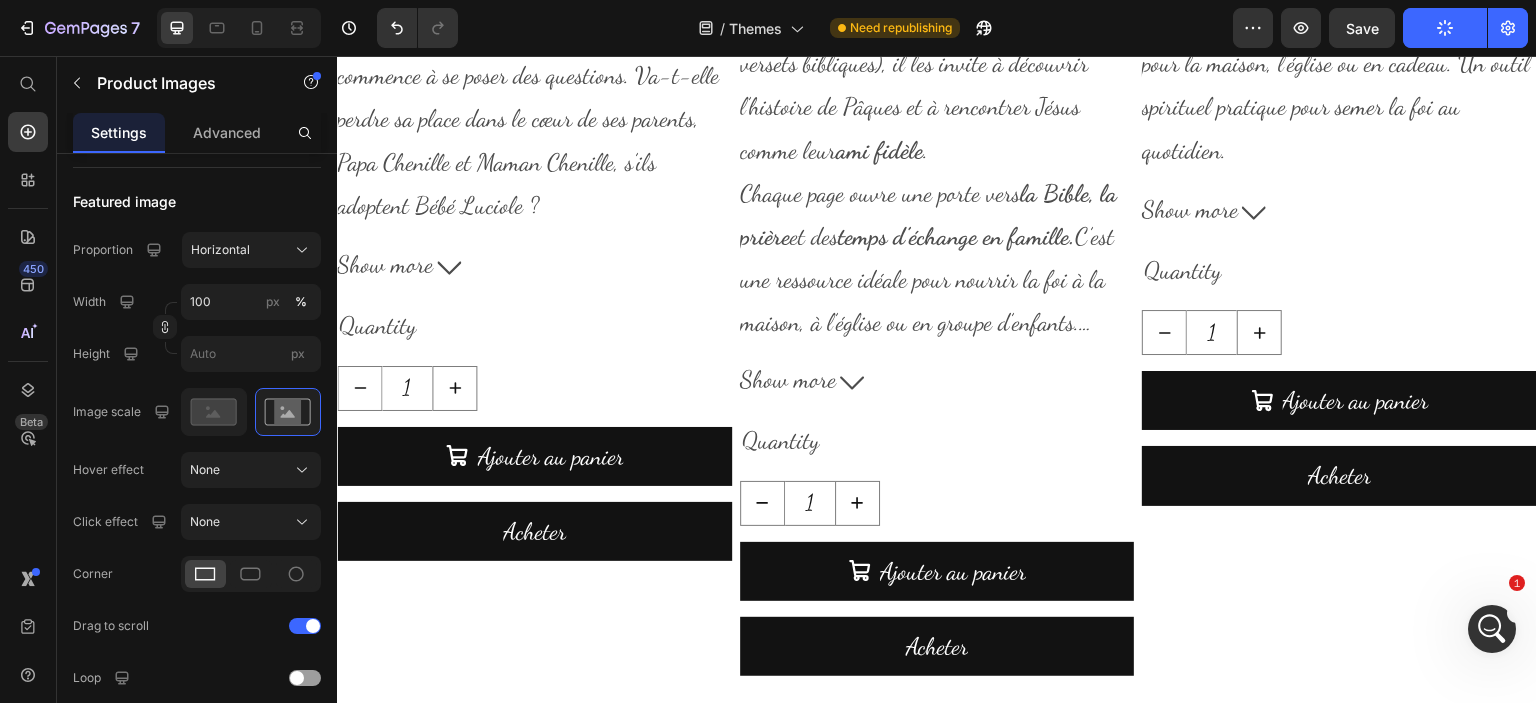 scroll, scrollTop: 5606, scrollLeft: 0, axis: vertical 